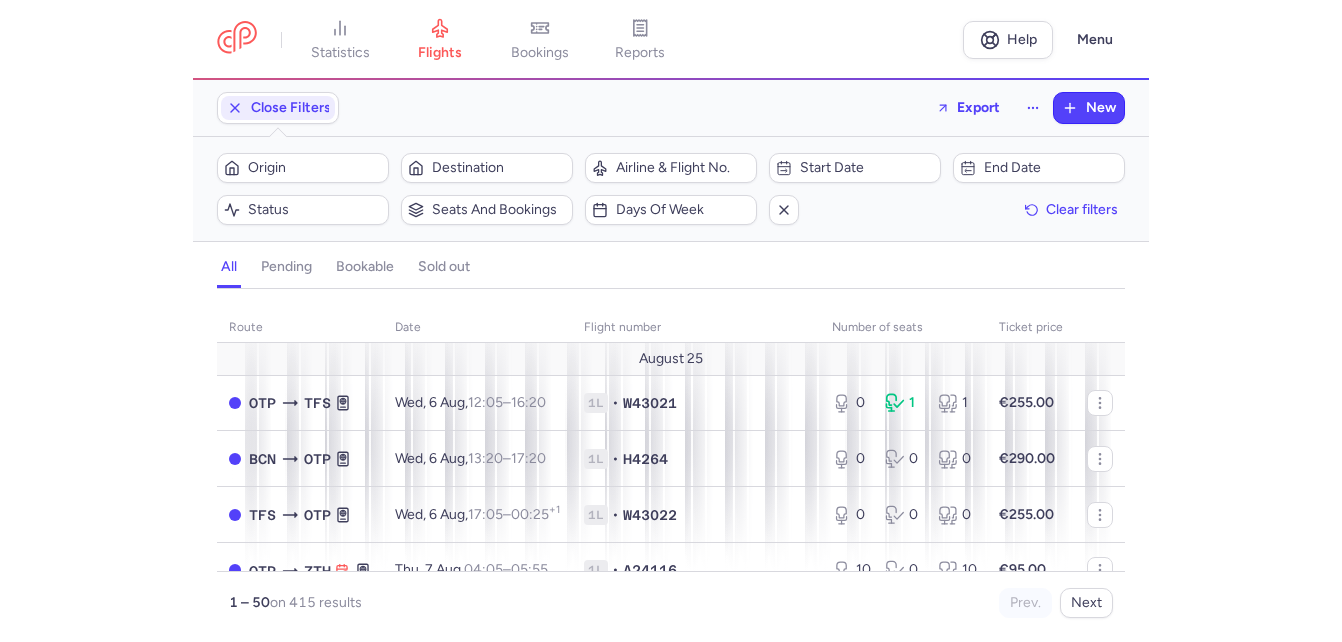 scroll, scrollTop: 0, scrollLeft: 0, axis: both 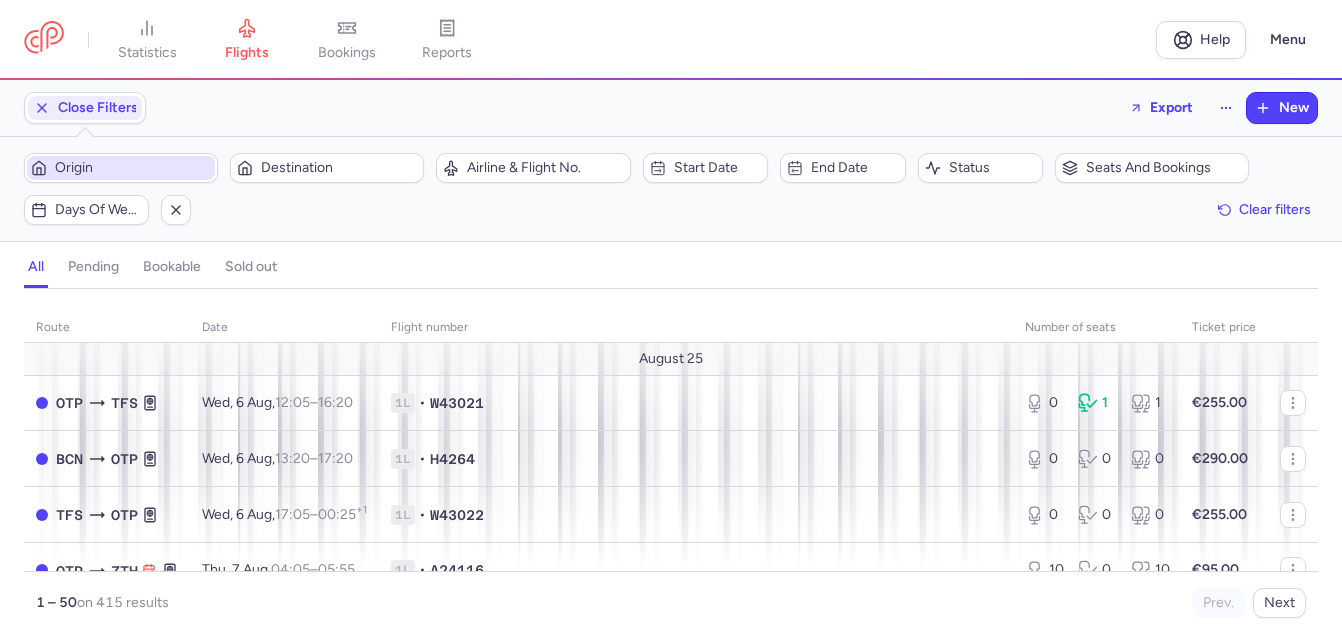 click on "Origin" at bounding box center [133, 168] 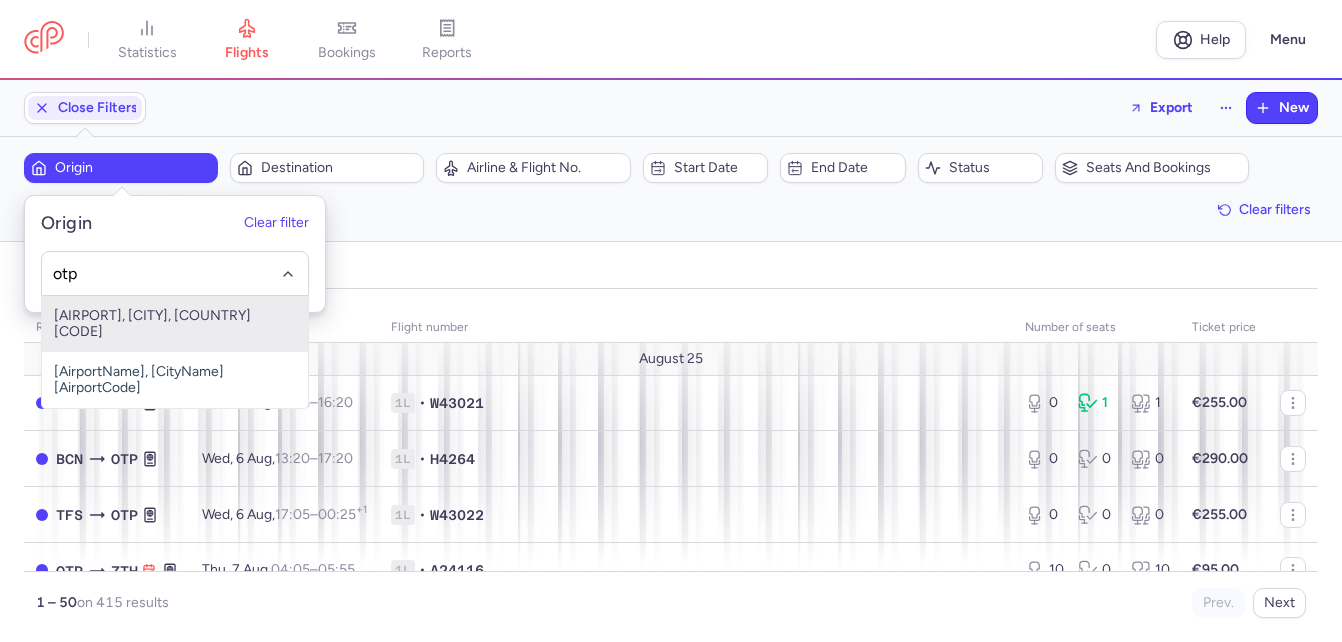 drag, startPoint x: 127, startPoint y: 329, endPoint x: 248, endPoint y: 233, distance: 154.4571 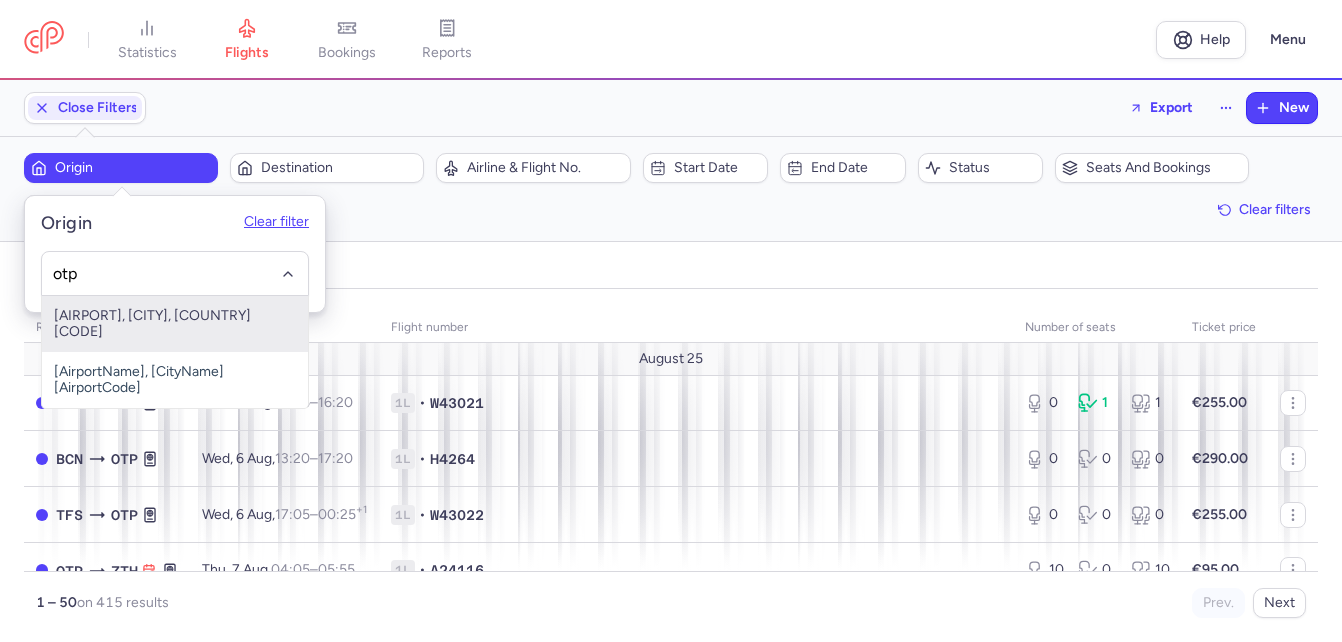 click on "[AIRPORT], [CITY], [COUNTRY] [CODE]" at bounding box center [175, 324] 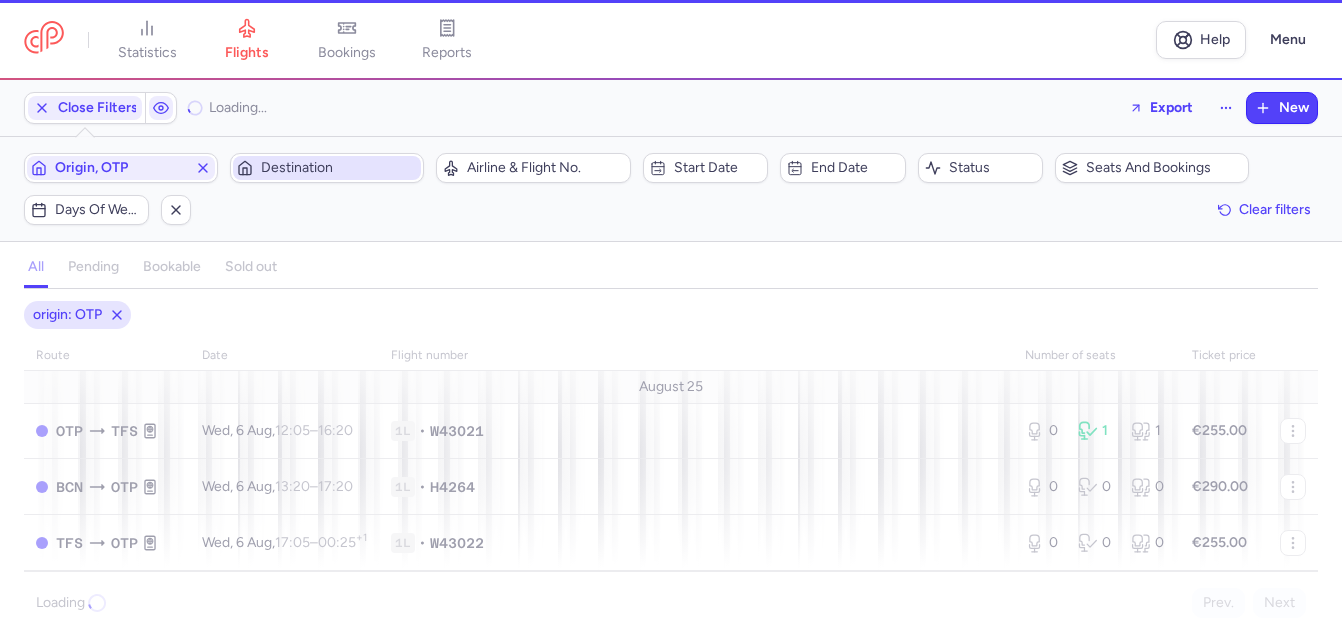 click on "Destination" at bounding box center [339, 168] 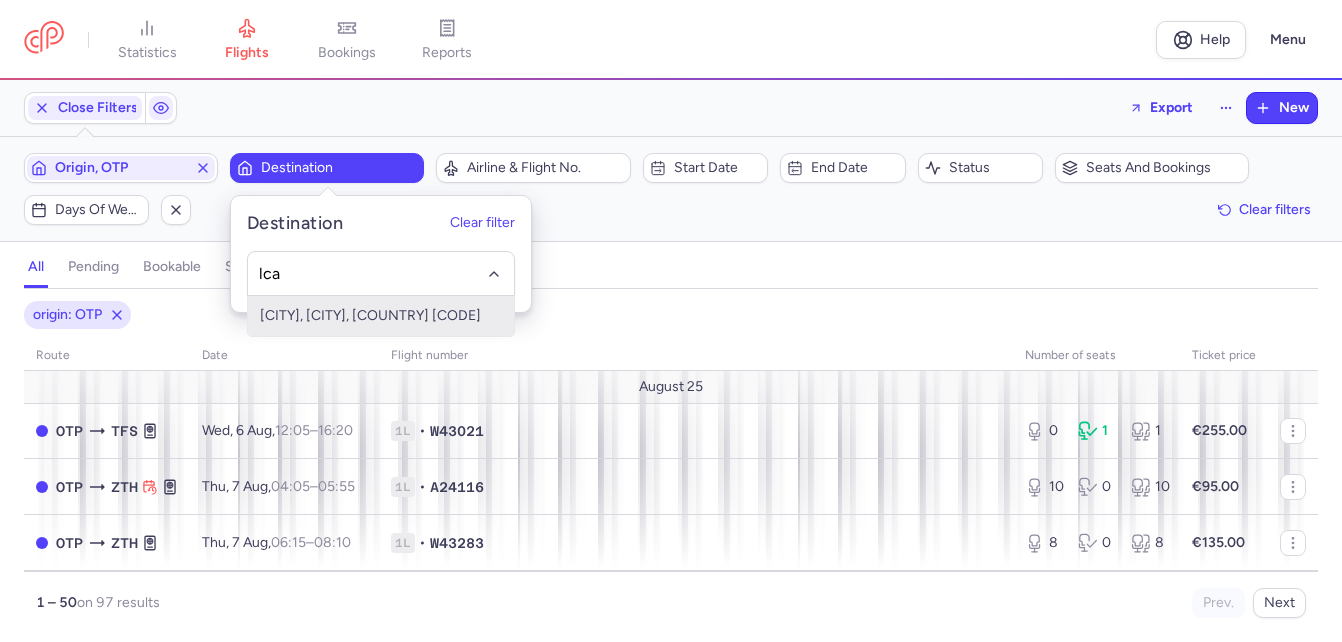 click on "[CITY], [CITY], [COUNTRY] [CODE]" at bounding box center [381, 316] 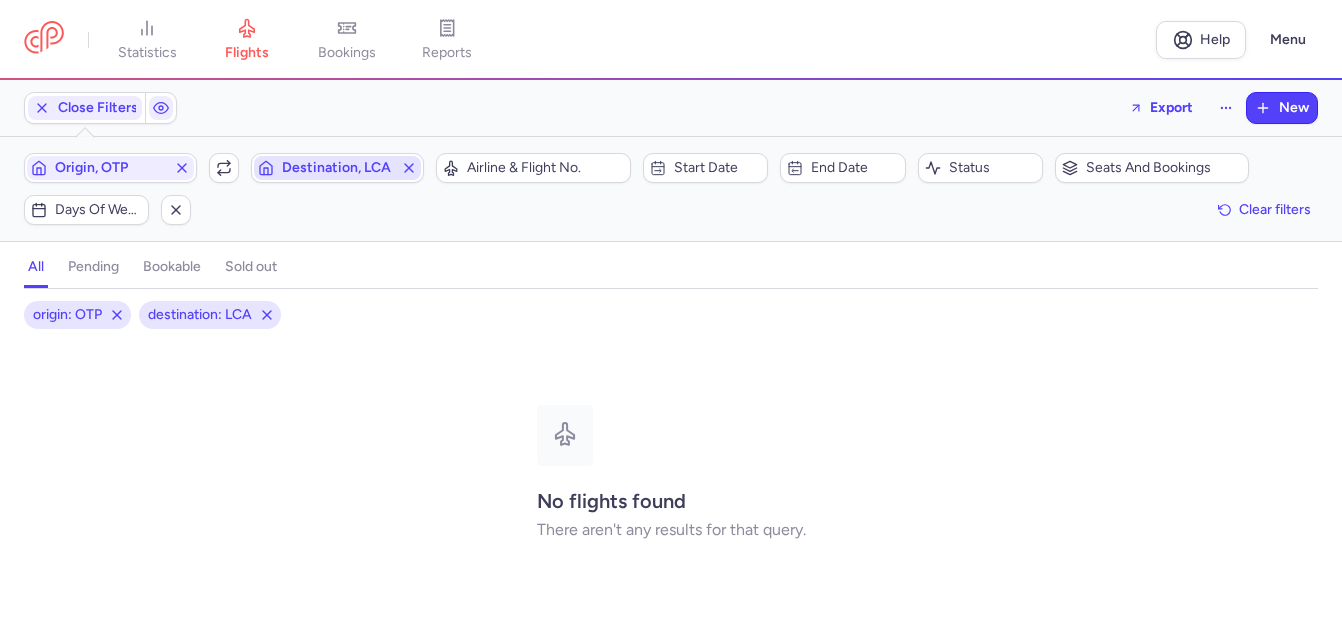 click 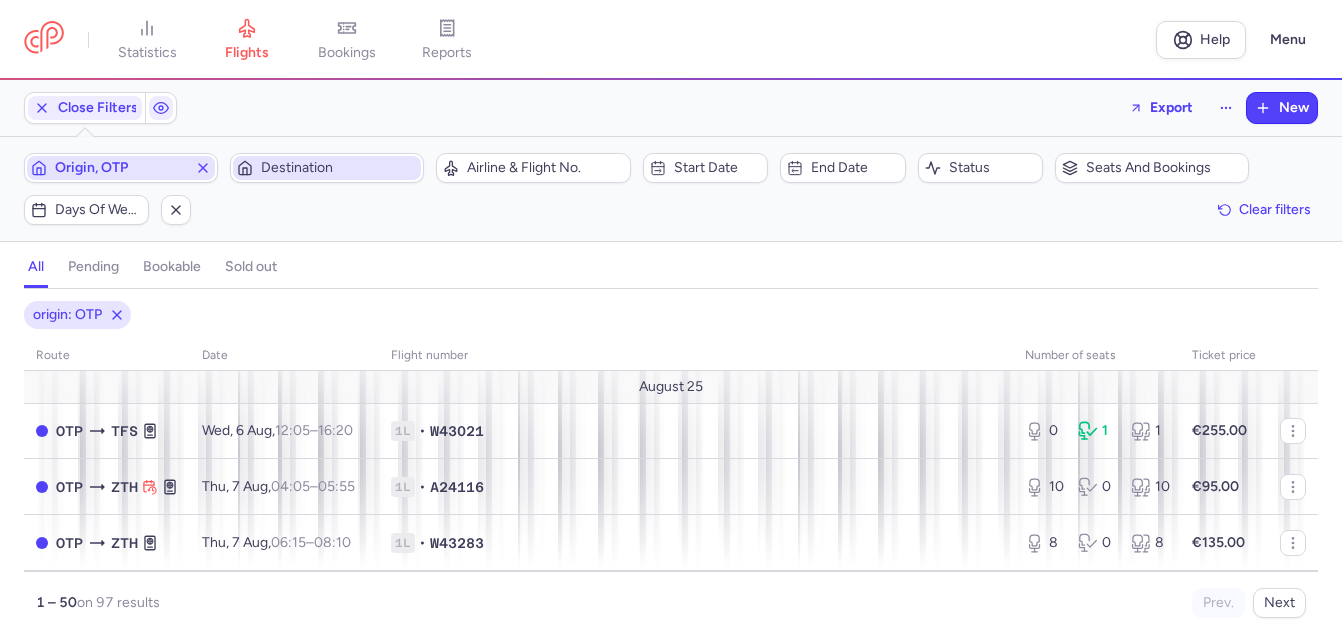 click 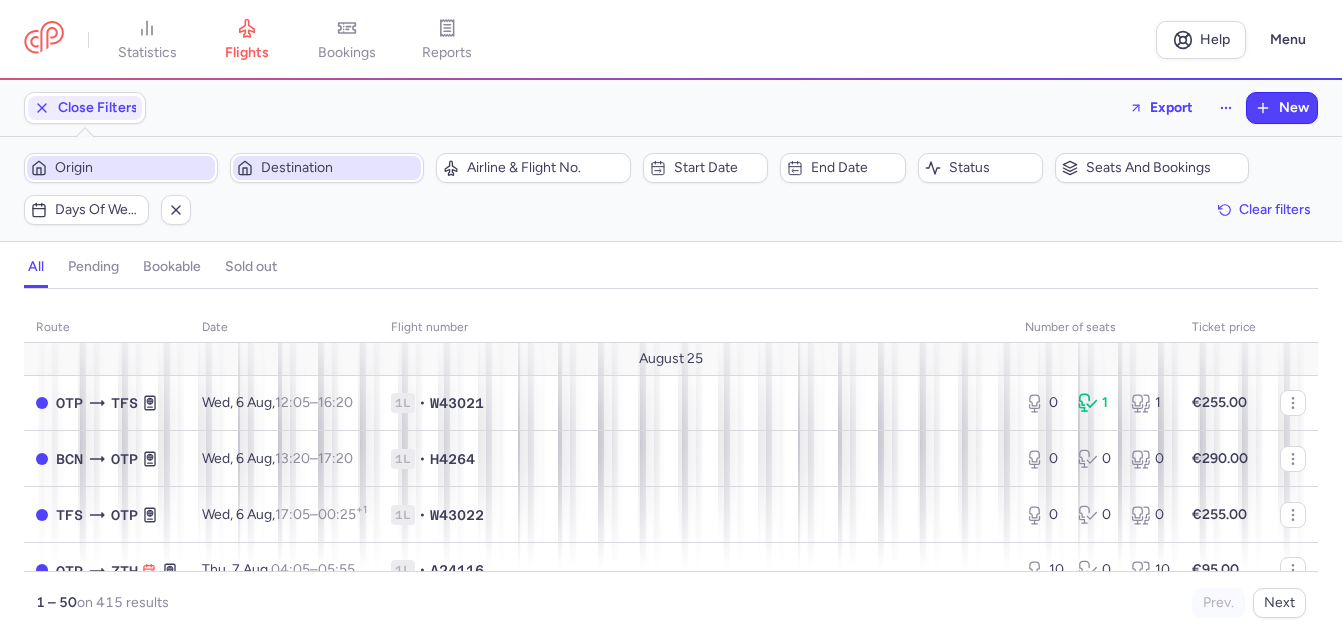 click on "Origin" at bounding box center (133, 168) 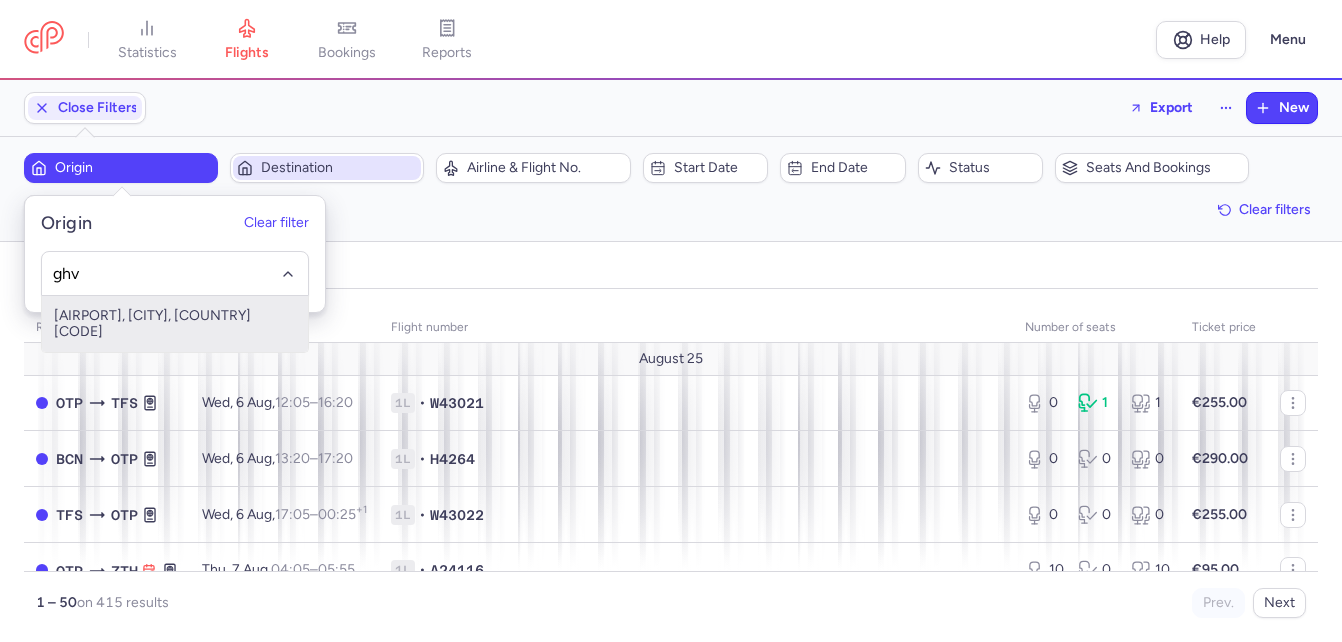 drag, startPoint x: 110, startPoint y: 318, endPoint x: 220, endPoint y: 247, distance: 130.92365 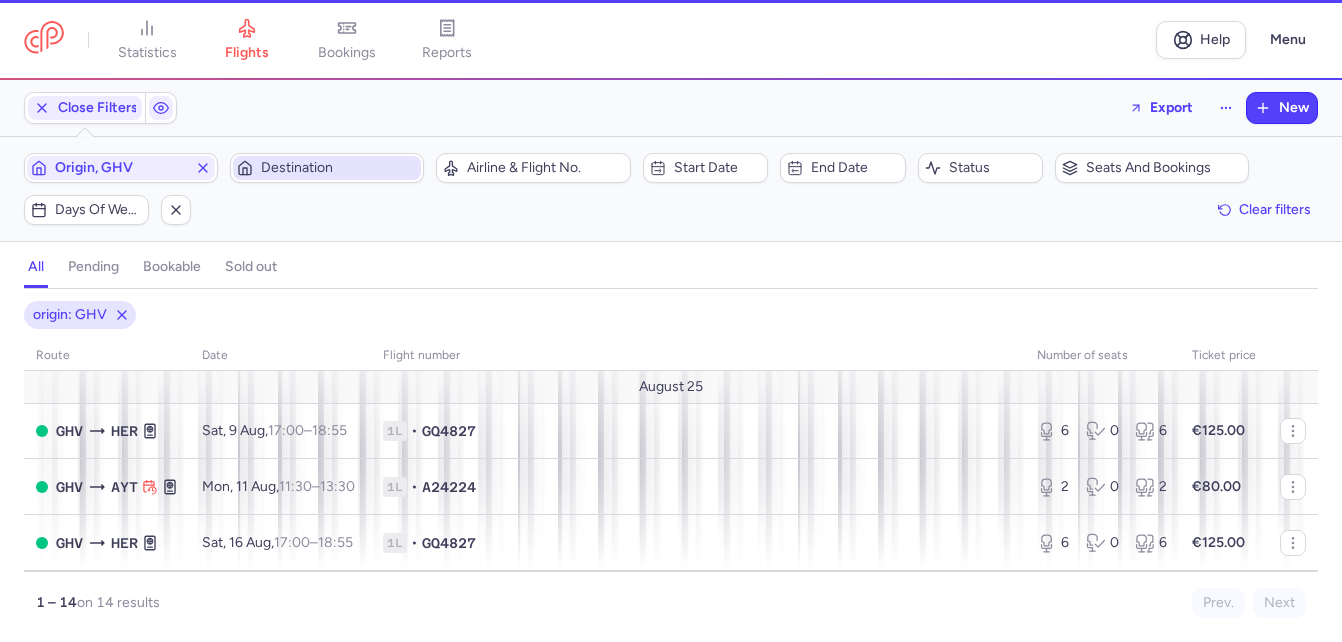 click on "Destination" at bounding box center [339, 168] 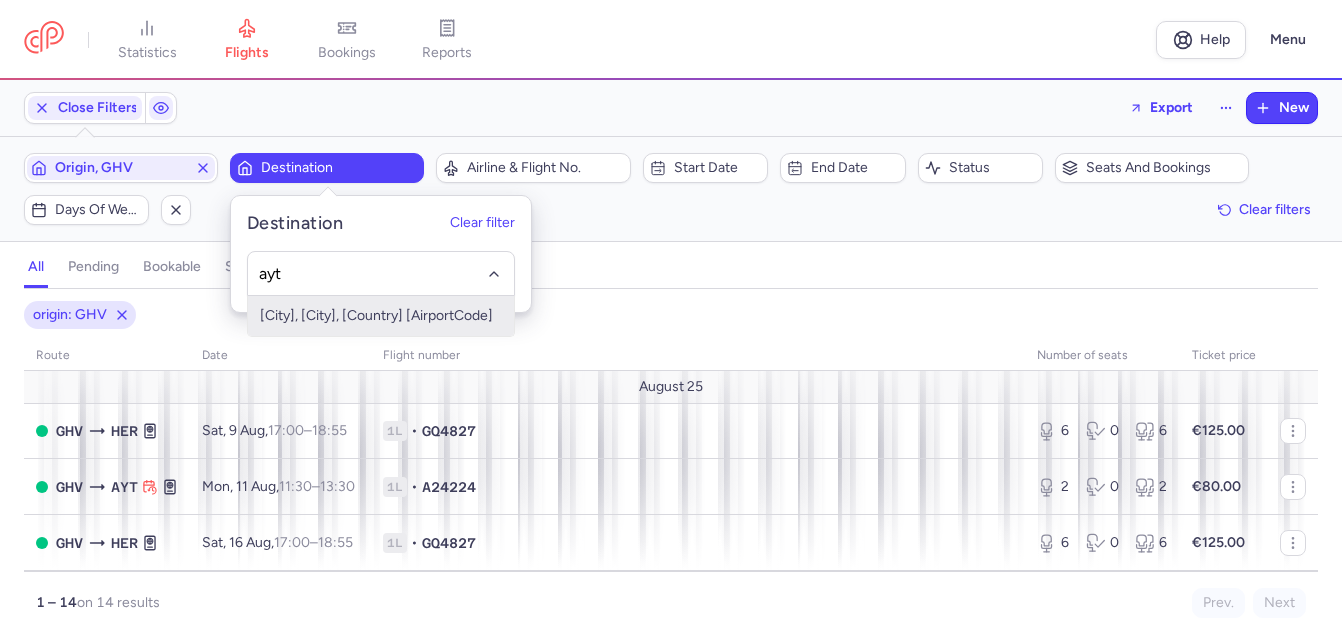 click on "[City], [City], [Country] [AirportCode]" at bounding box center (381, 316) 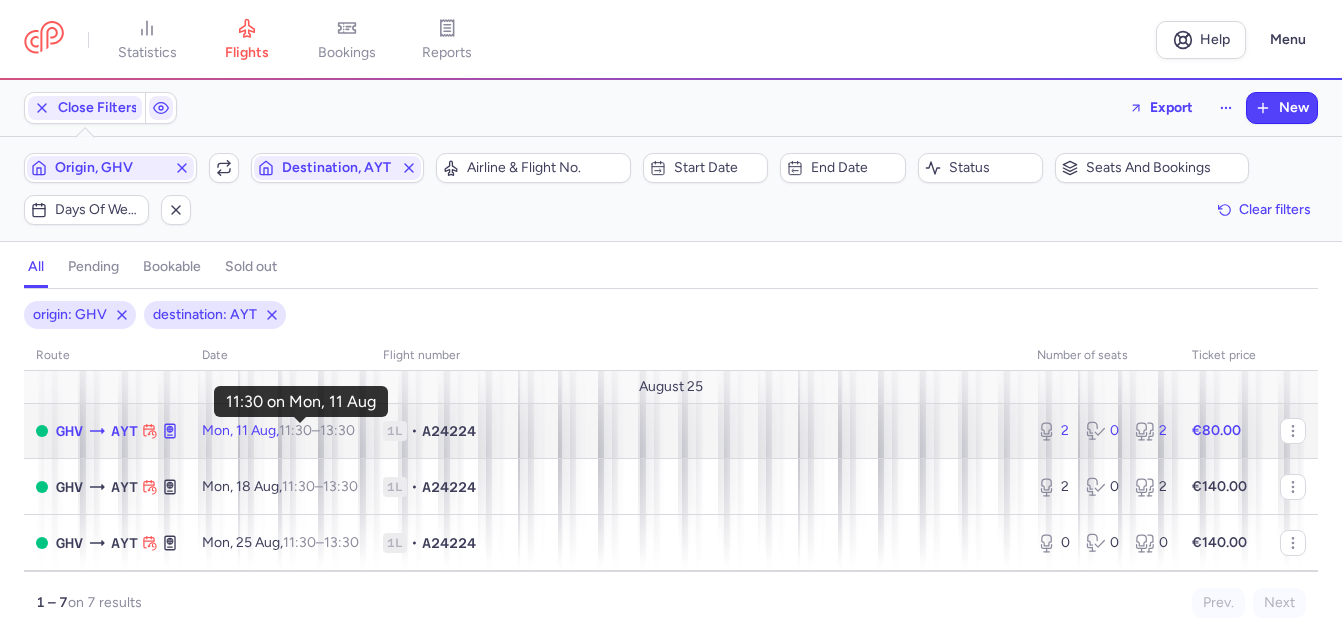 click on "11:30" at bounding box center (295, 430) 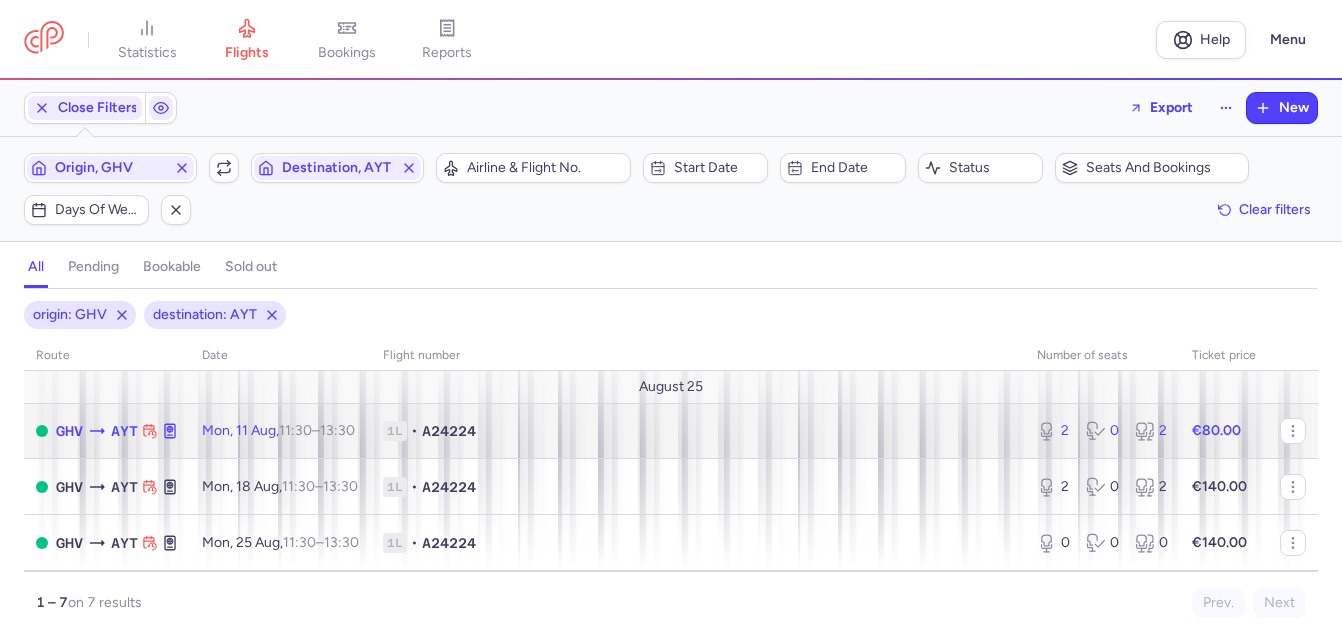 select on "hours" 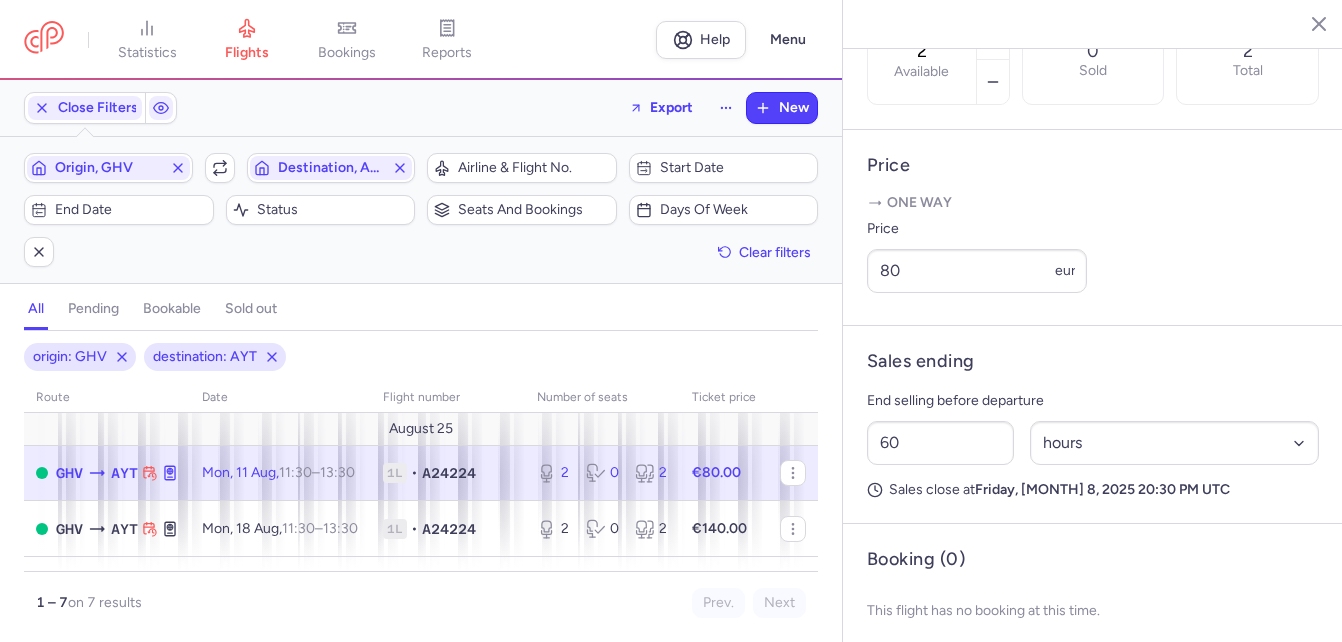 scroll, scrollTop: 736, scrollLeft: 0, axis: vertical 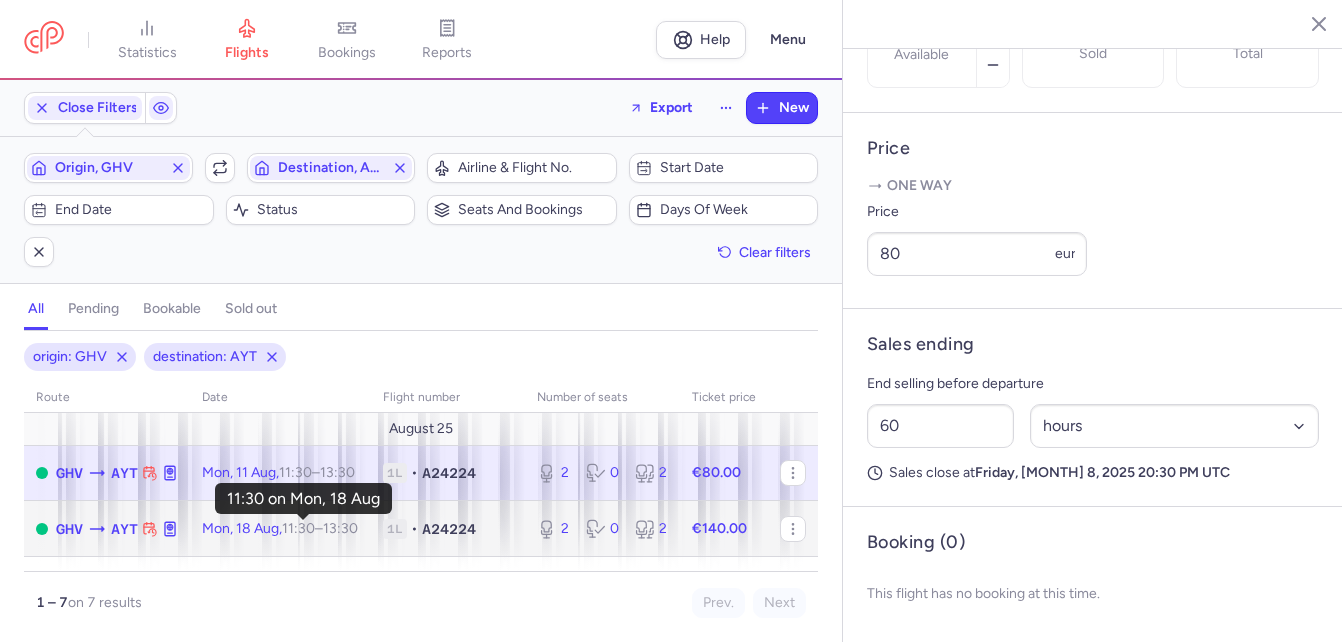 click on "11:30" at bounding box center [298, 528] 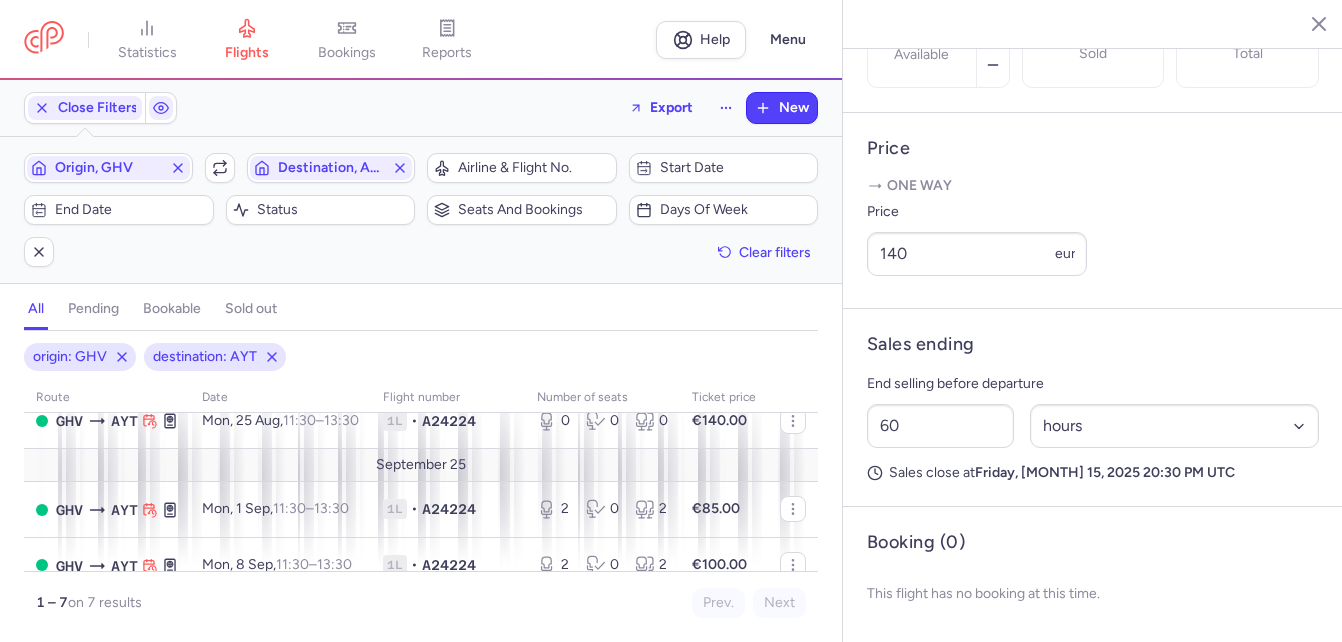 scroll, scrollTop: 200, scrollLeft: 0, axis: vertical 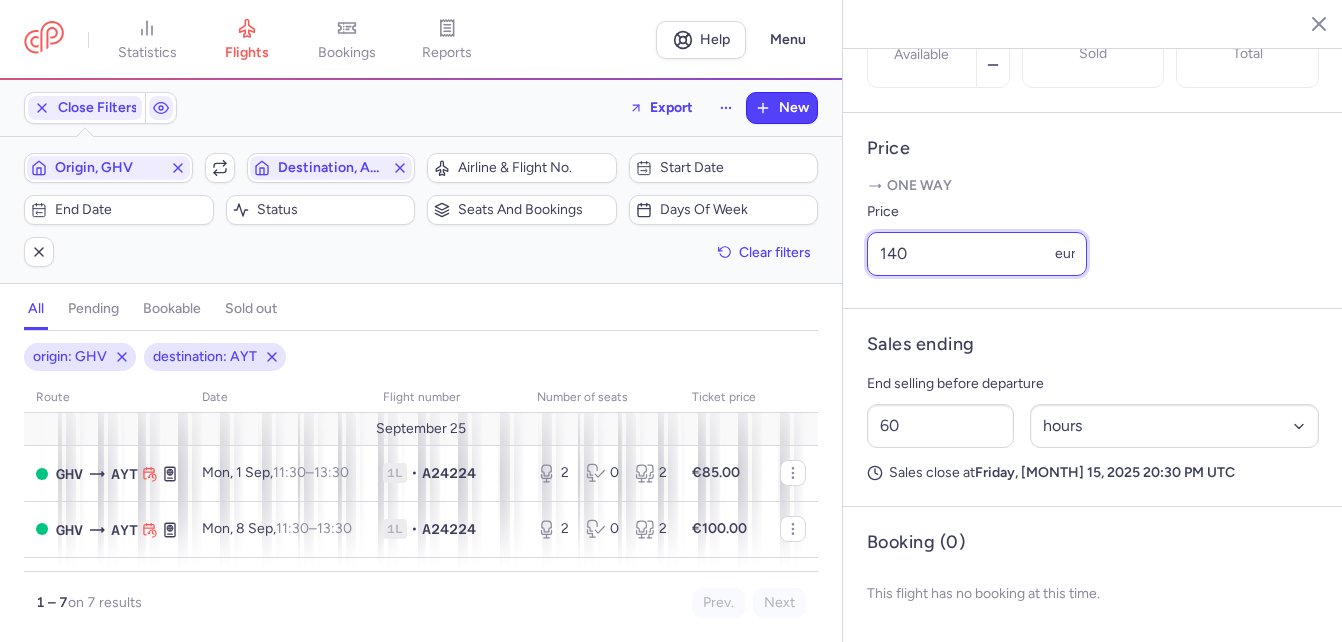 drag, startPoint x: 908, startPoint y: 257, endPoint x: 855, endPoint y: 250, distance: 53.460266 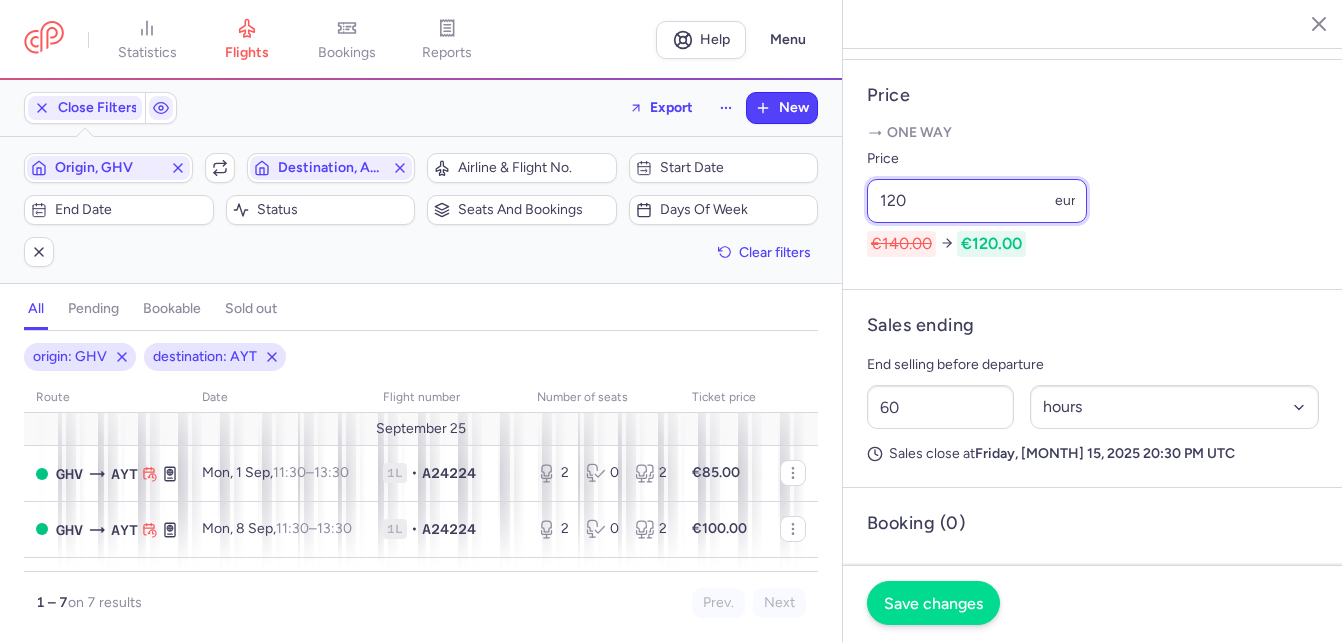 type on "120" 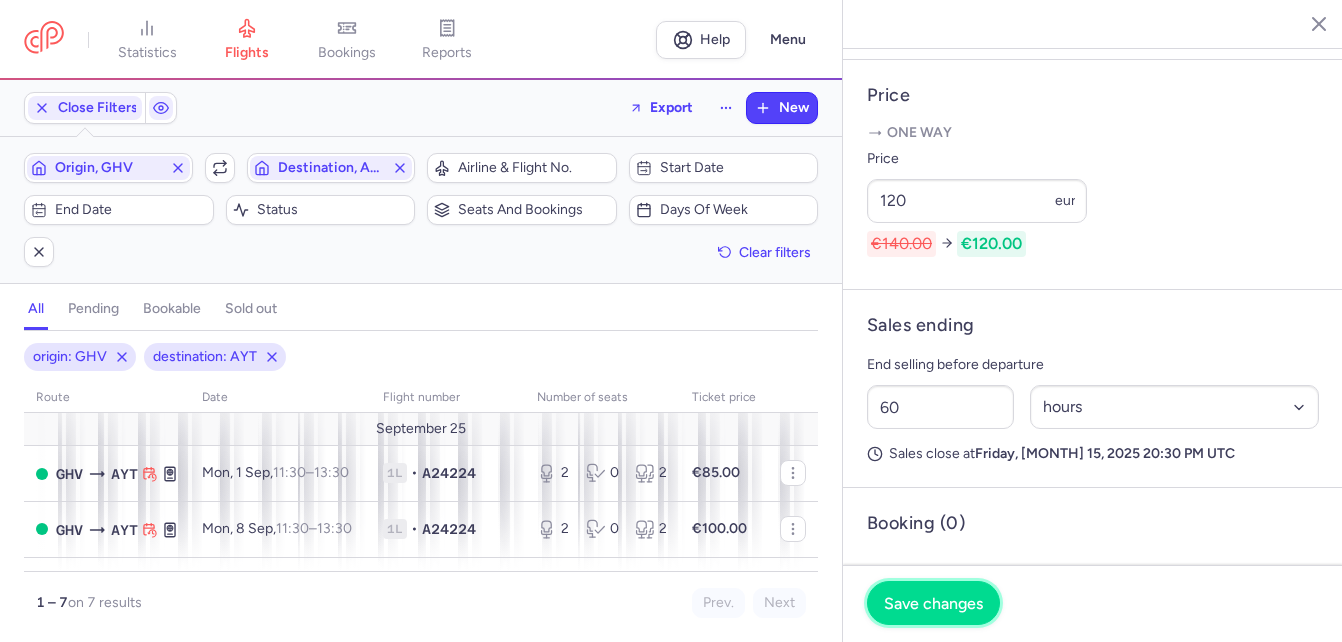 click on "Save changes" at bounding box center [933, 603] 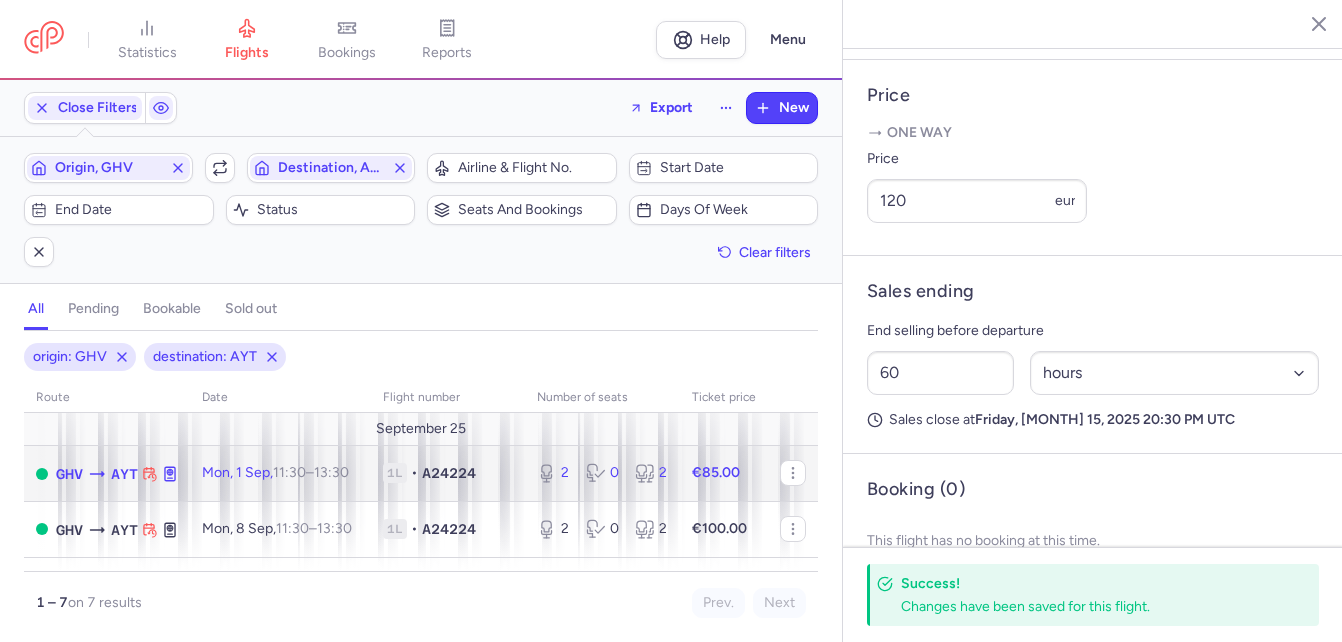 click on "A24224" 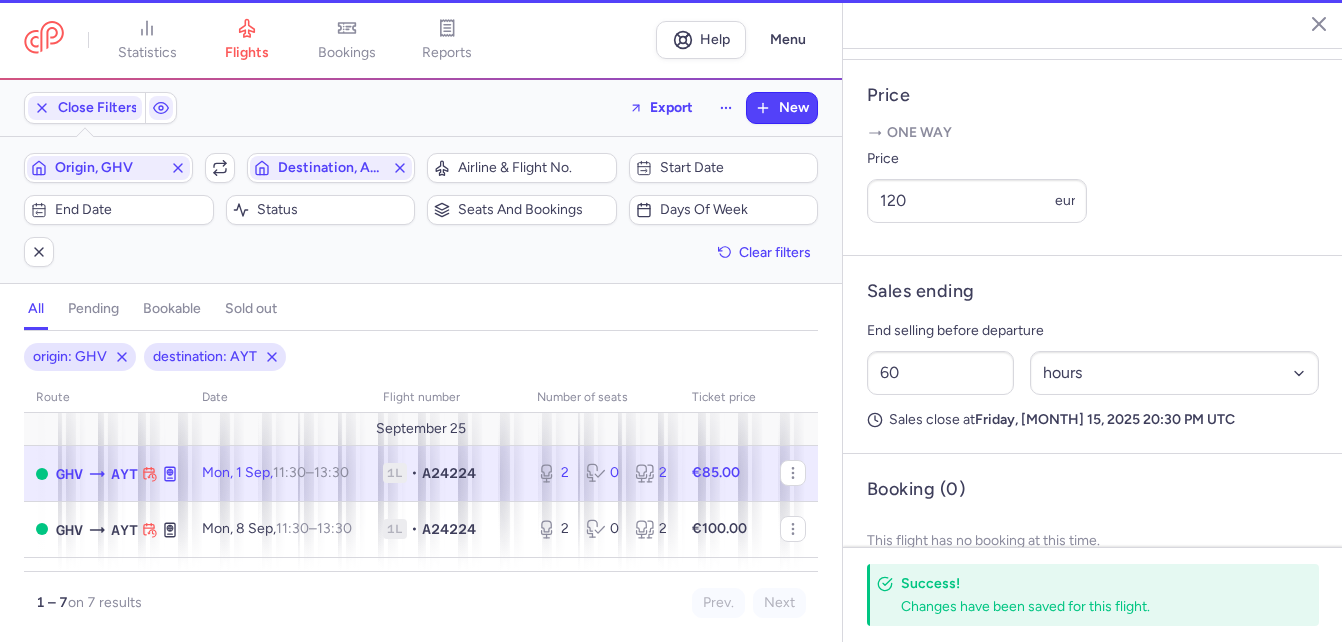 type on "1" 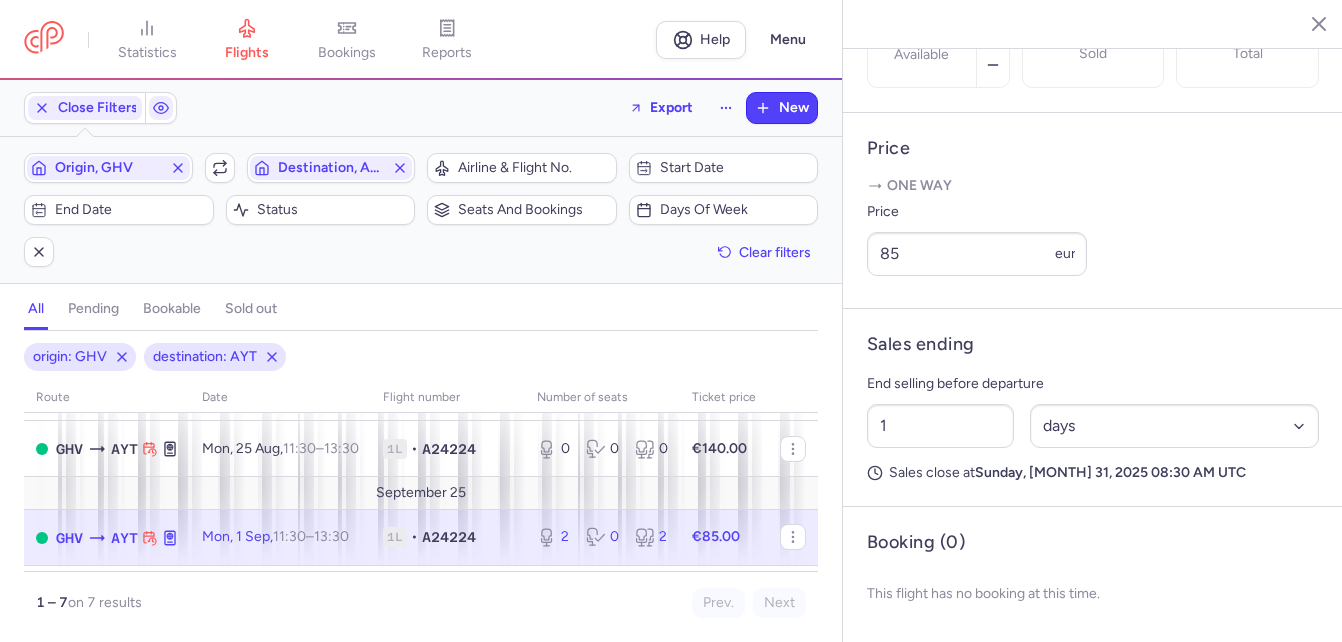 scroll, scrollTop: 100, scrollLeft: 0, axis: vertical 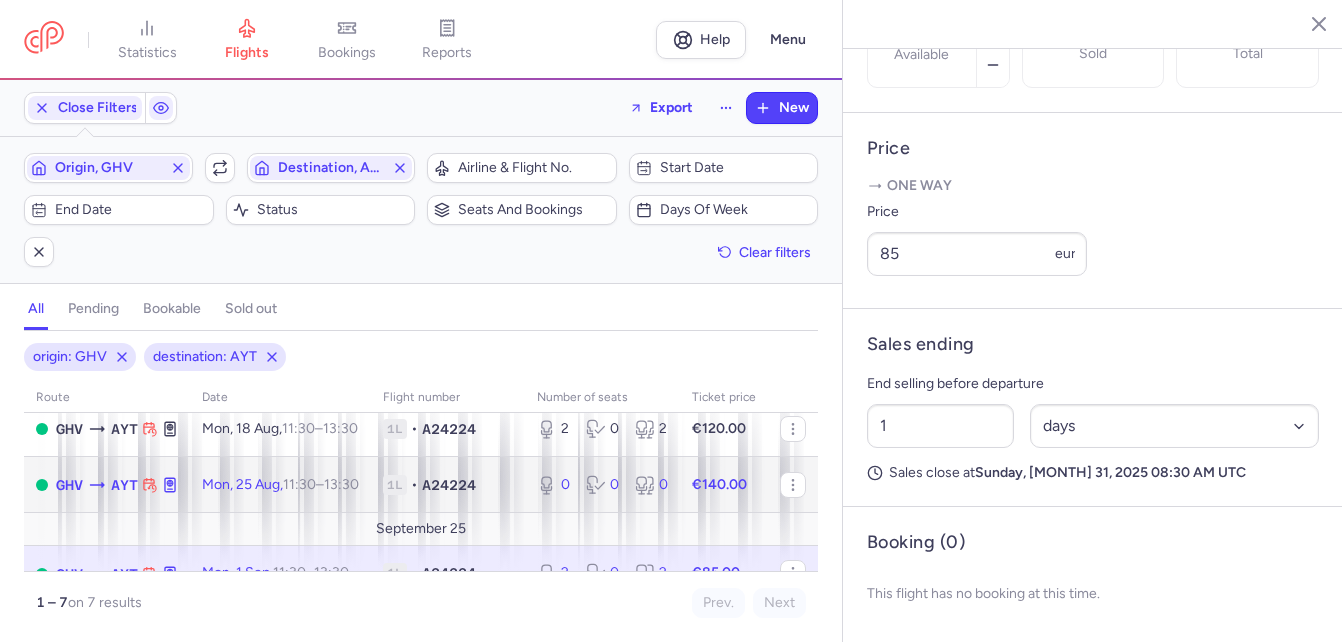 click on "A24224" 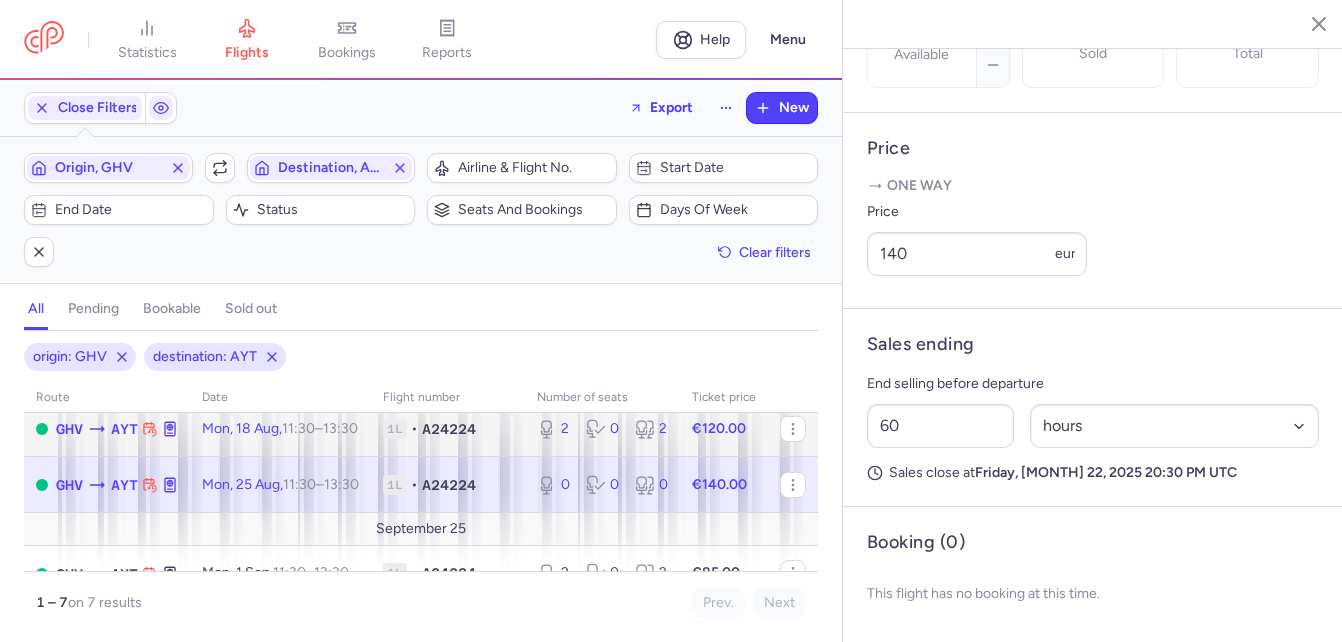 click on "1L • A24224" 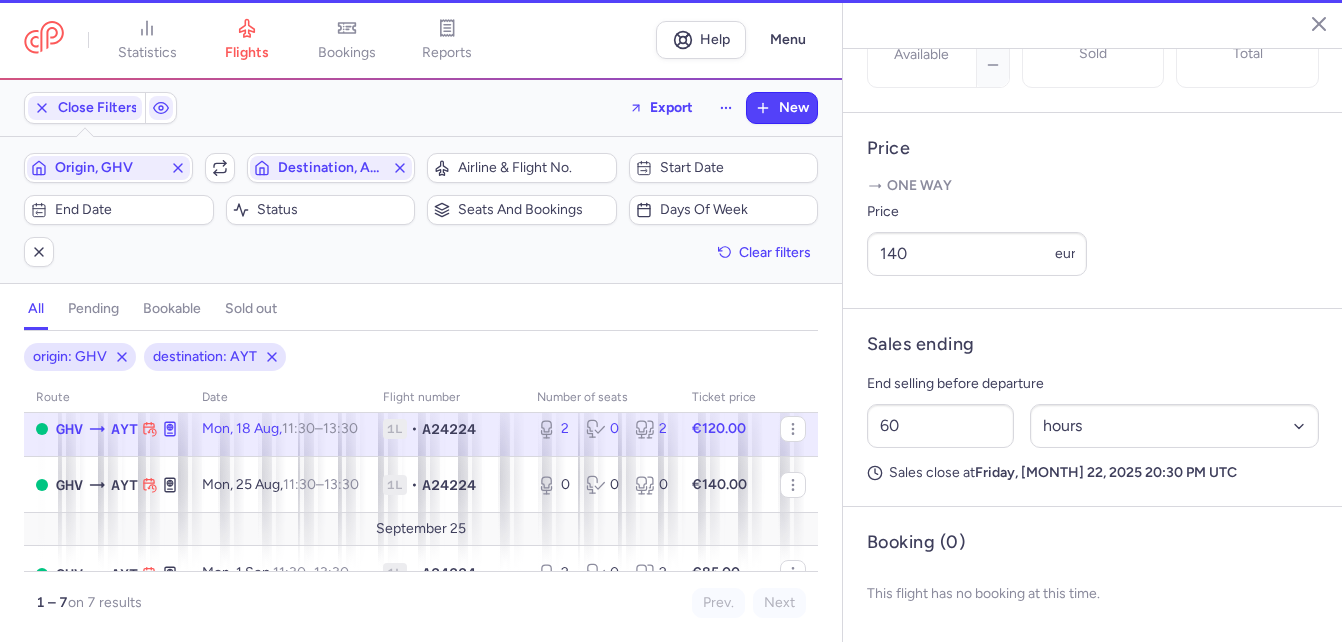 type on "2" 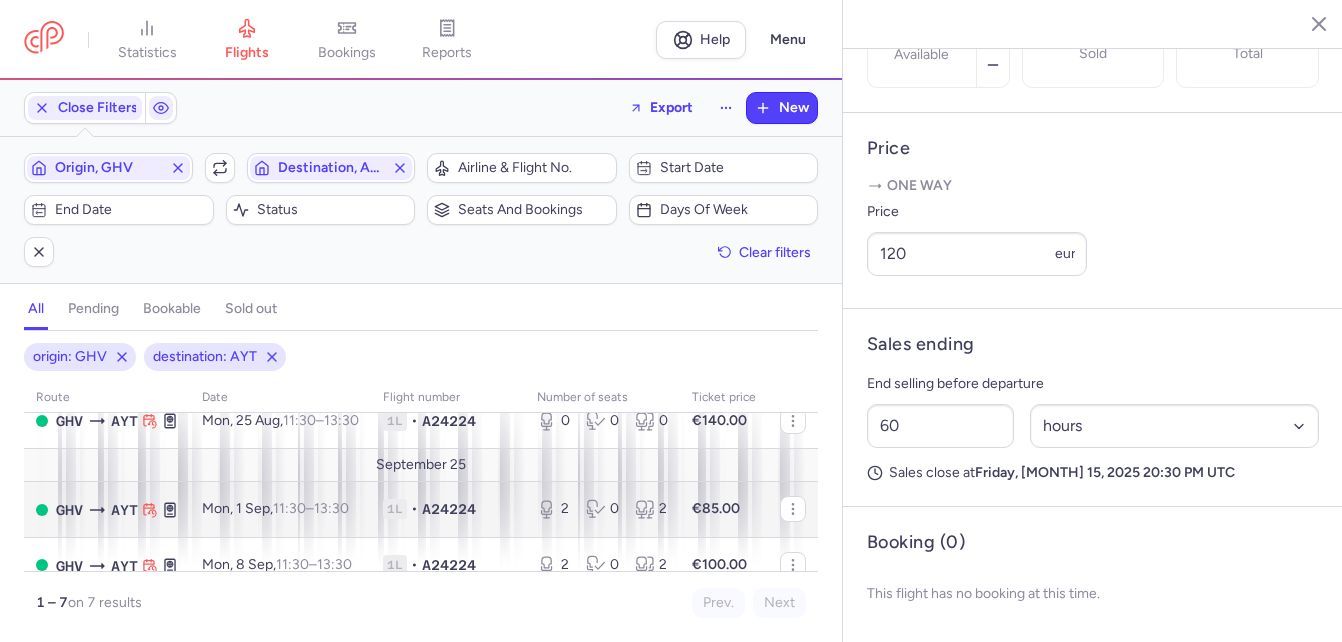 scroll, scrollTop: 200, scrollLeft: 0, axis: vertical 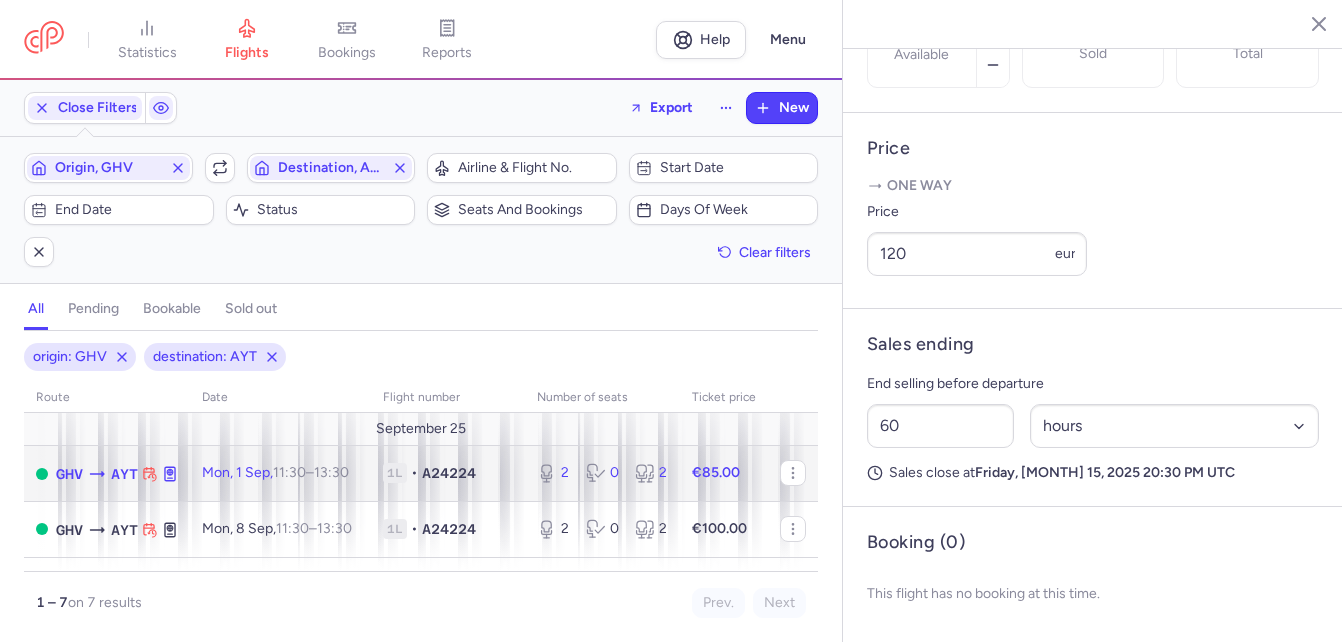 click on "A24224" 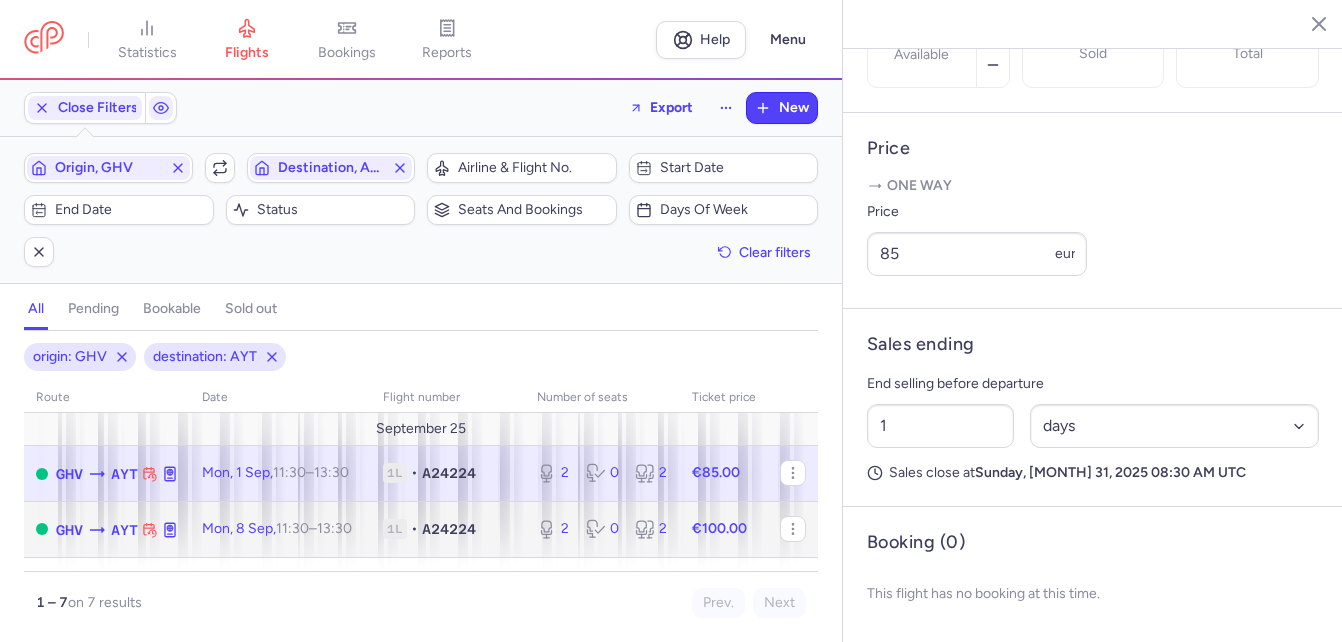 click on "A24224" 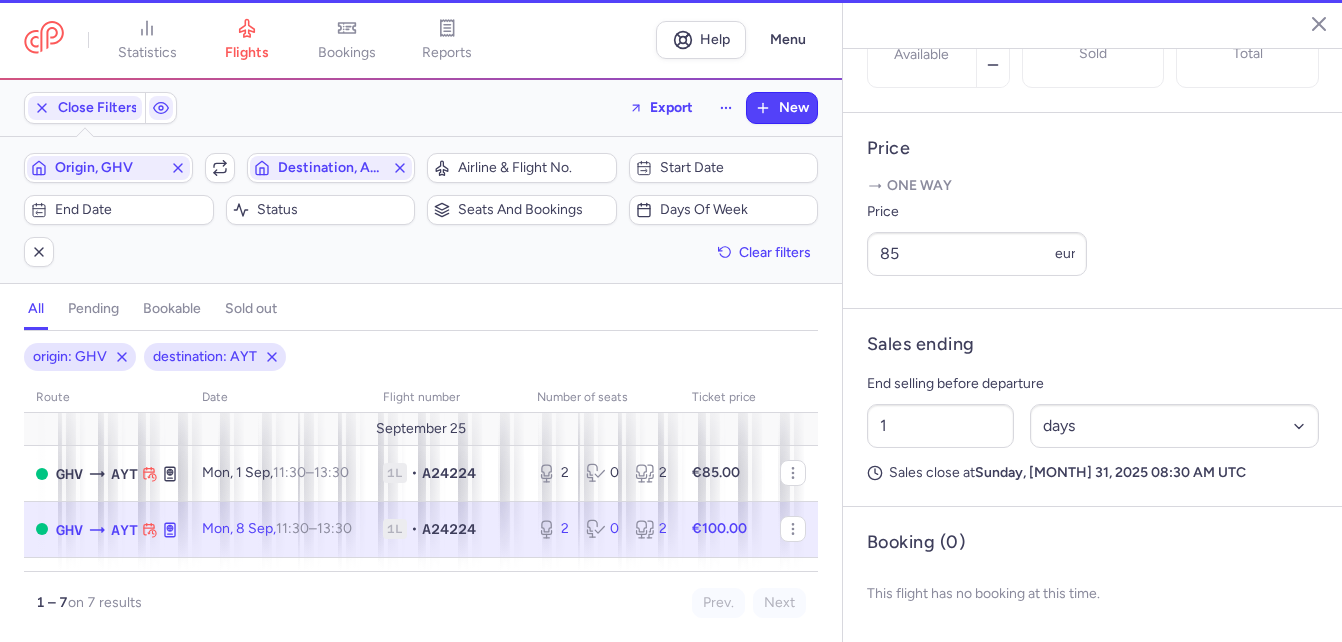 type on "60" 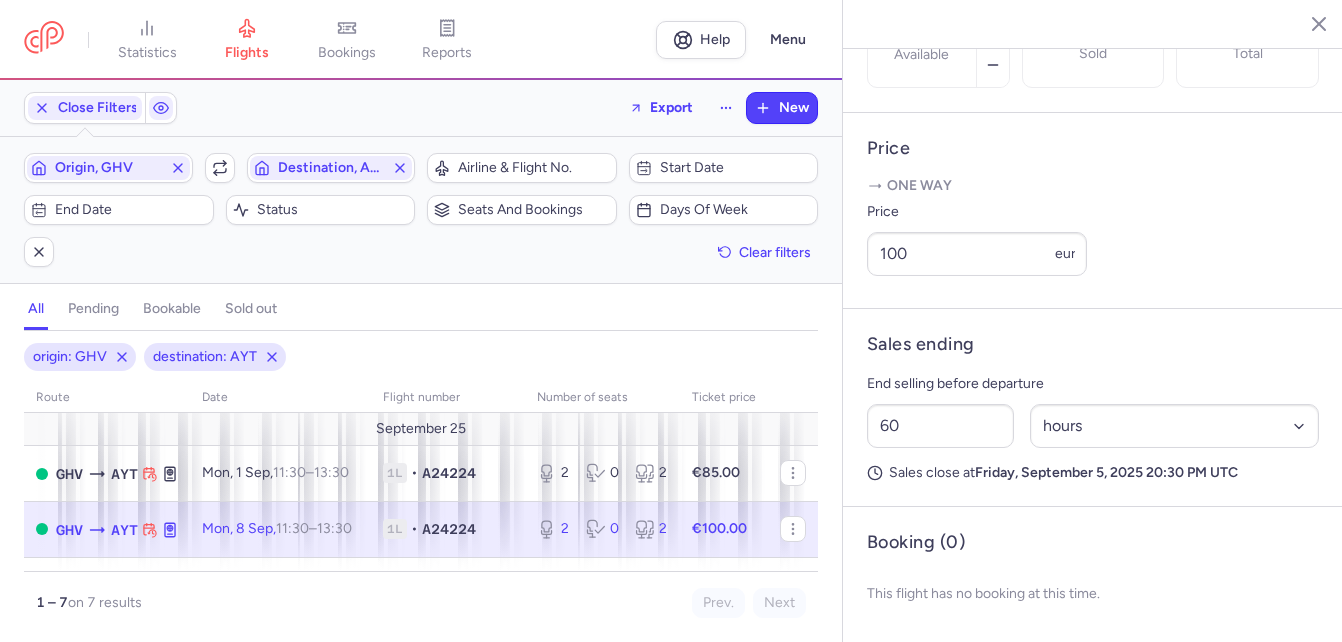scroll, scrollTop: 297, scrollLeft: 0, axis: vertical 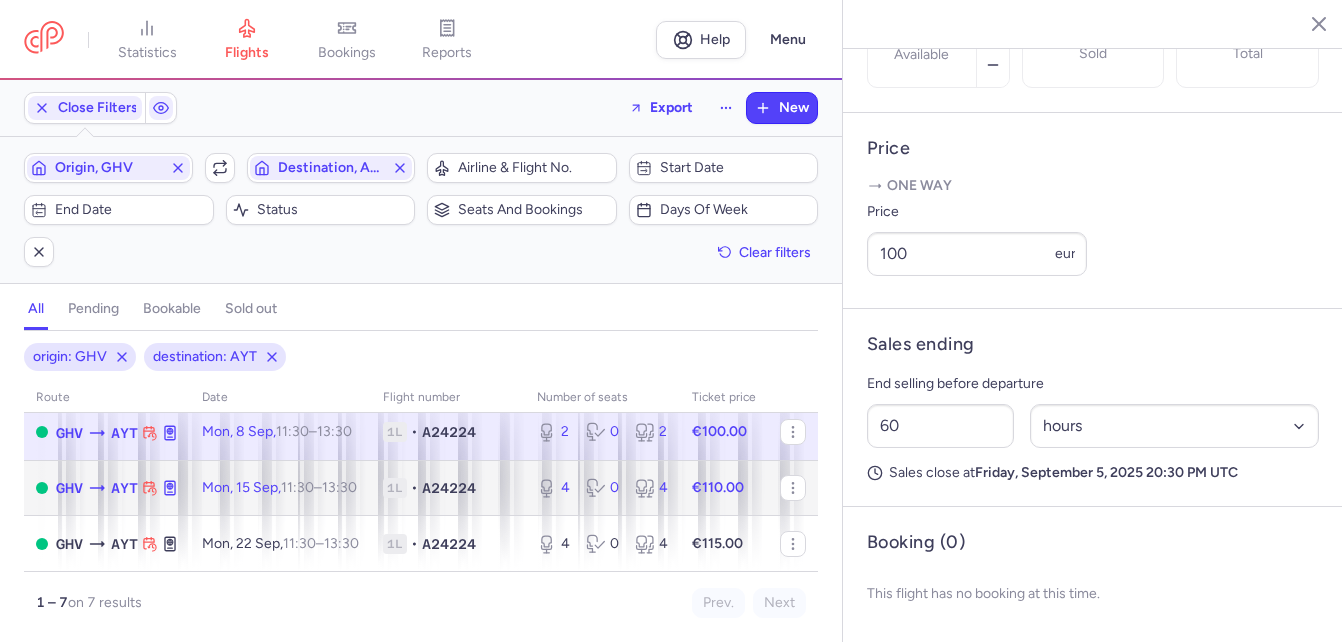 click on "A24224" 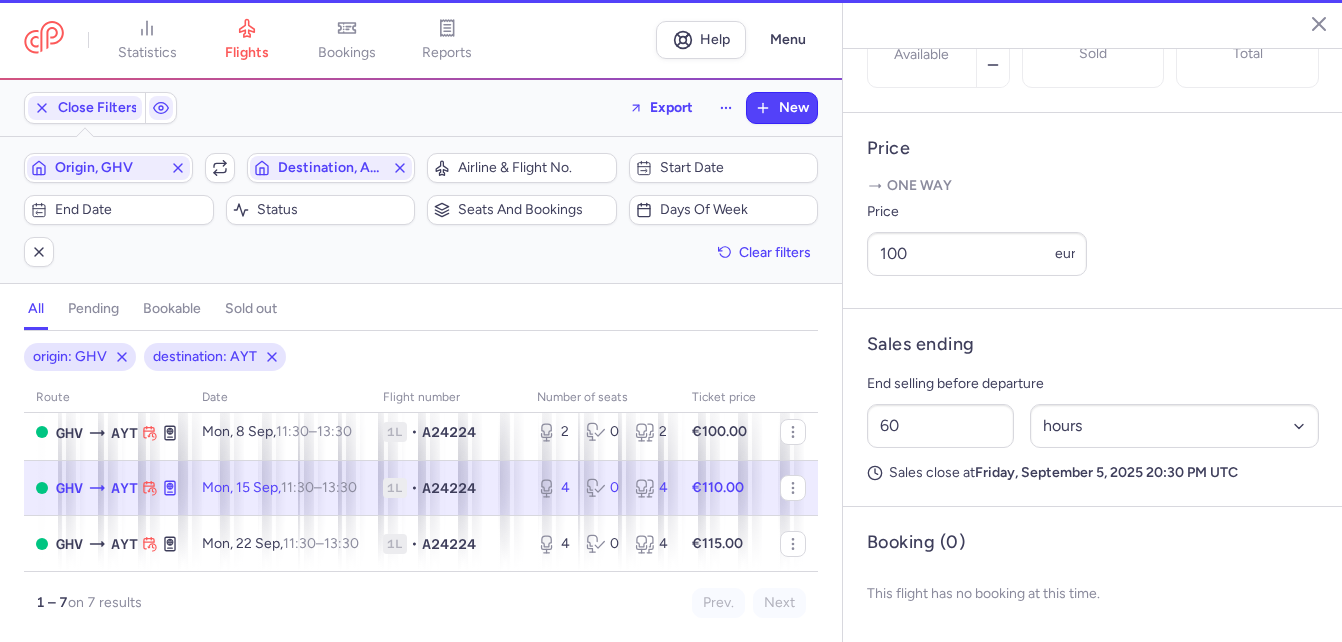 type on "4" 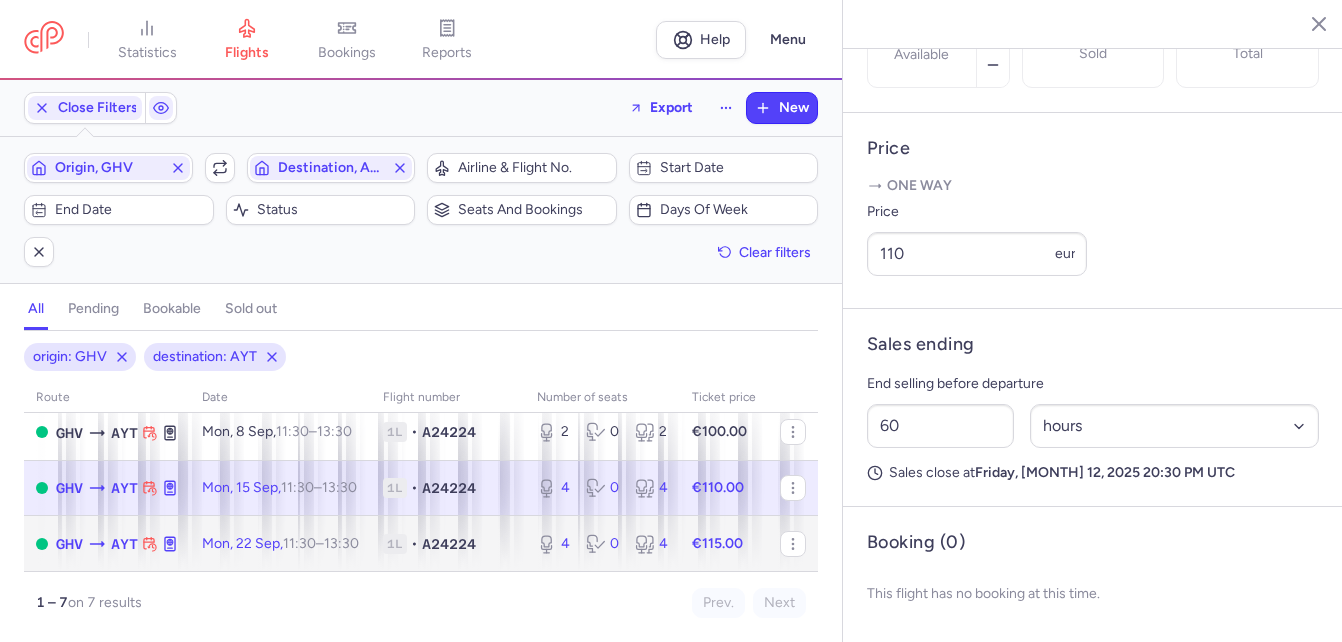 click on "A24224" 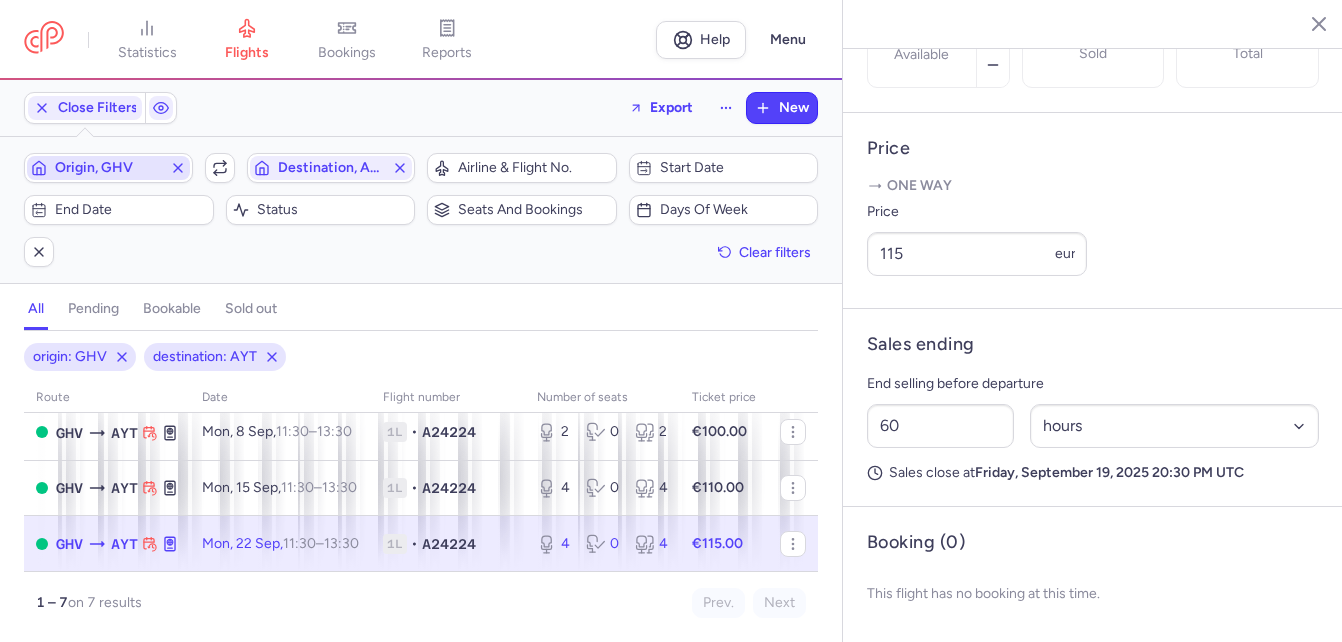 click 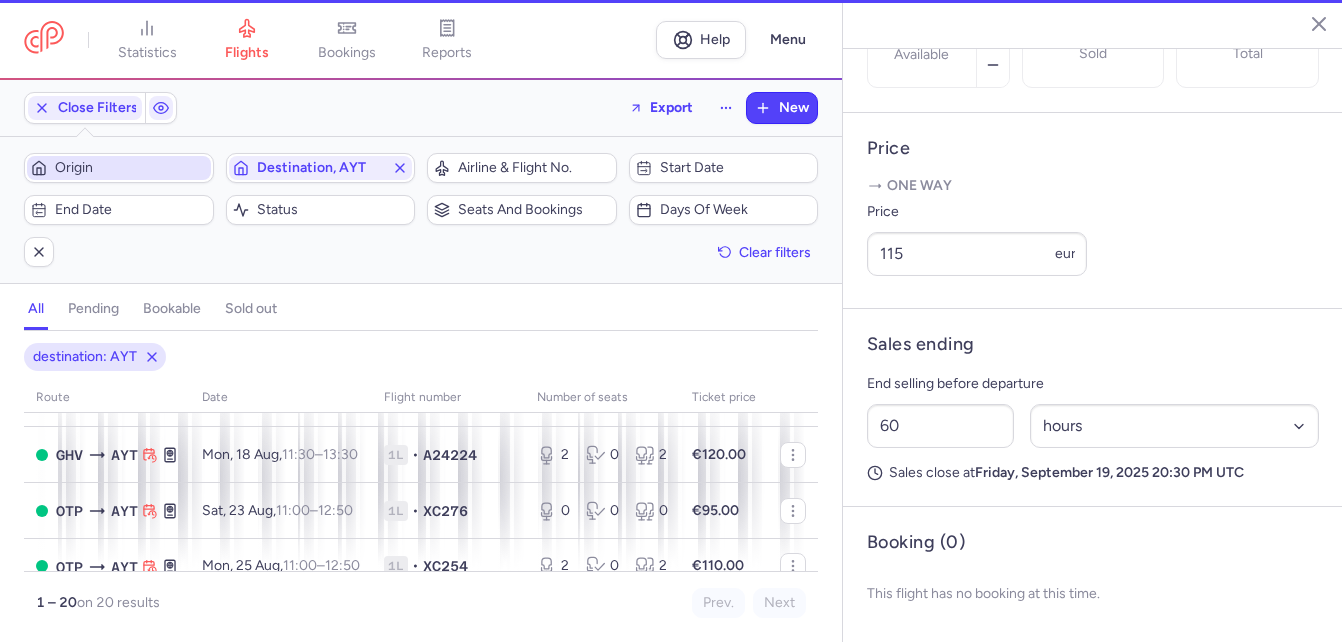 scroll, scrollTop: 320, scrollLeft: 0, axis: vertical 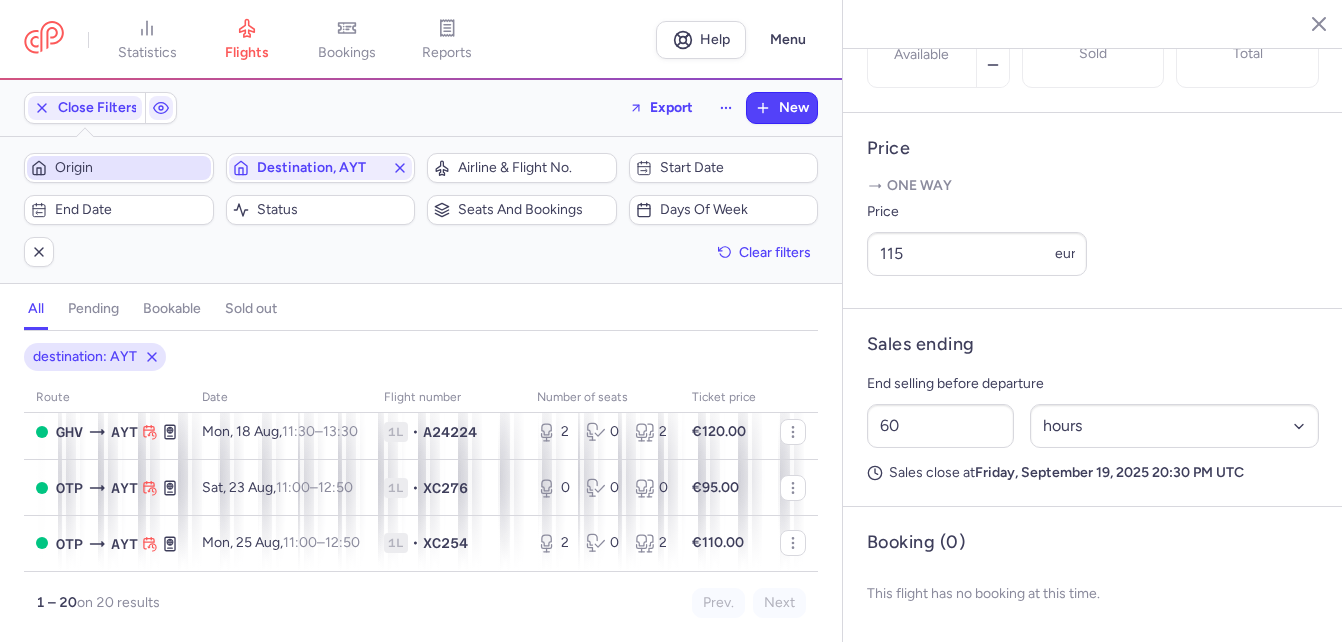 type 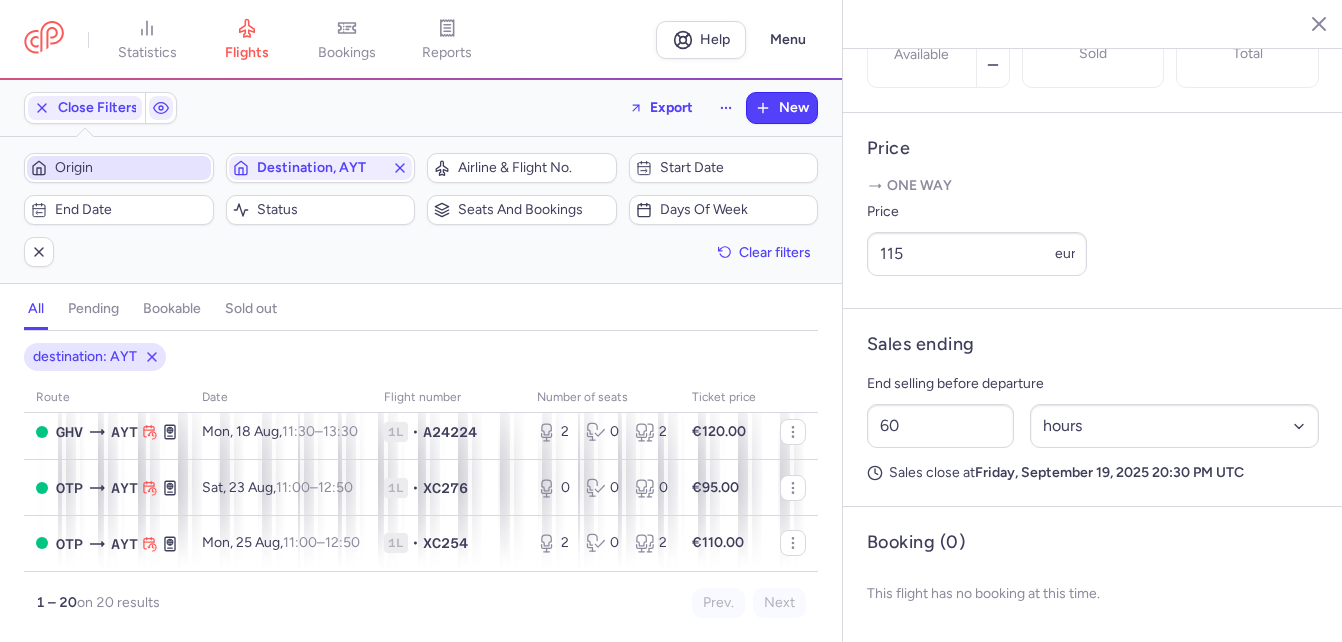 click on "Origin" at bounding box center (131, 168) 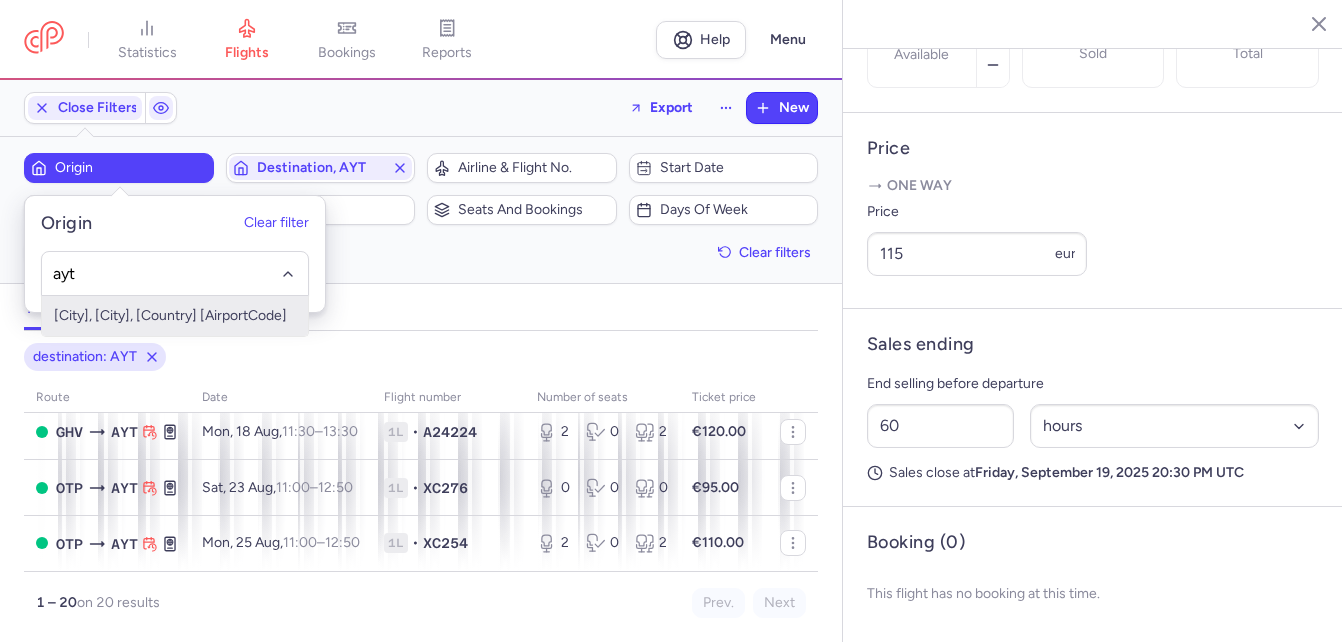 click on "[City], [City], [Country] [AirportCode]" at bounding box center (175, 316) 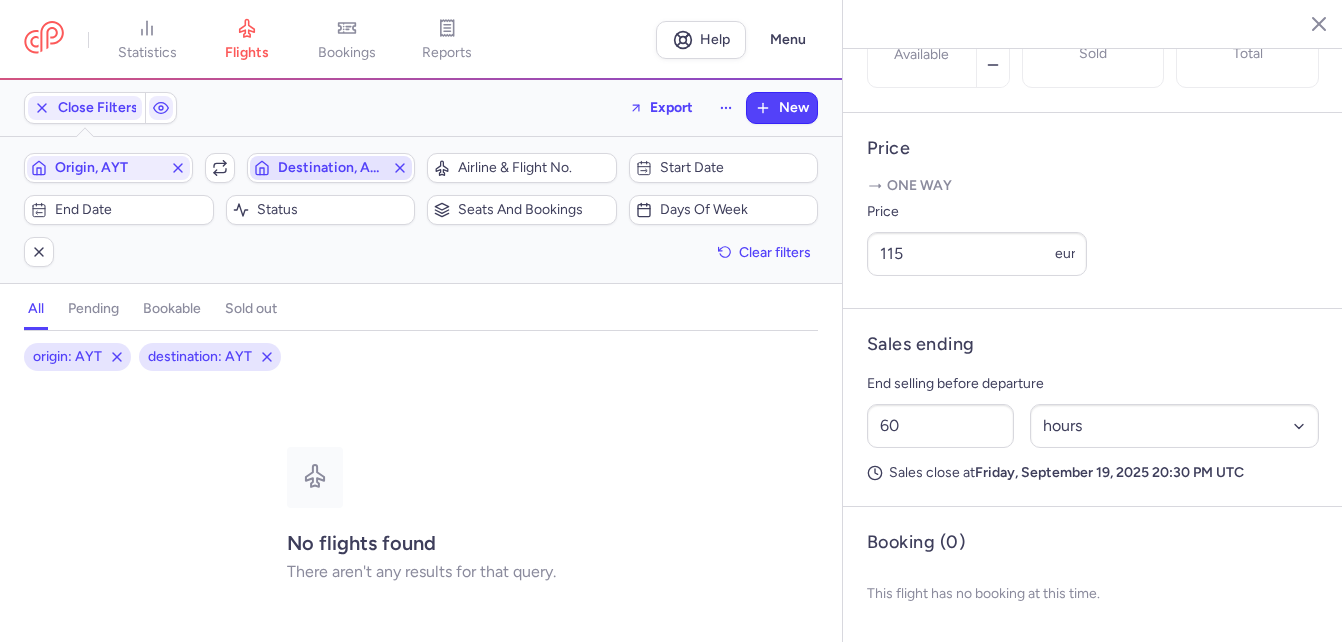 click 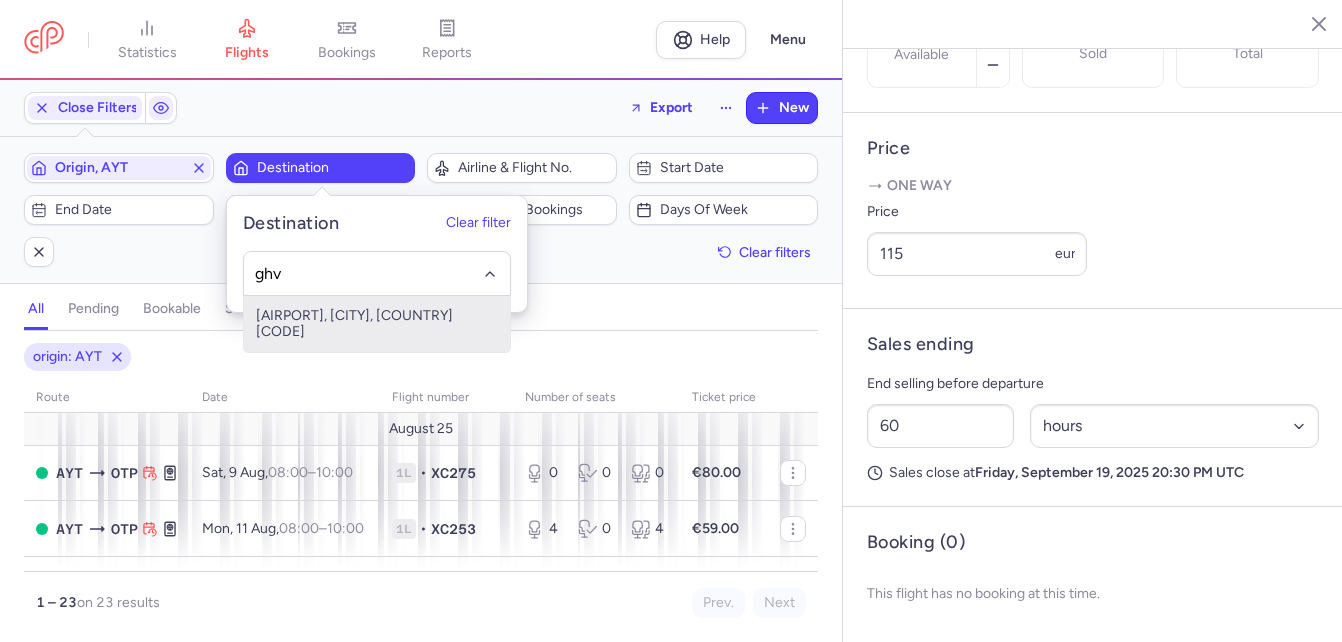 click on "[AIRPORT], [CITY], [COUNTRY] [CODE]" at bounding box center [377, 324] 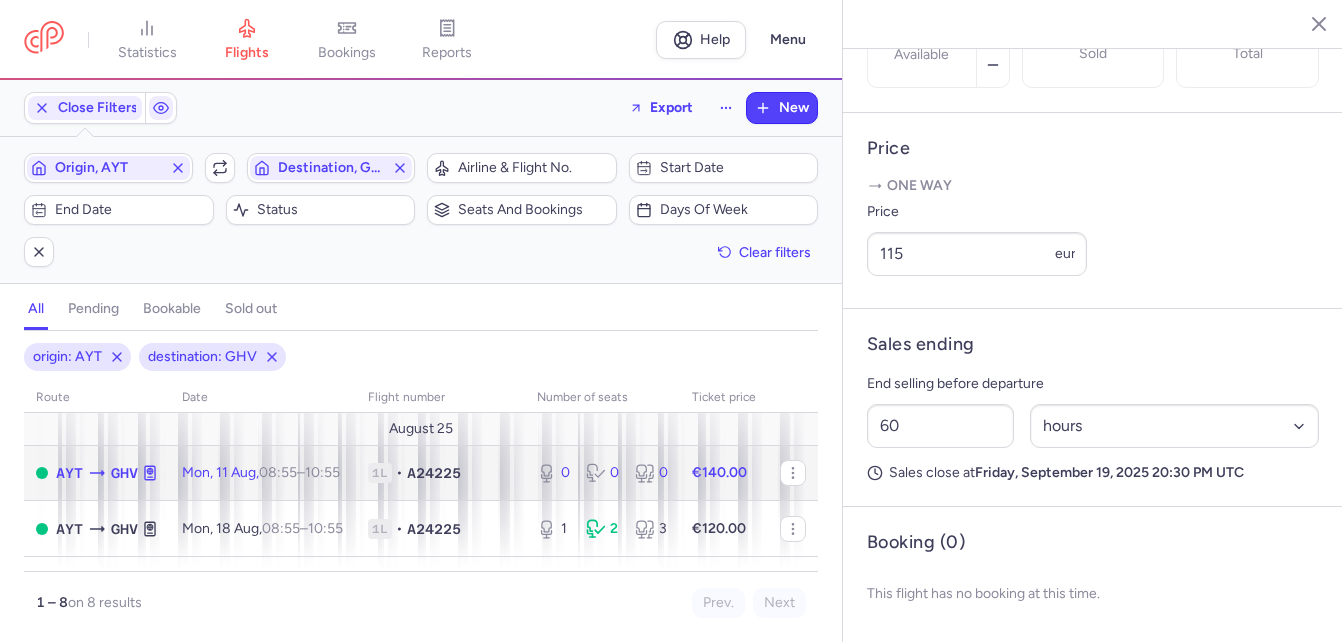 click on "1L" at bounding box center [380, 473] 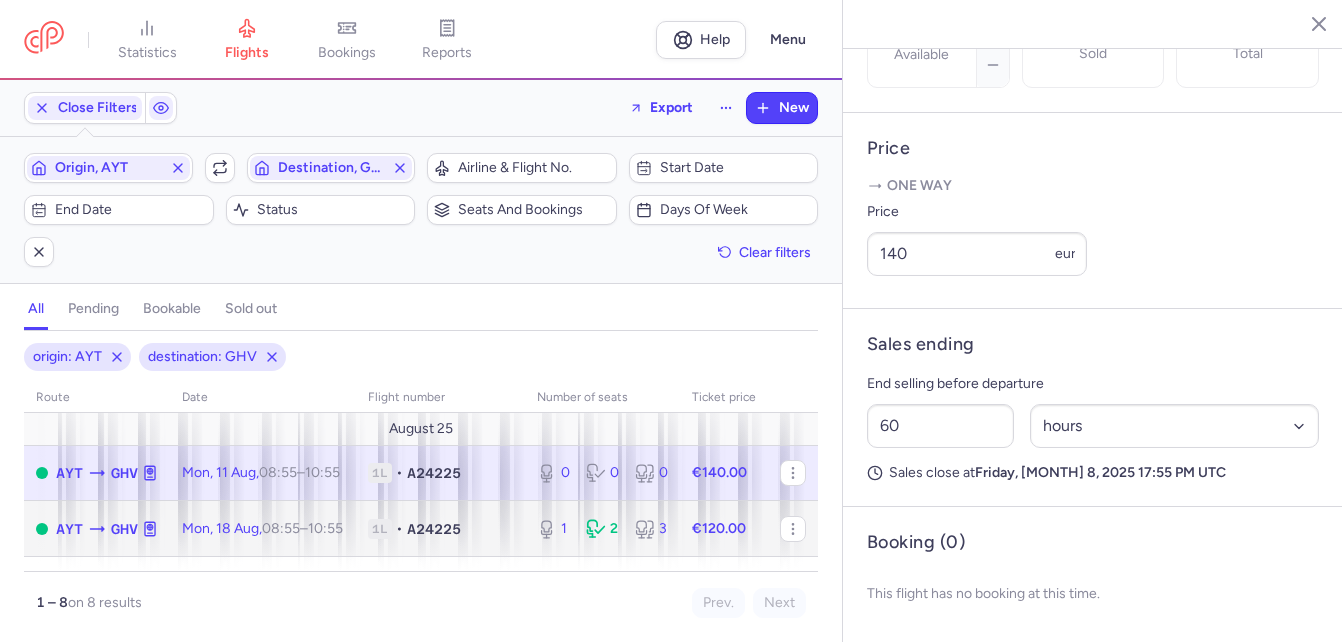 click on "1L • A24225" 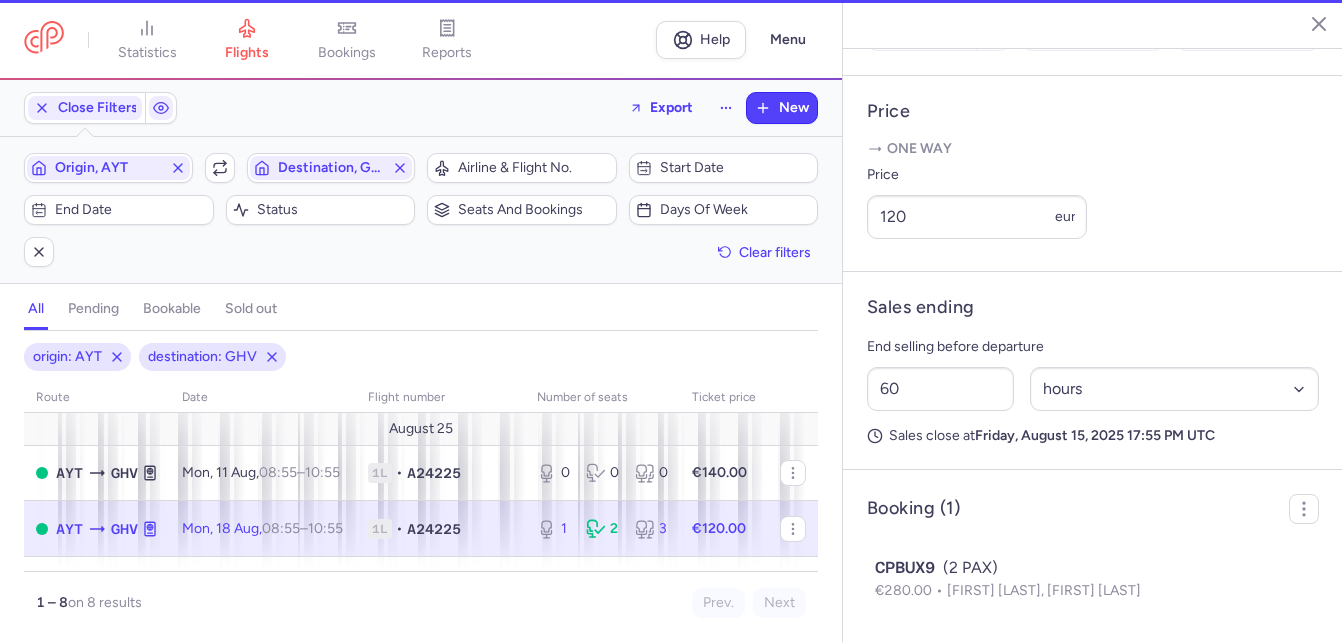 scroll, scrollTop: 752, scrollLeft: 0, axis: vertical 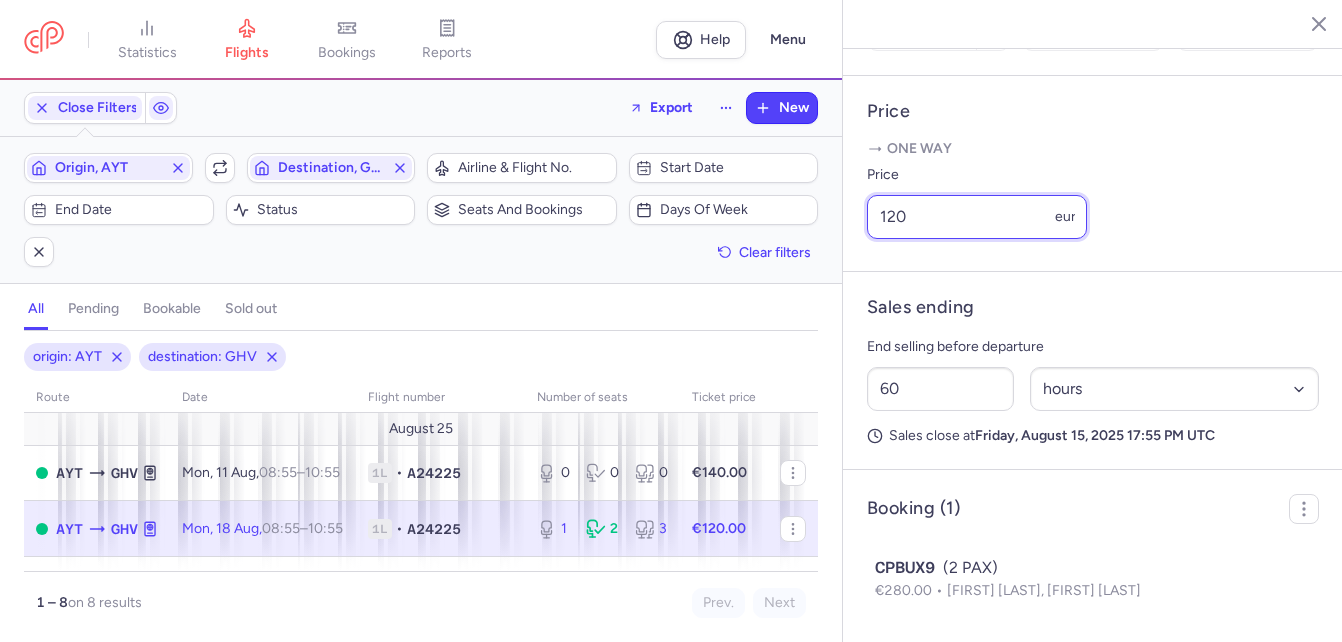 drag, startPoint x: 907, startPoint y: 251, endPoint x: 843, endPoint y: 229, distance: 67.6757 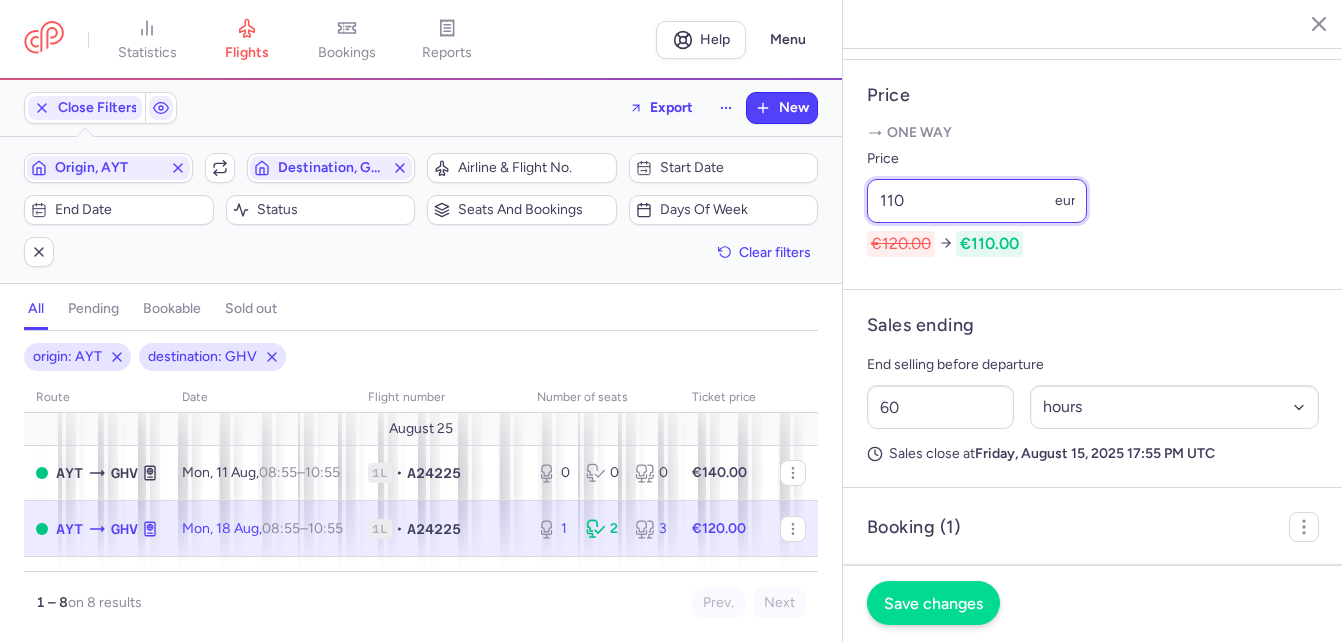 type on "110" 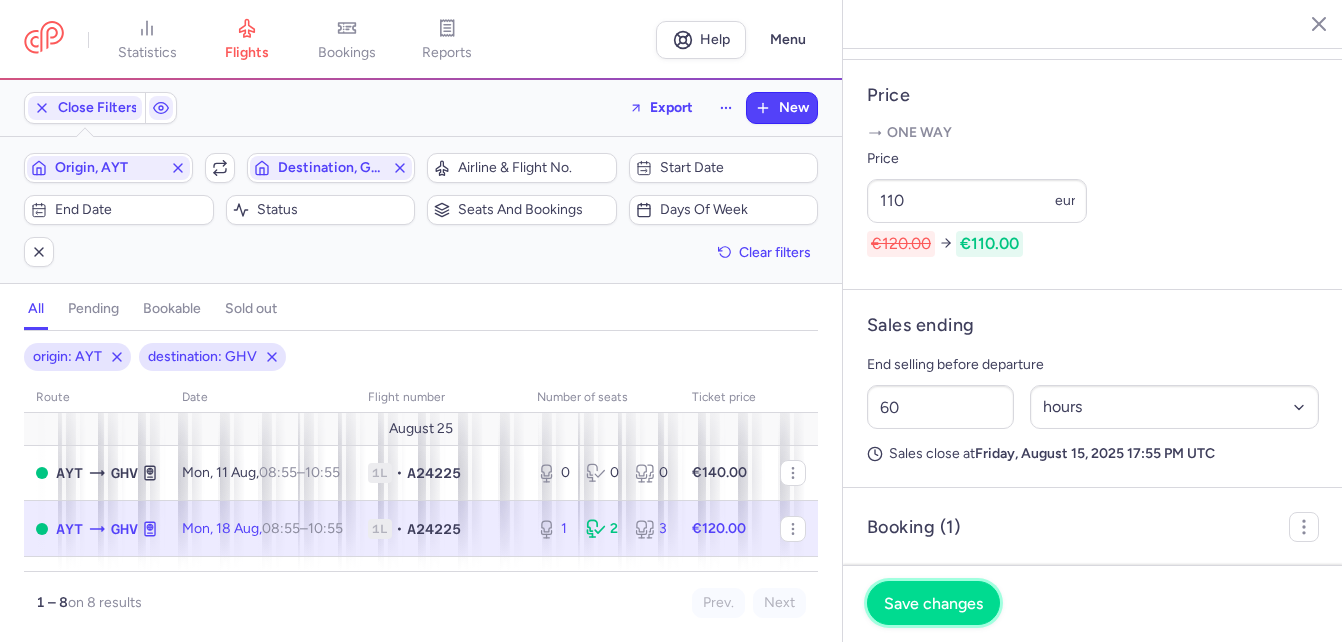 click on "Save changes" at bounding box center [933, 603] 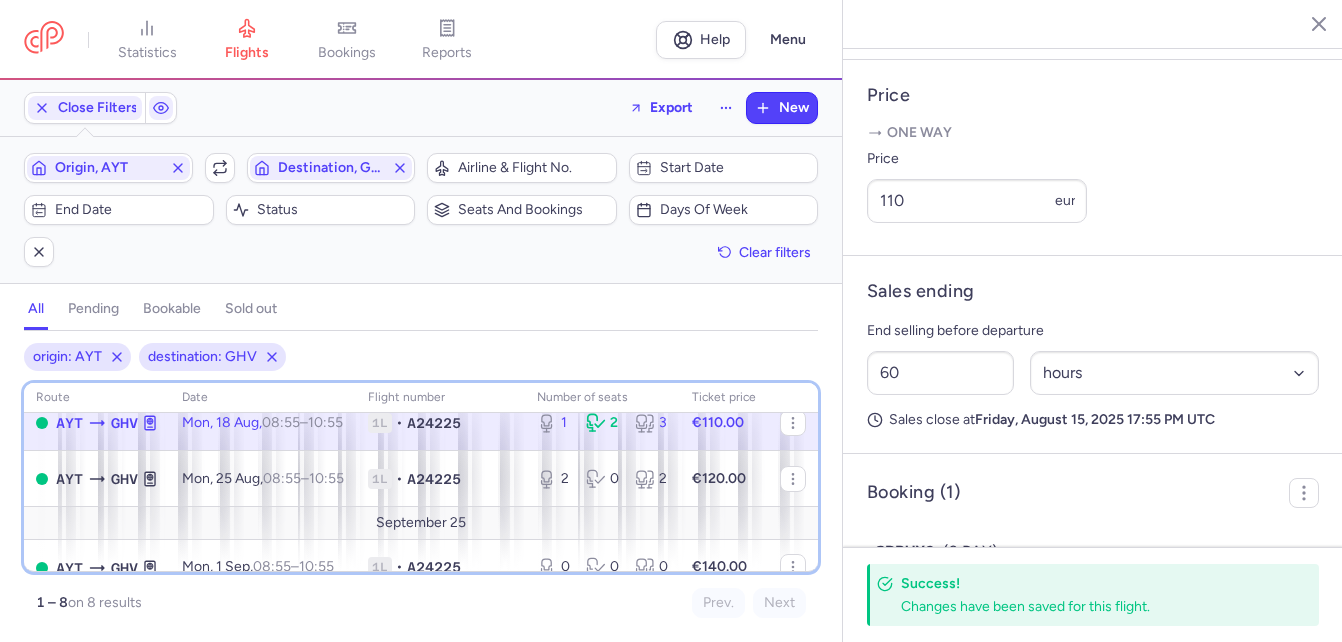 scroll, scrollTop: 110, scrollLeft: 0, axis: vertical 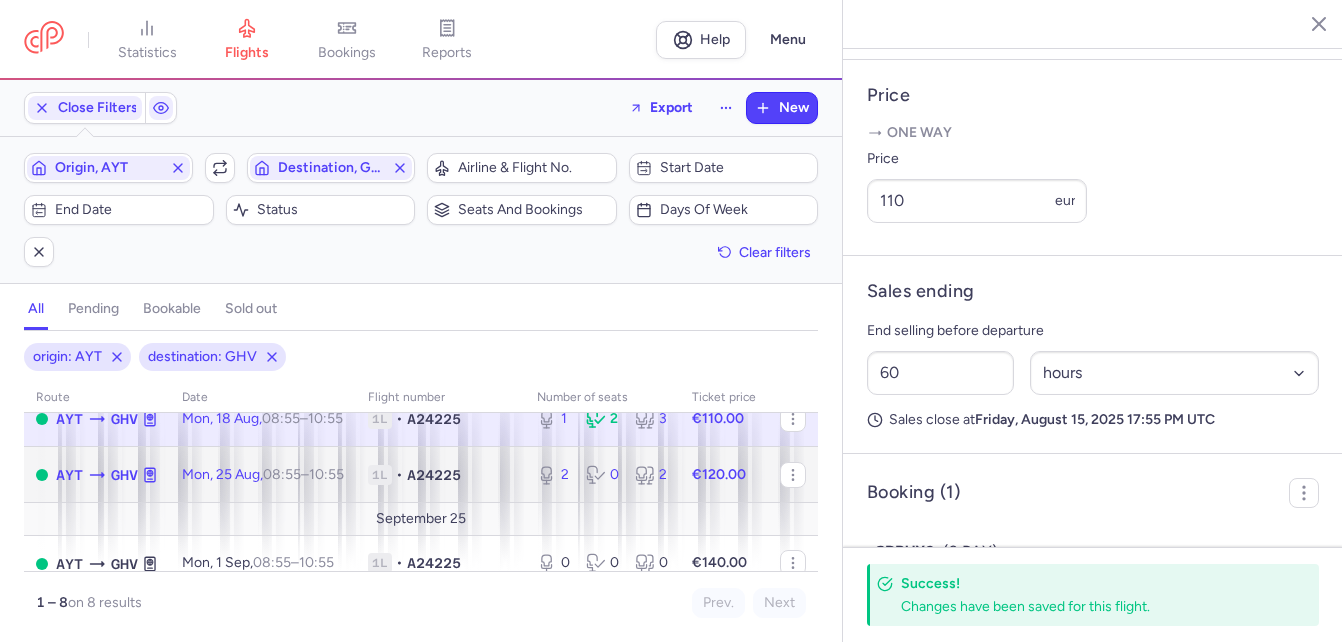 click on "•" 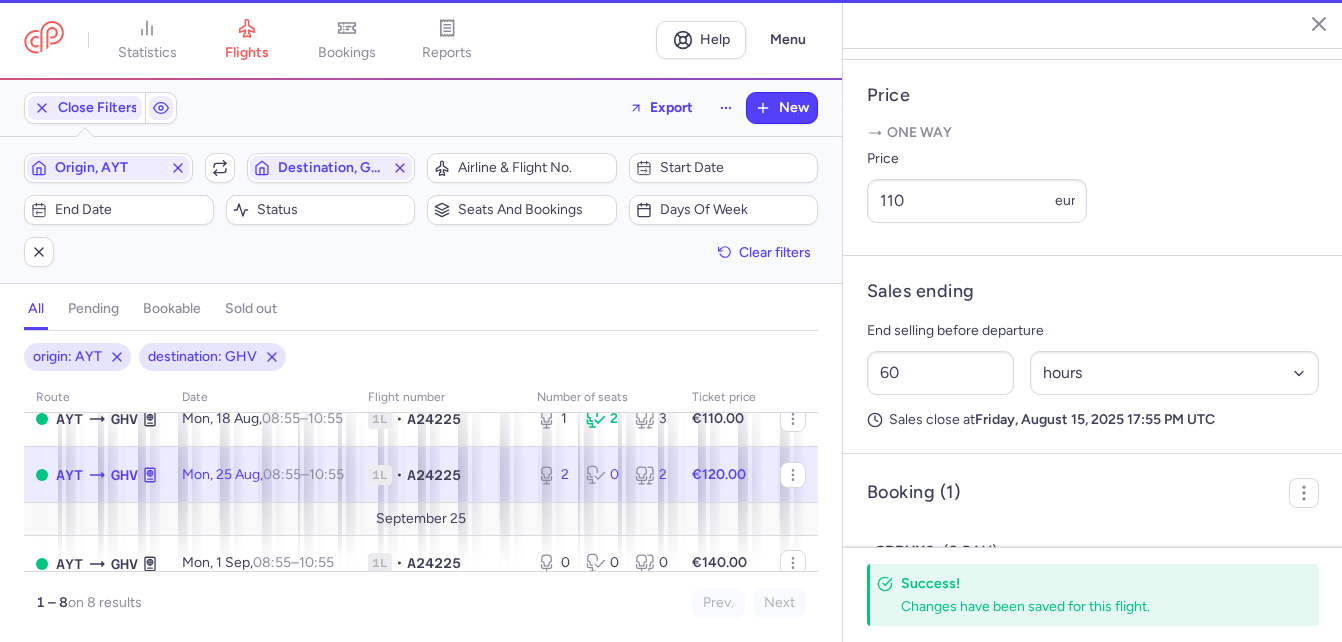 scroll, scrollTop: 736, scrollLeft: 0, axis: vertical 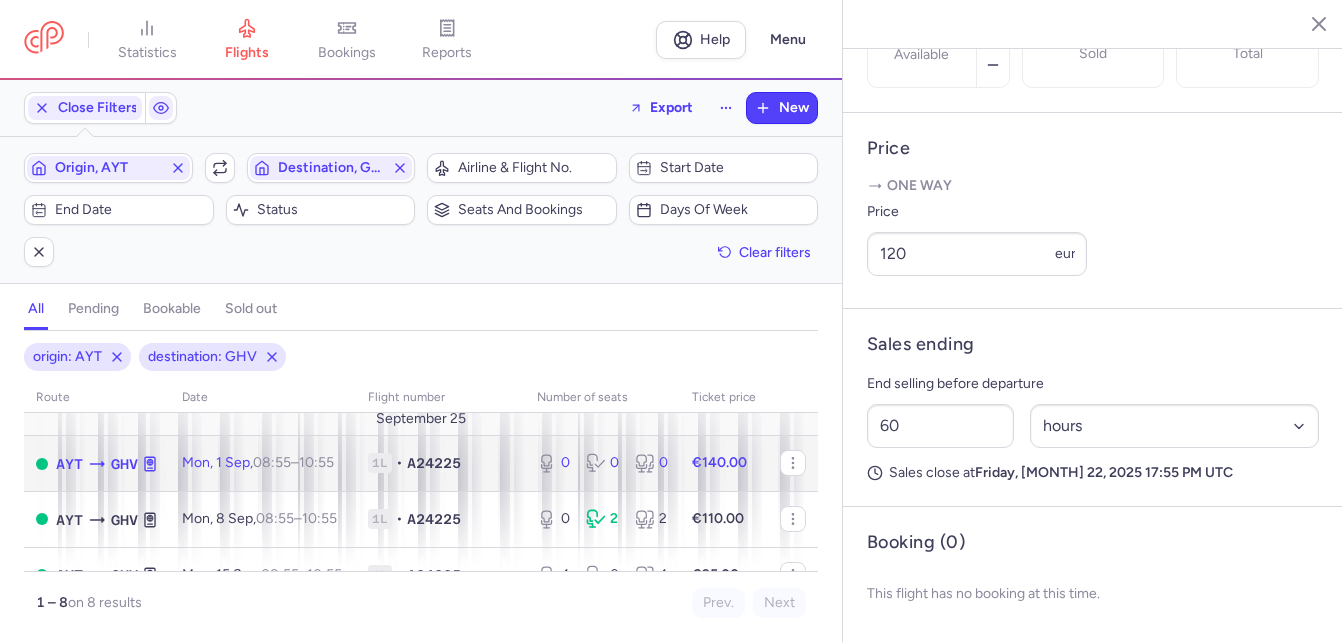click on "[AIRPORTCODE] [AIRPORTCODE] Mon, 1 Sep, 08:55 – 10:55 +0" 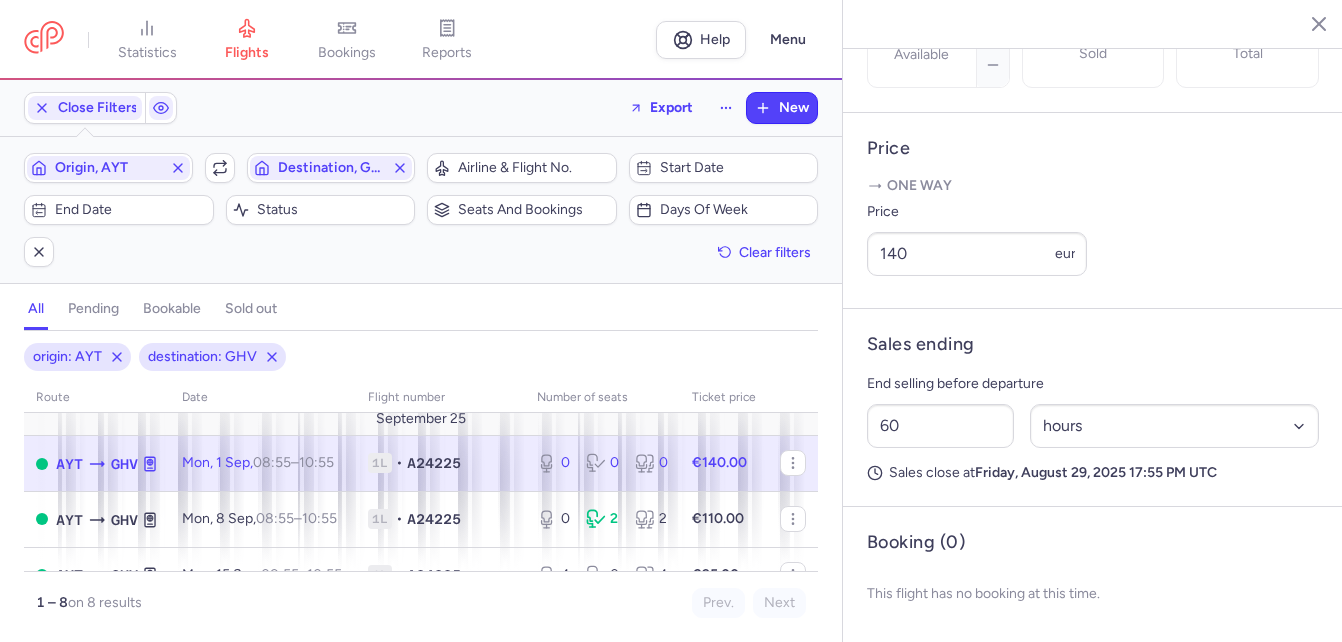 click on "[AIRPORTCODE] [AIRPORTCODE] Mon, 1 Sep, 08:55 – 10:55 +0" 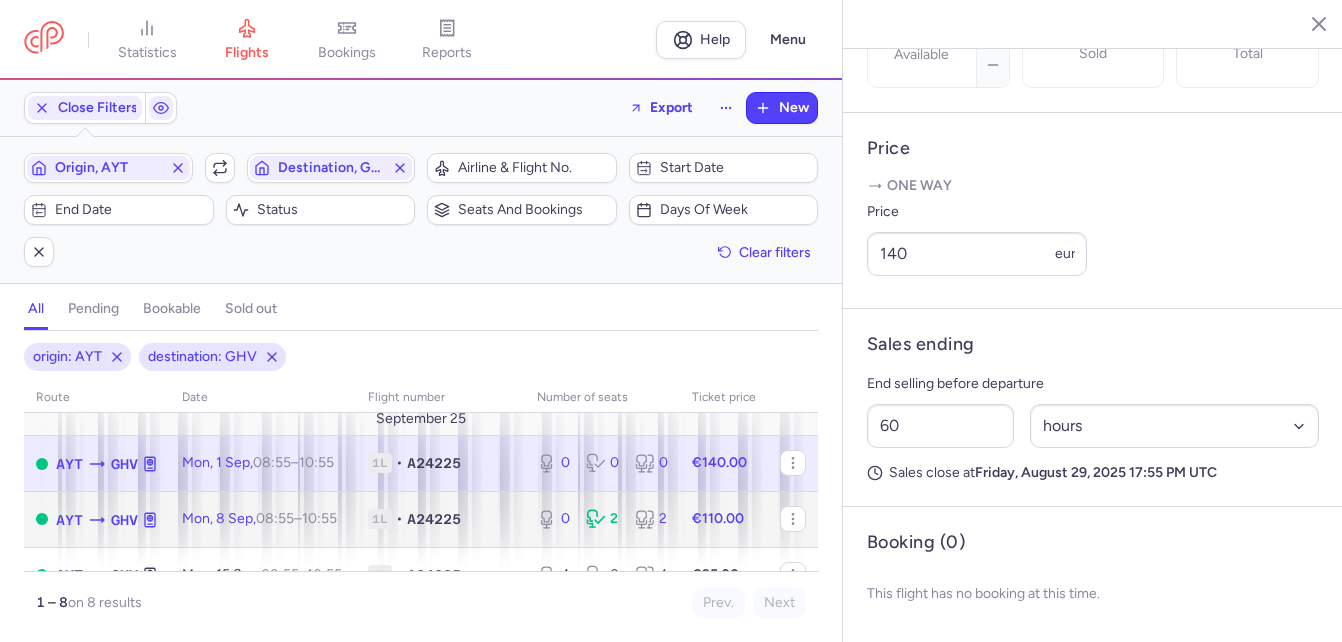click on "10:55 +0" at bounding box center [319, 518] 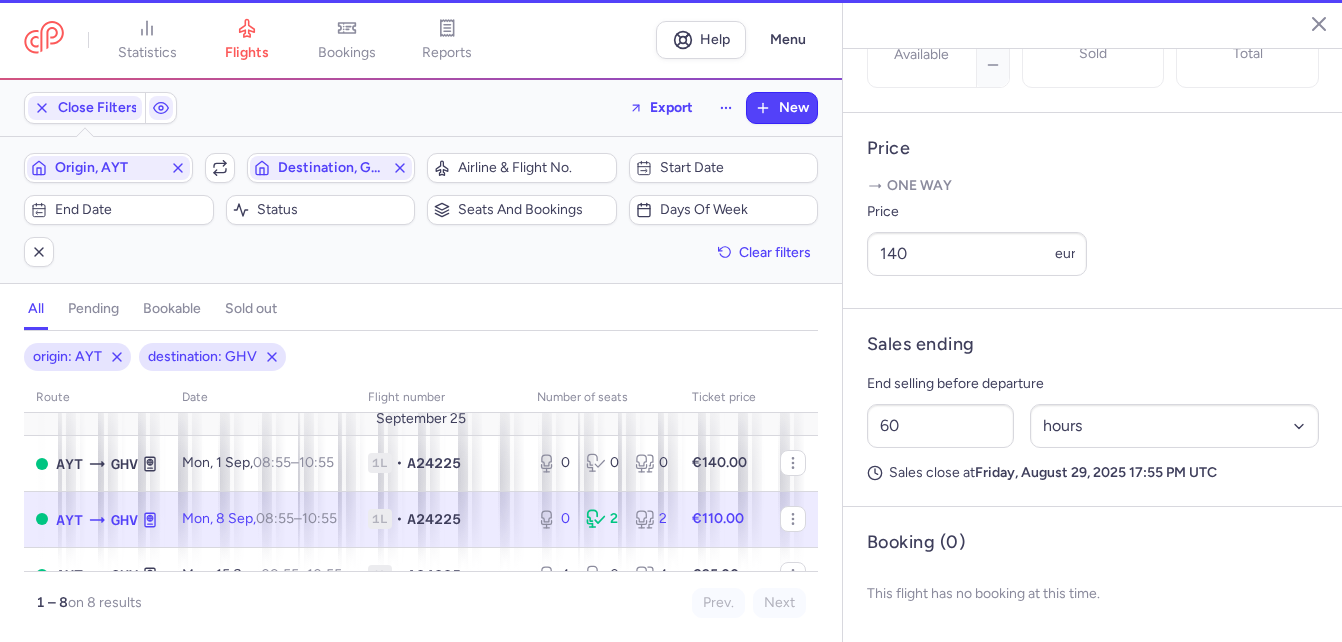 scroll, scrollTop: 752, scrollLeft: 0, axis: vertical 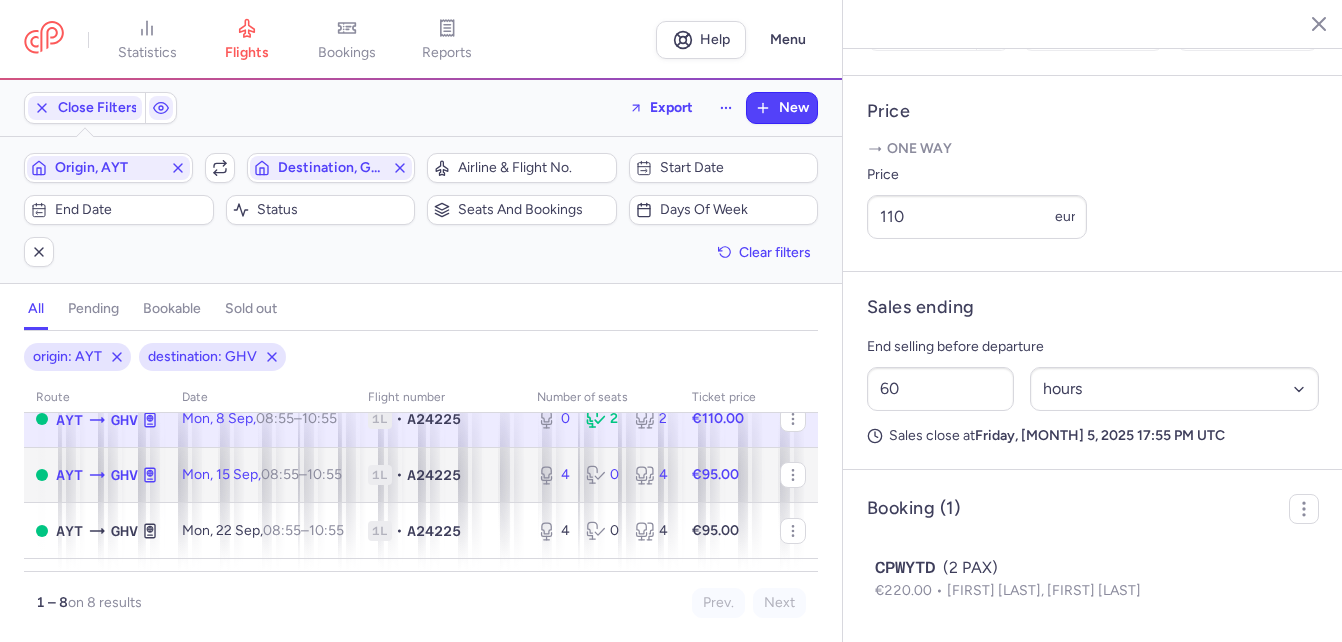 click on "10:55 +0" at bounding box center (324, 474) 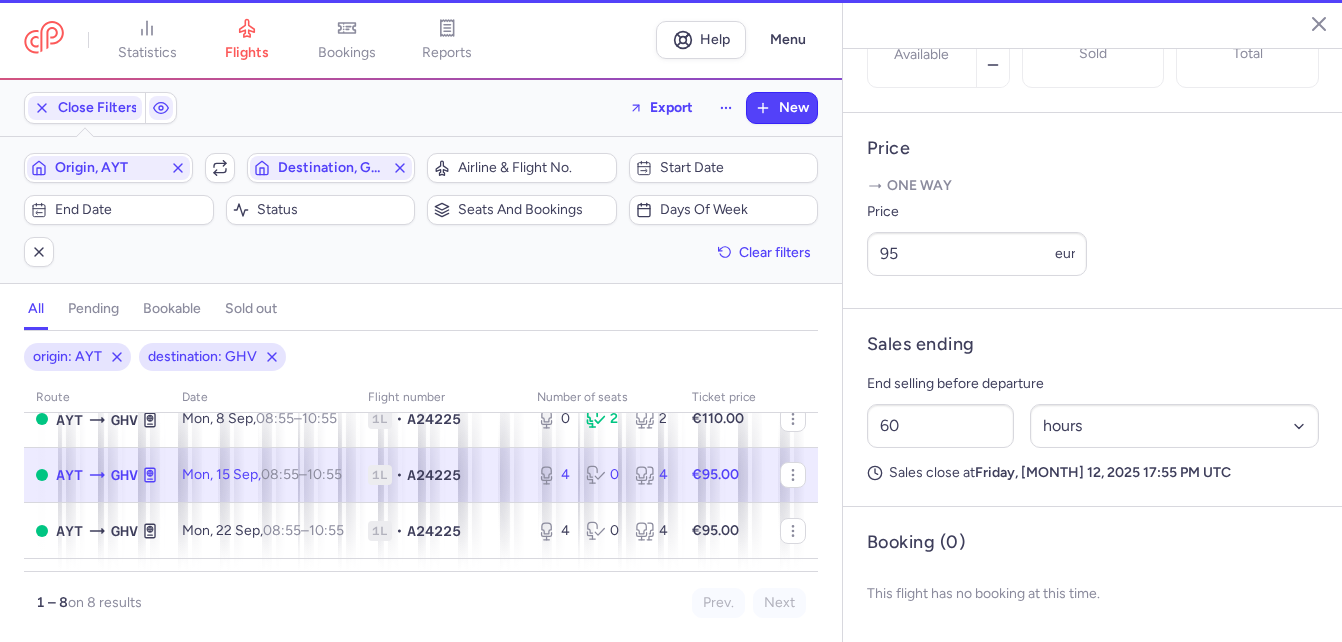 scroll, scrollTop: 736, scrollLeft: 0, axis: vertical 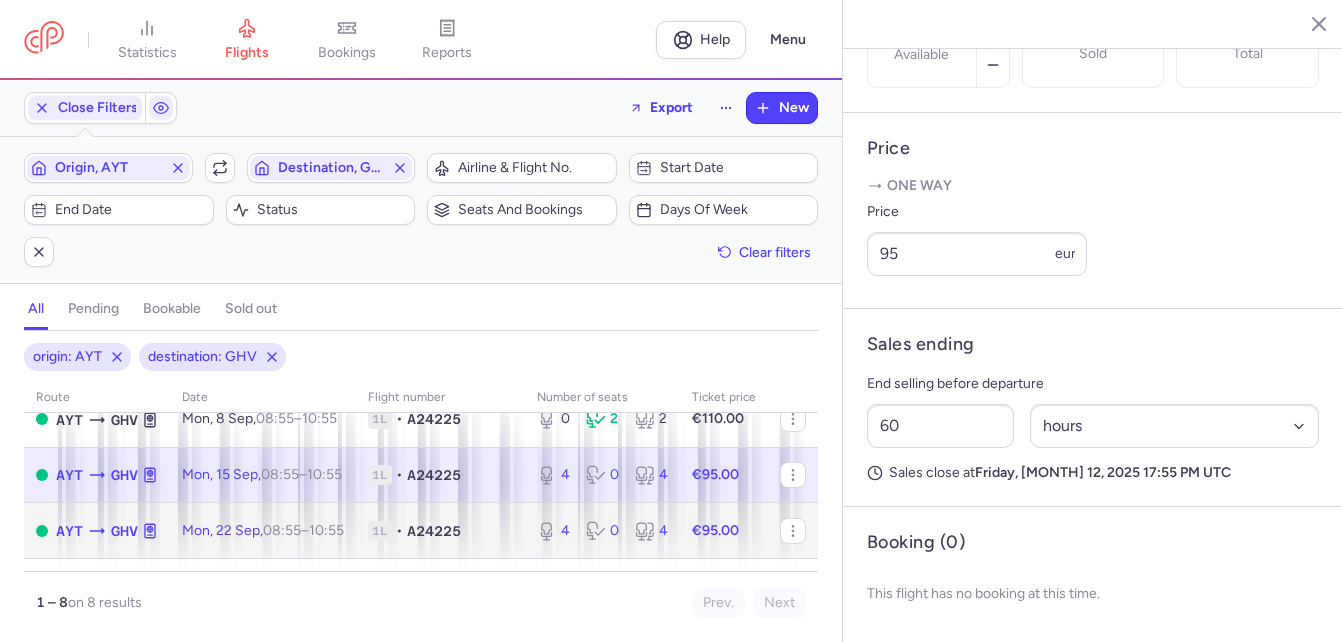 click on "10:55 +0" at bounding box center [326, 530] 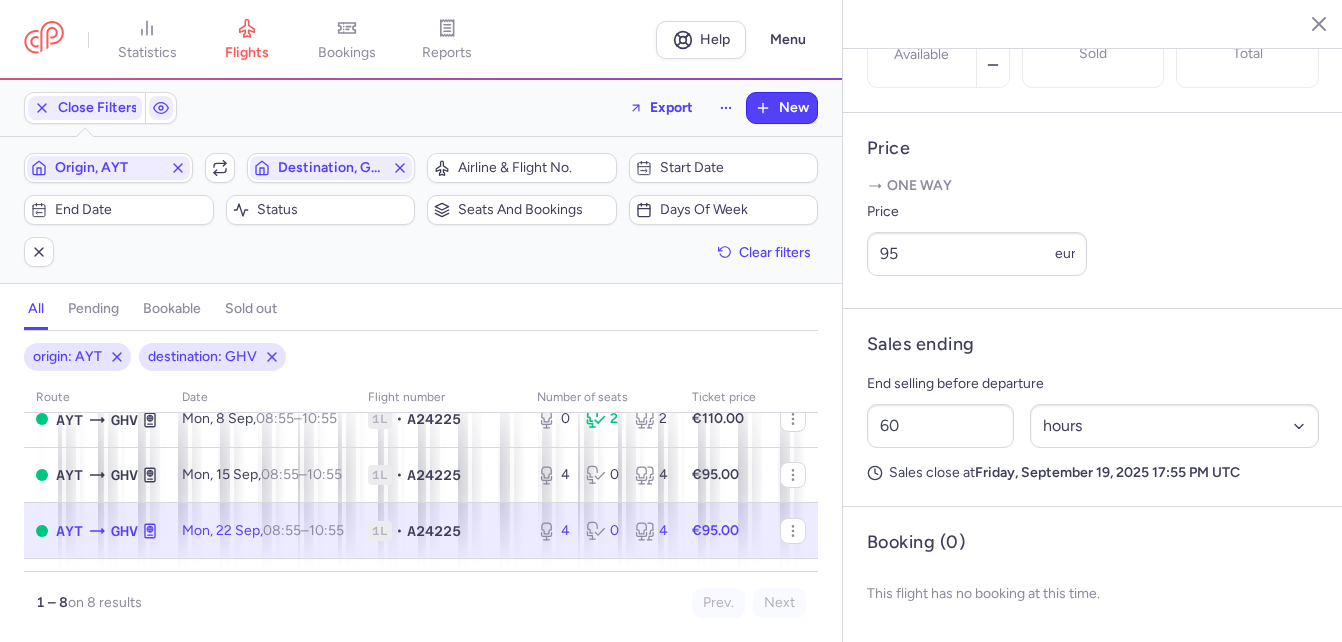 scroll, scrollTop: 353, scrollLeft: 0, axis: vertical 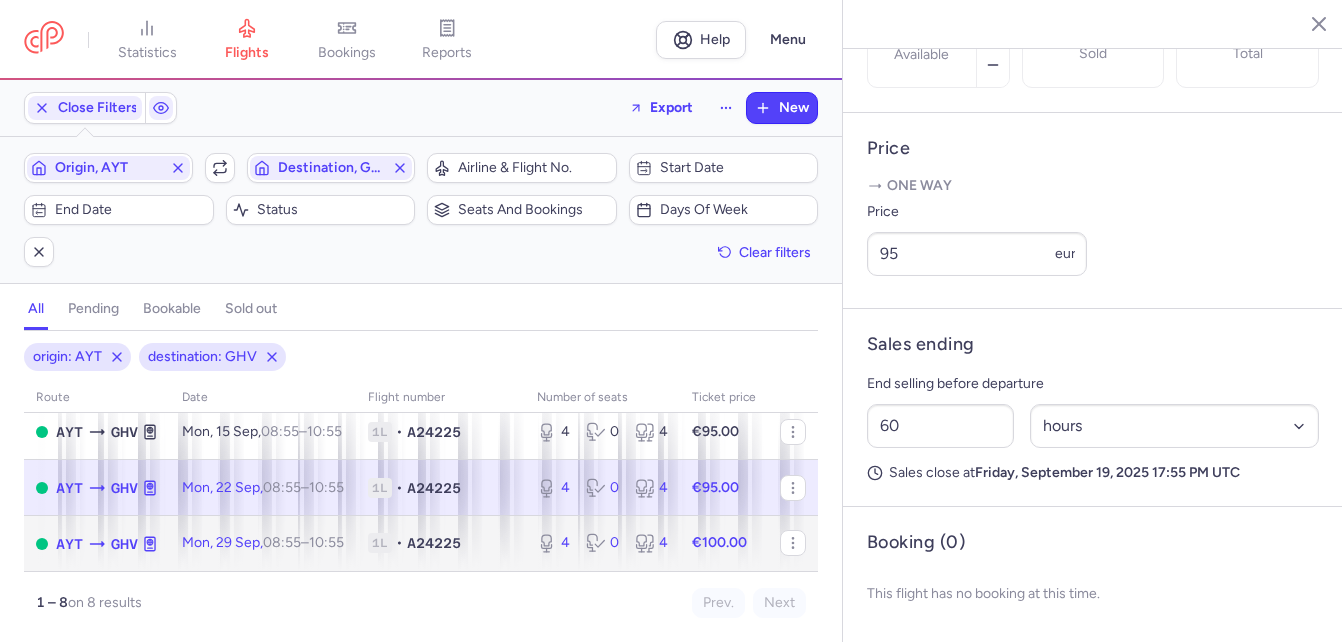 click on "08:55 – 10:55 +0" at bounding box center [303, 542] 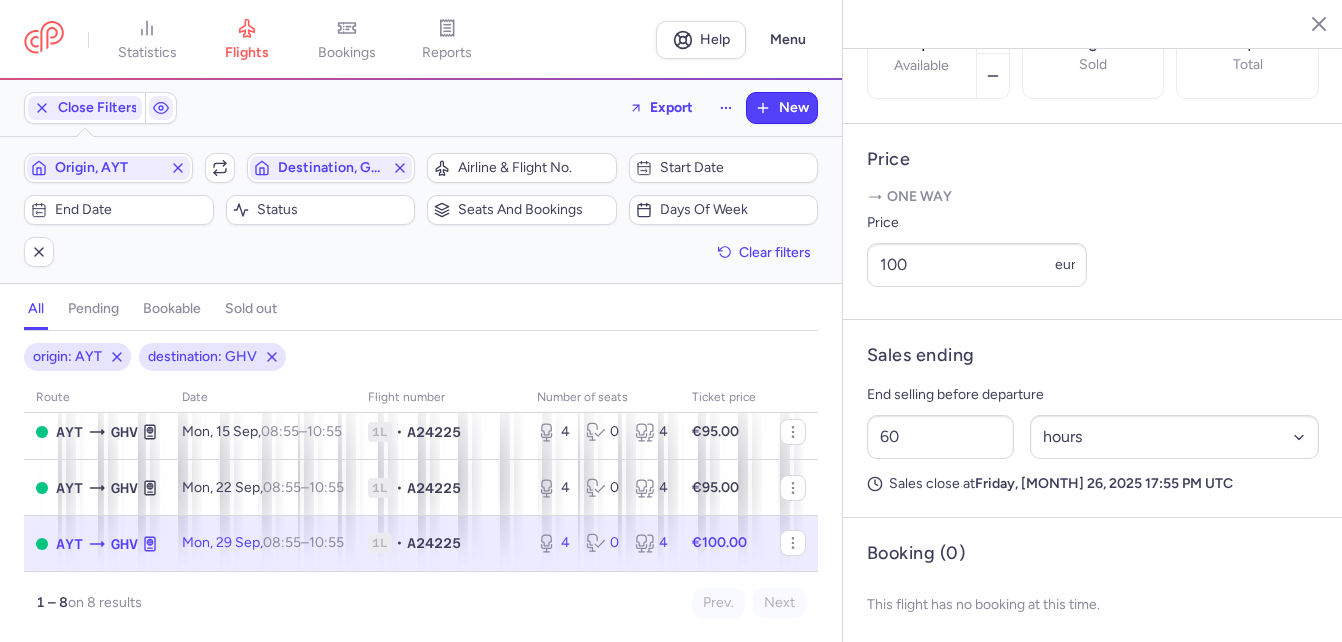 scroll, scrollTop: 636, scrollLeft: 0, axis: vertical 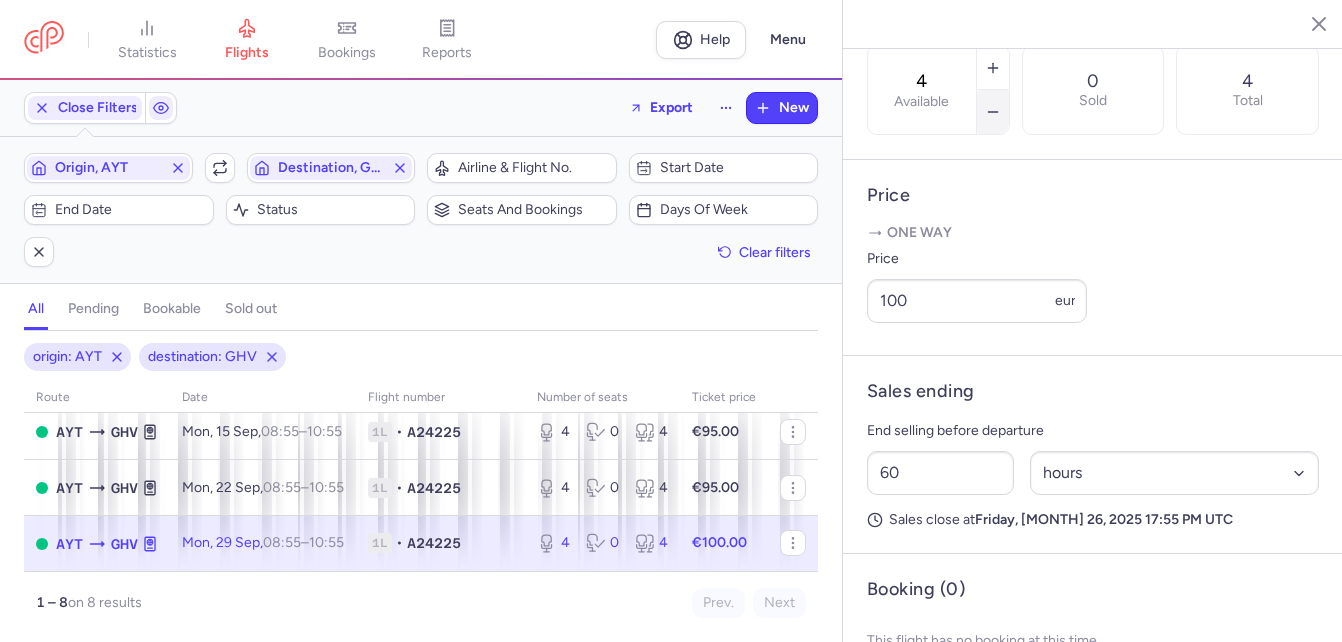 click 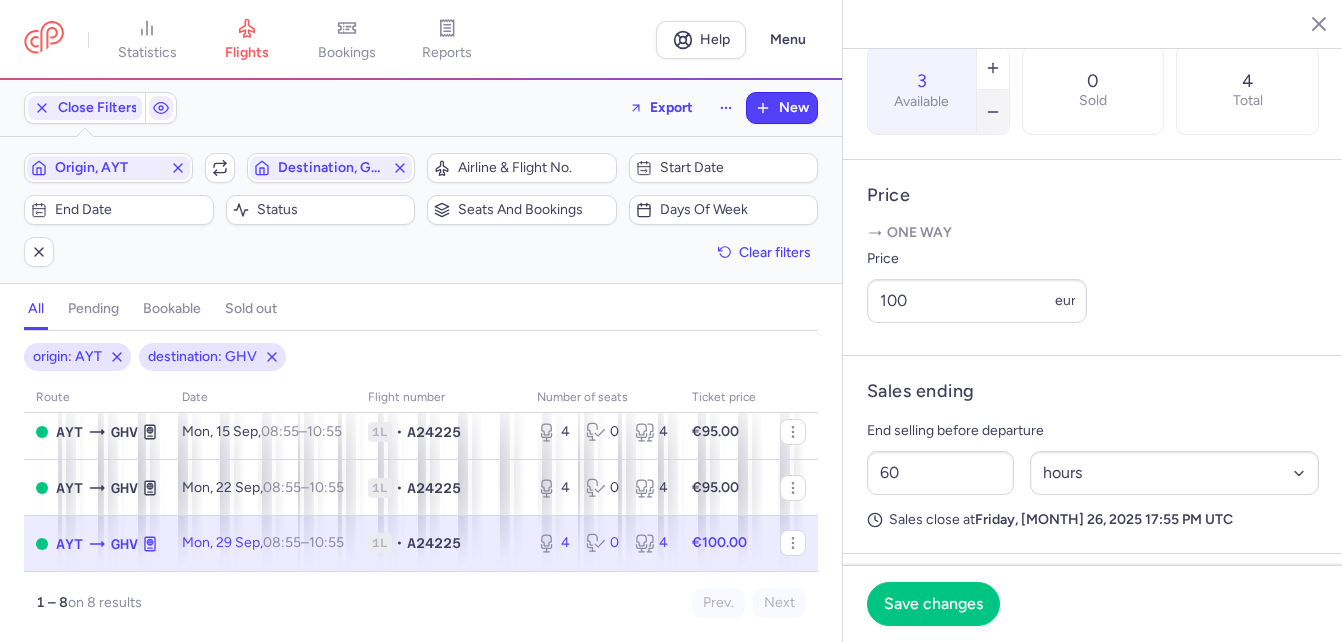 click 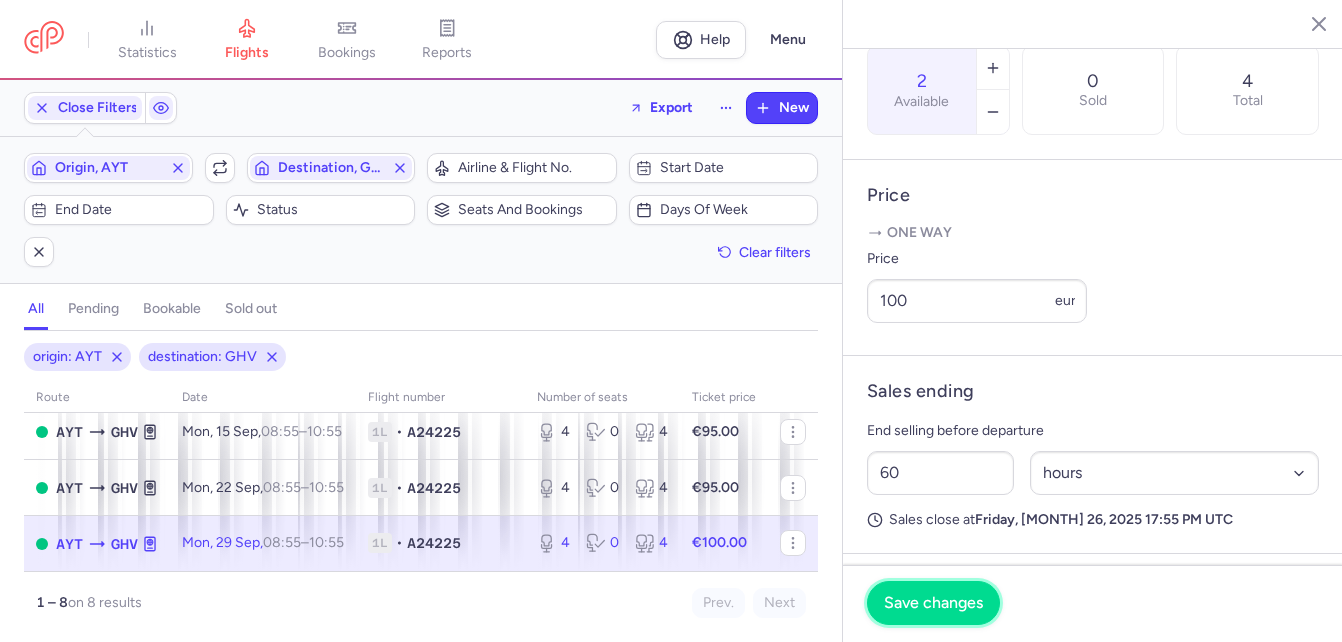 click on "Save changes" at bounding box center (933, 603) 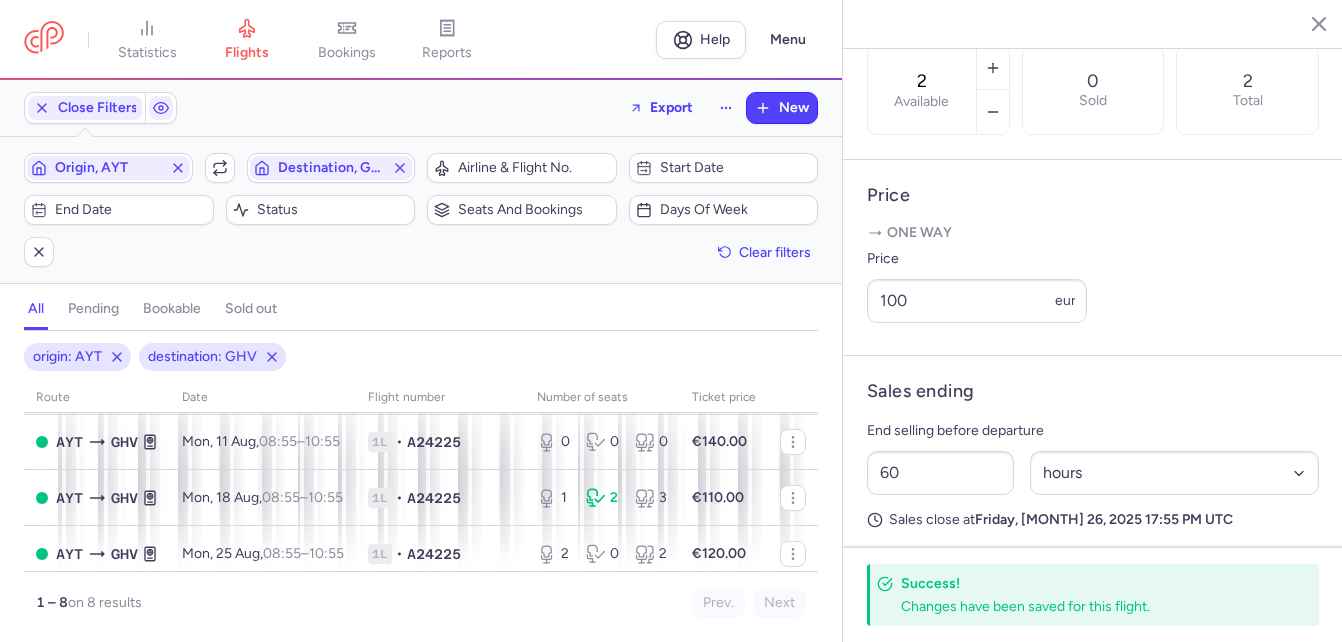 scroll, scrollTop: 0, scrollLeft: 0, axis: both 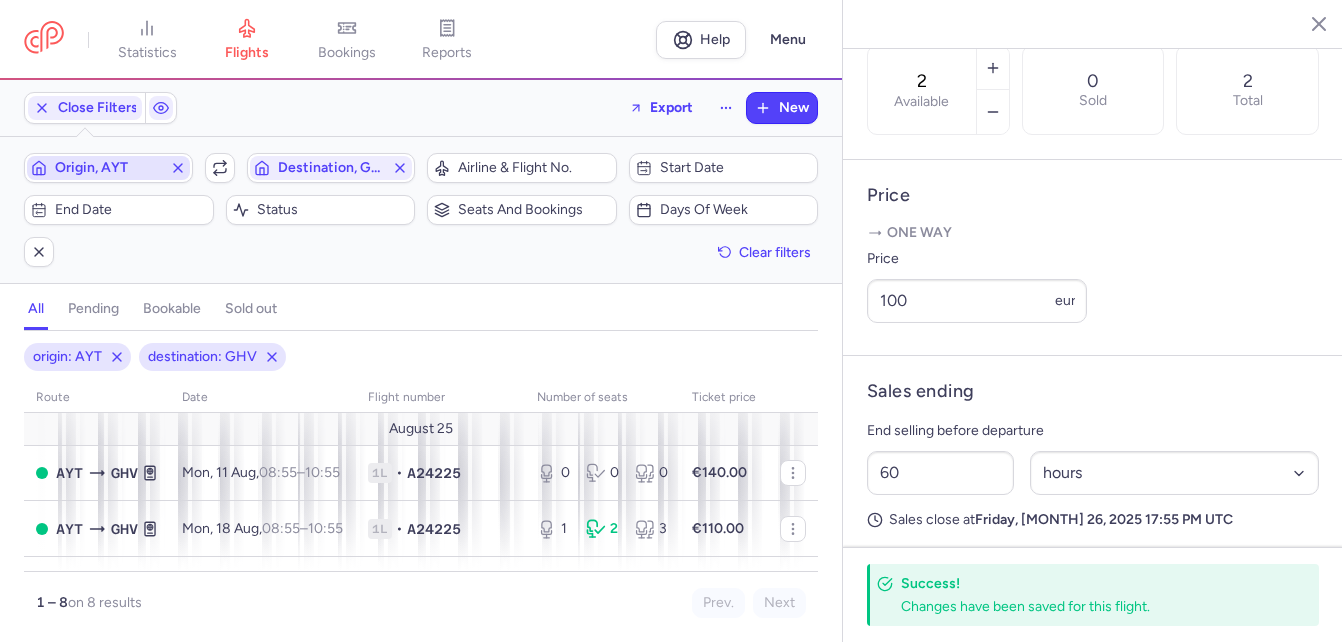 click 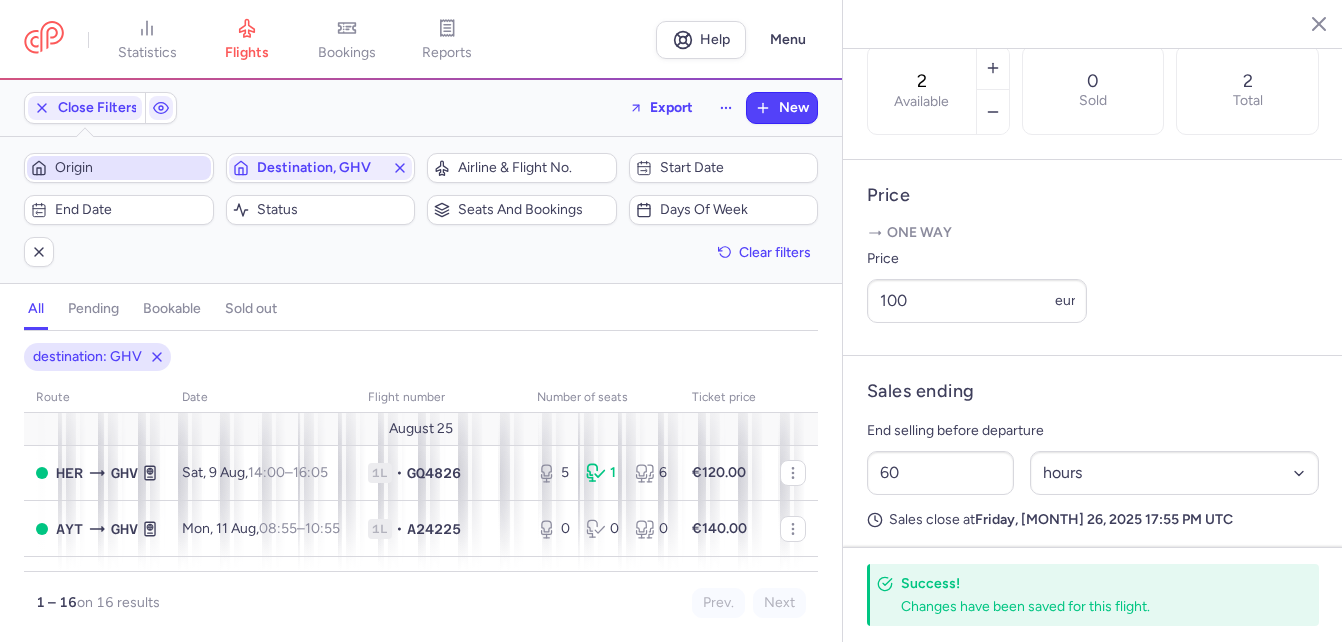 click on "Origin" at bounding box center [131, 168] 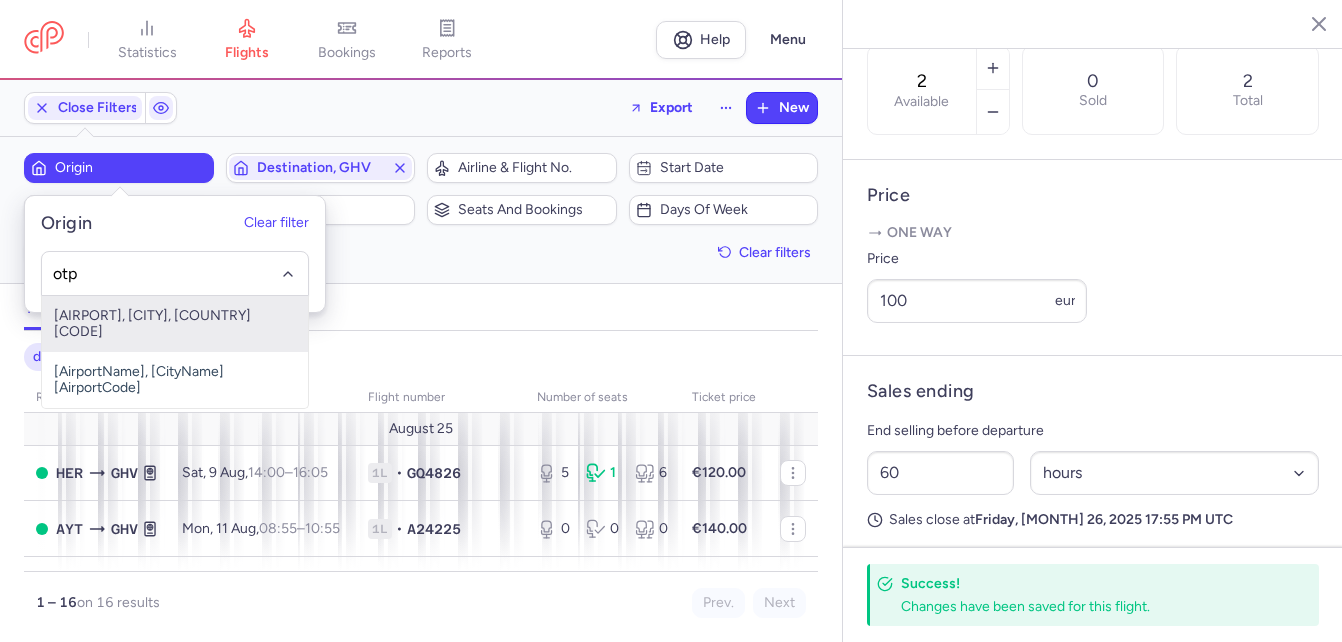 click on "[AIRPORT], [CITY], [COUNTRY] [CODE]" at bounding box center [175, 324] 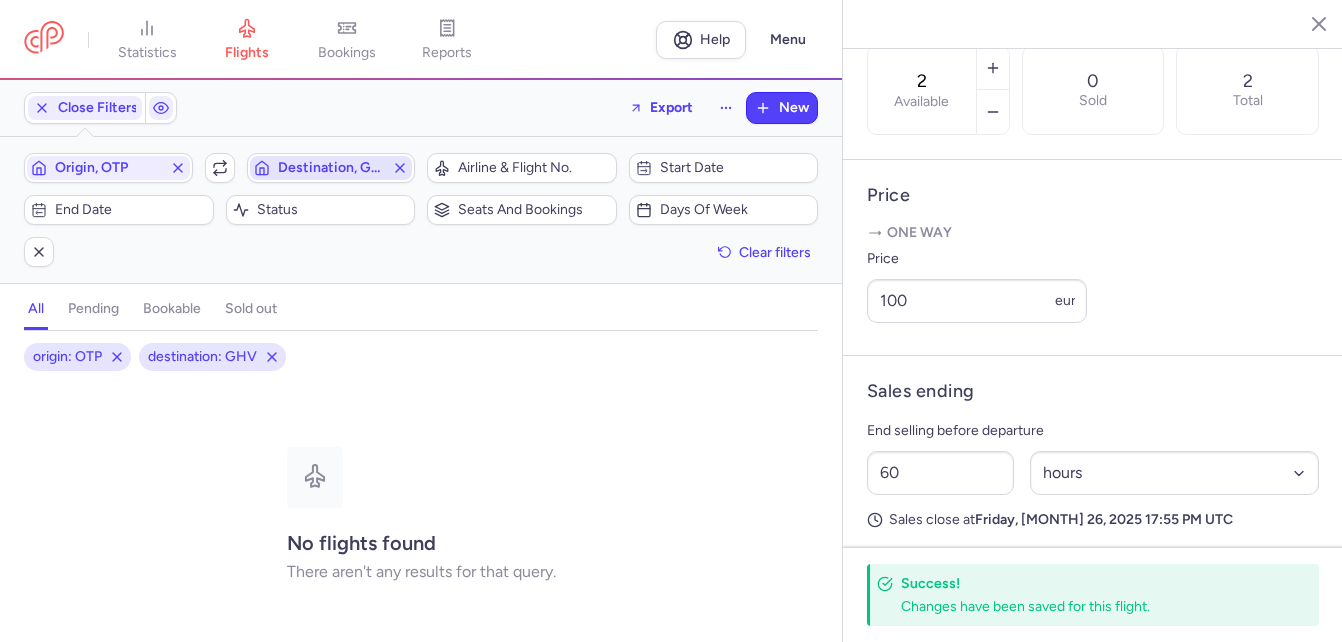 click on "Destination, GHV" at bounding box center [331, 168] 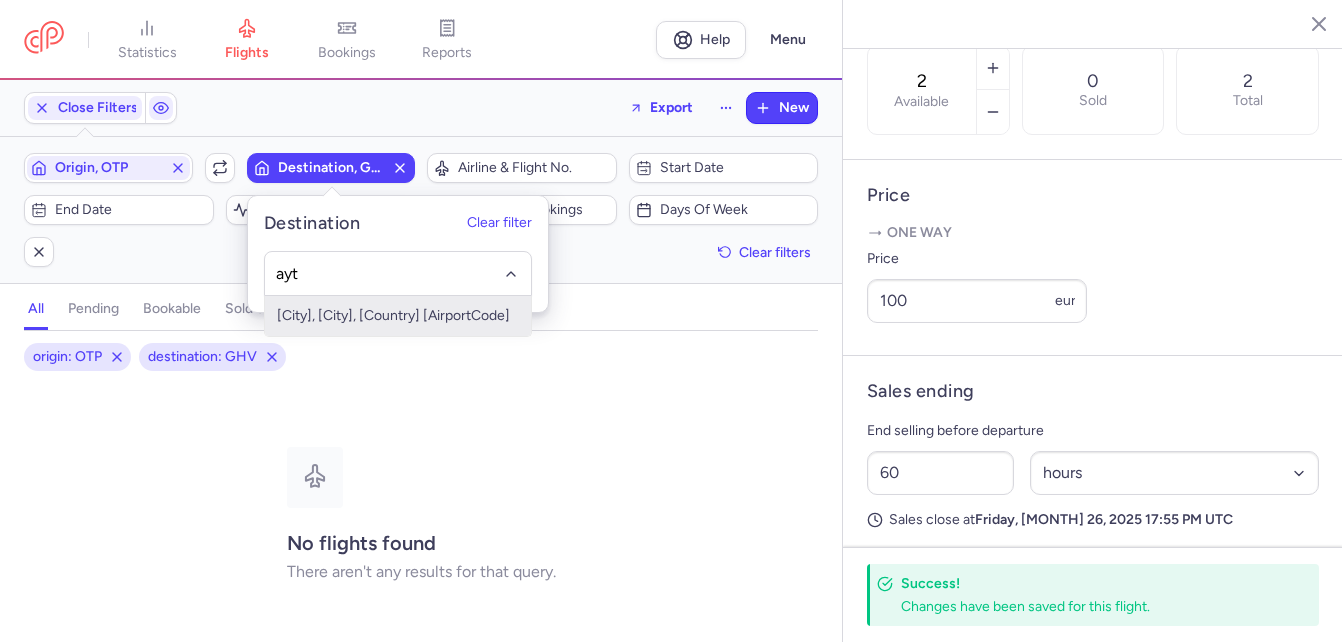 click on "[City], [City], [Country] [AirportCode]" at bounding box center (398, 316) 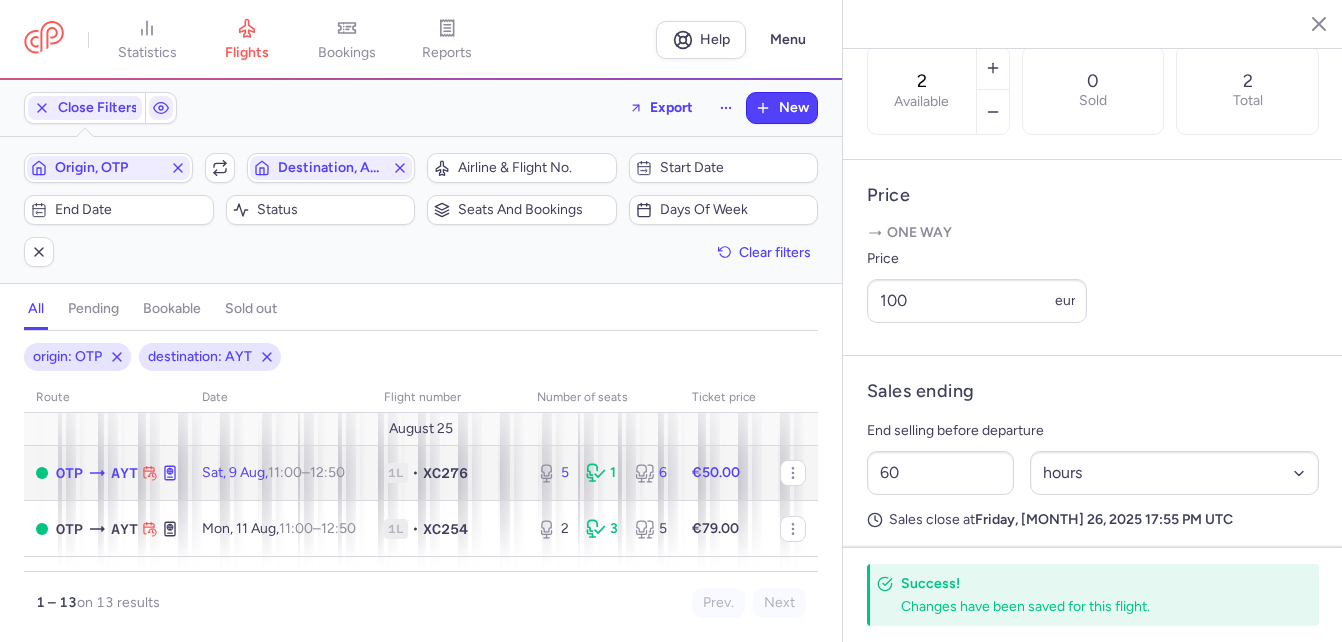 click on "5 1 6" 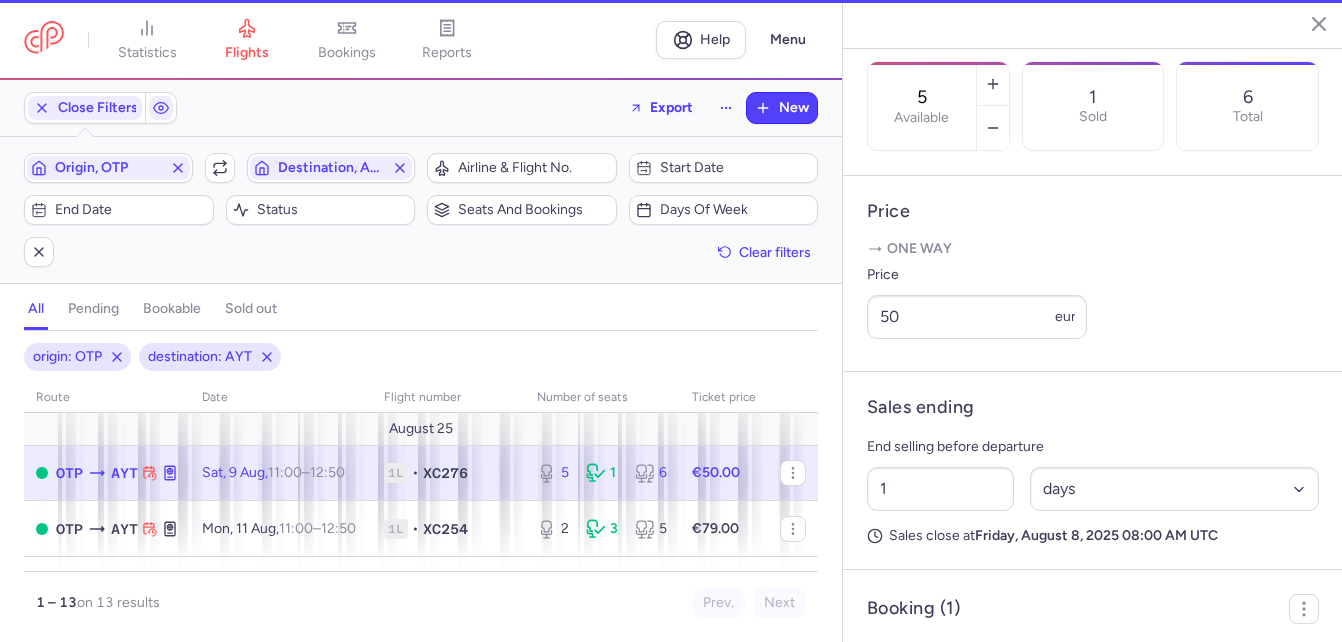 scroll, scrollTop: 652, scrollLeft: 0, axis: vertical 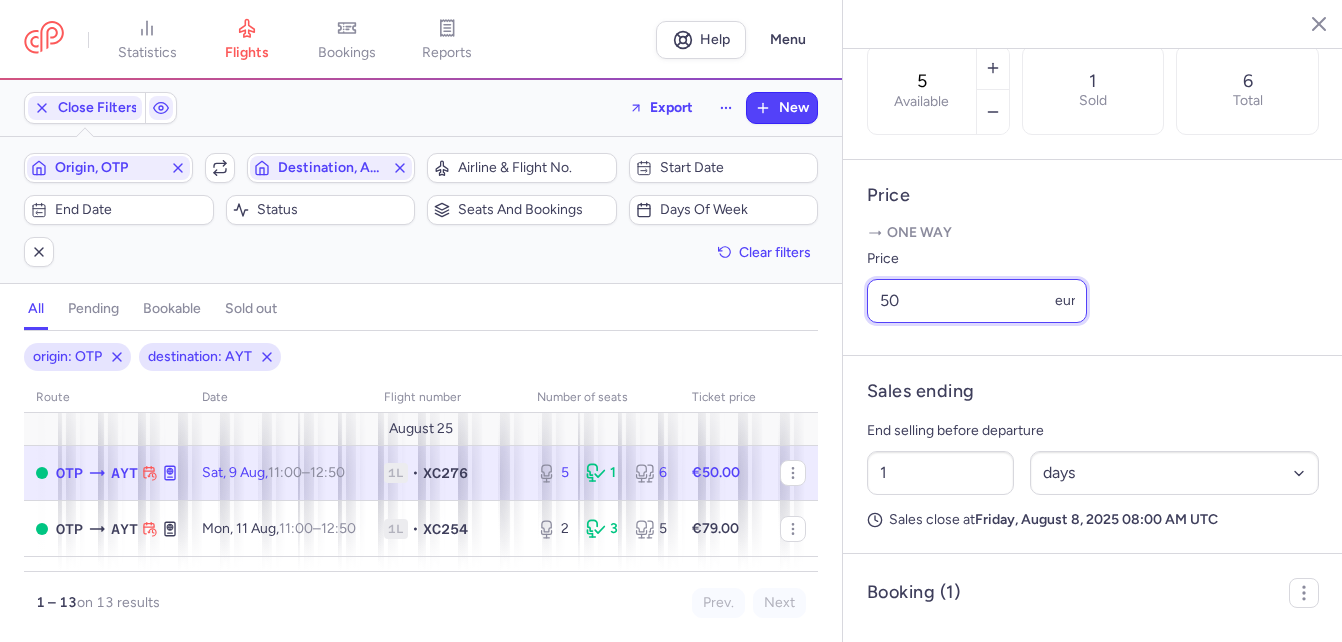 drag, startPoint x: 957, startPoint y: 360, endPoint x: 785, endPoint y: 340, distance: 173.15889 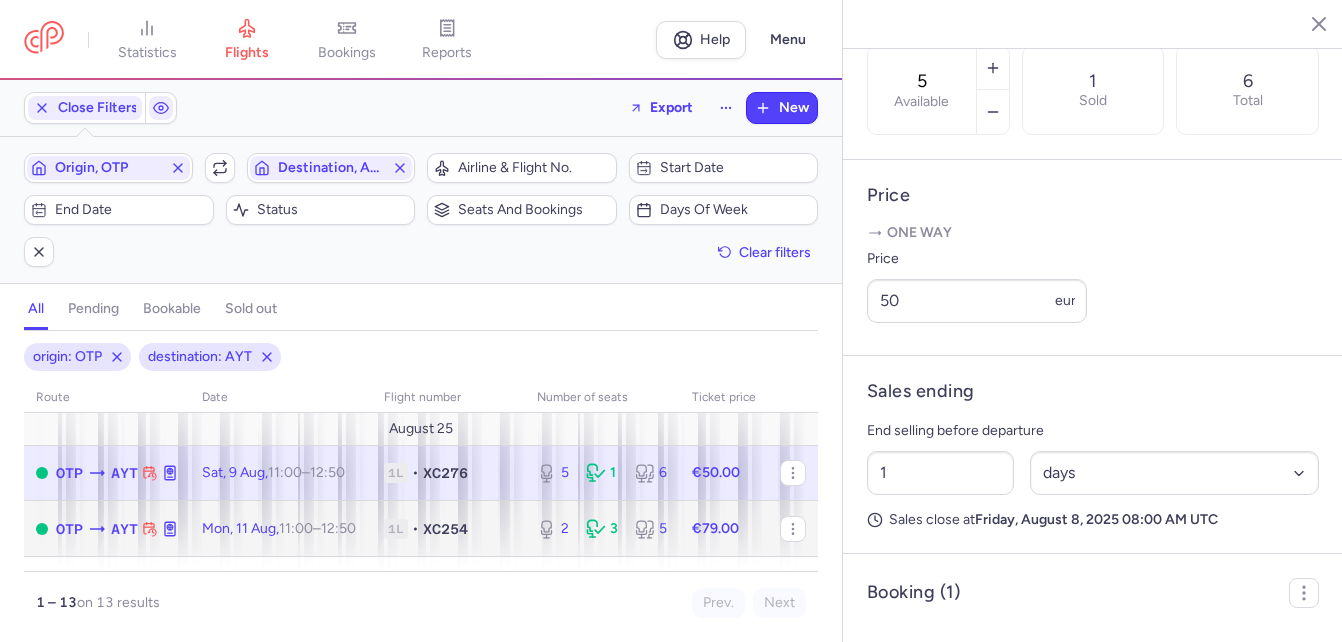 click on "12:50  +0" at bounding box center [338, 528] 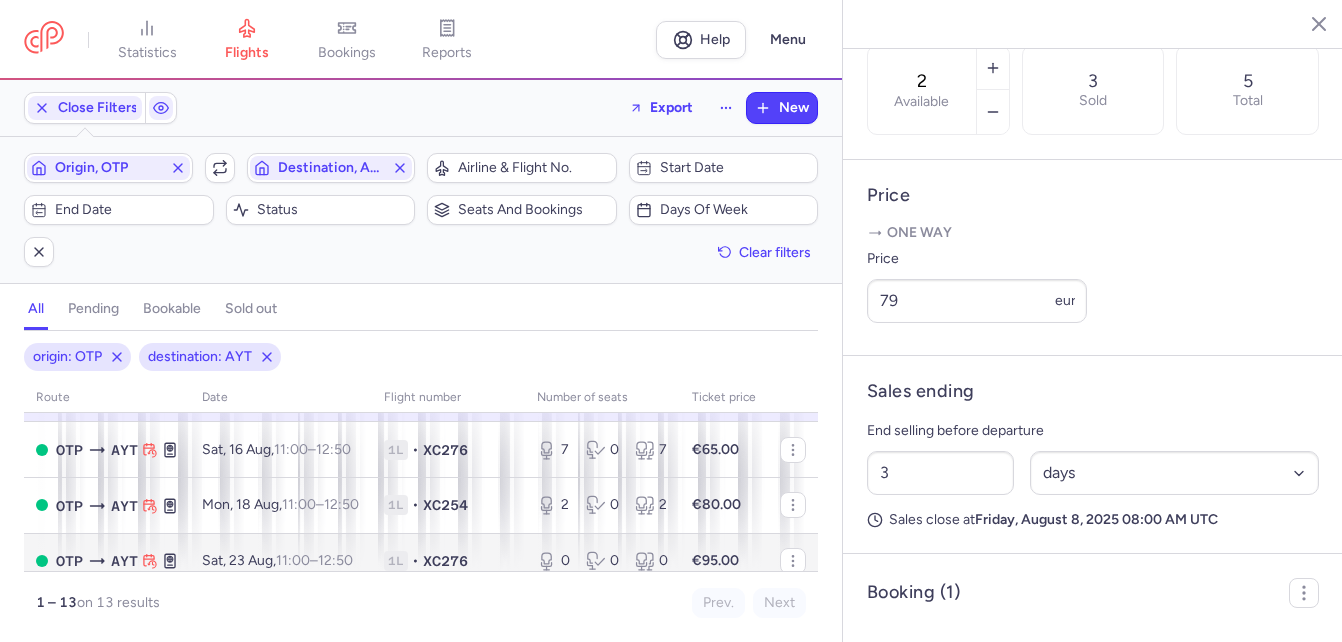scroll, scrollTop: 100, scrollLeft: 0, axis: vertical 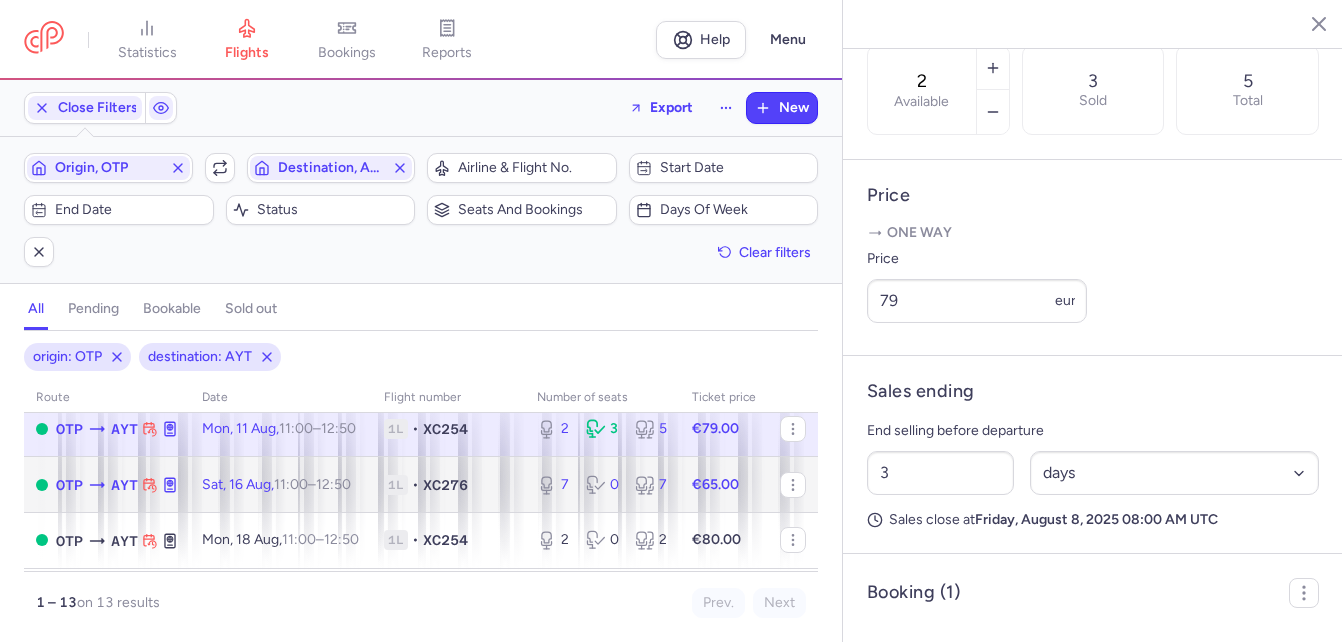 click on "11:00  –  12:50  +0" at bounding box center [312, 484] 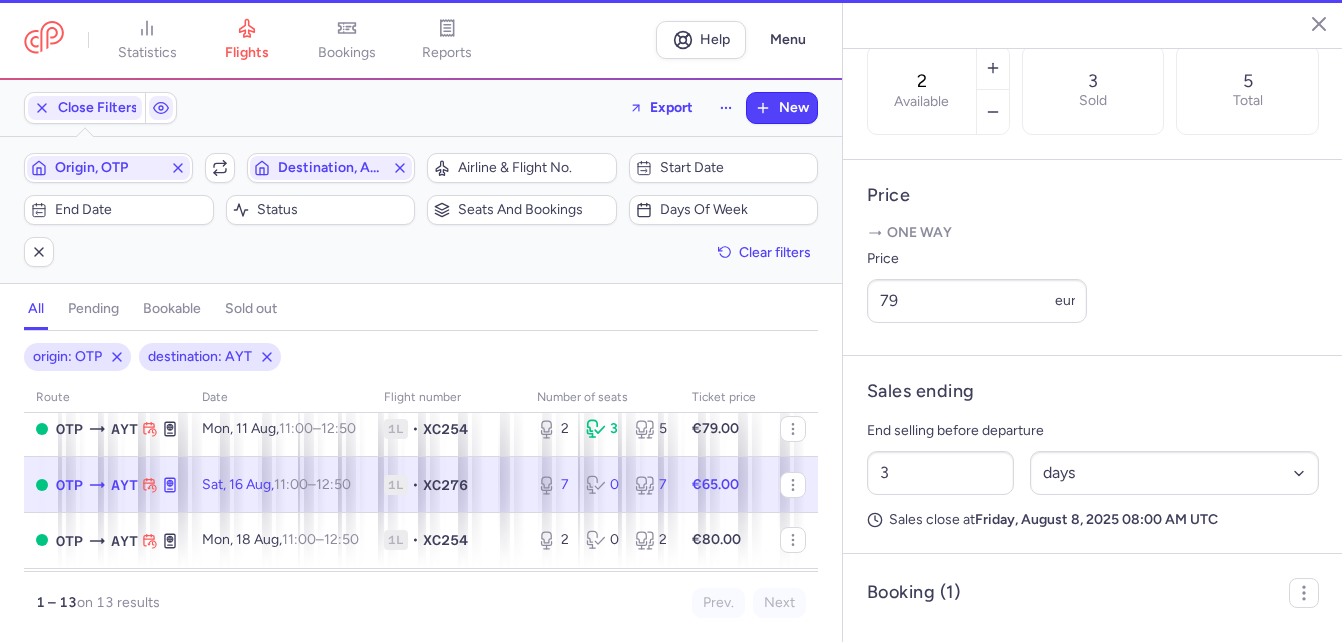 type on "7" 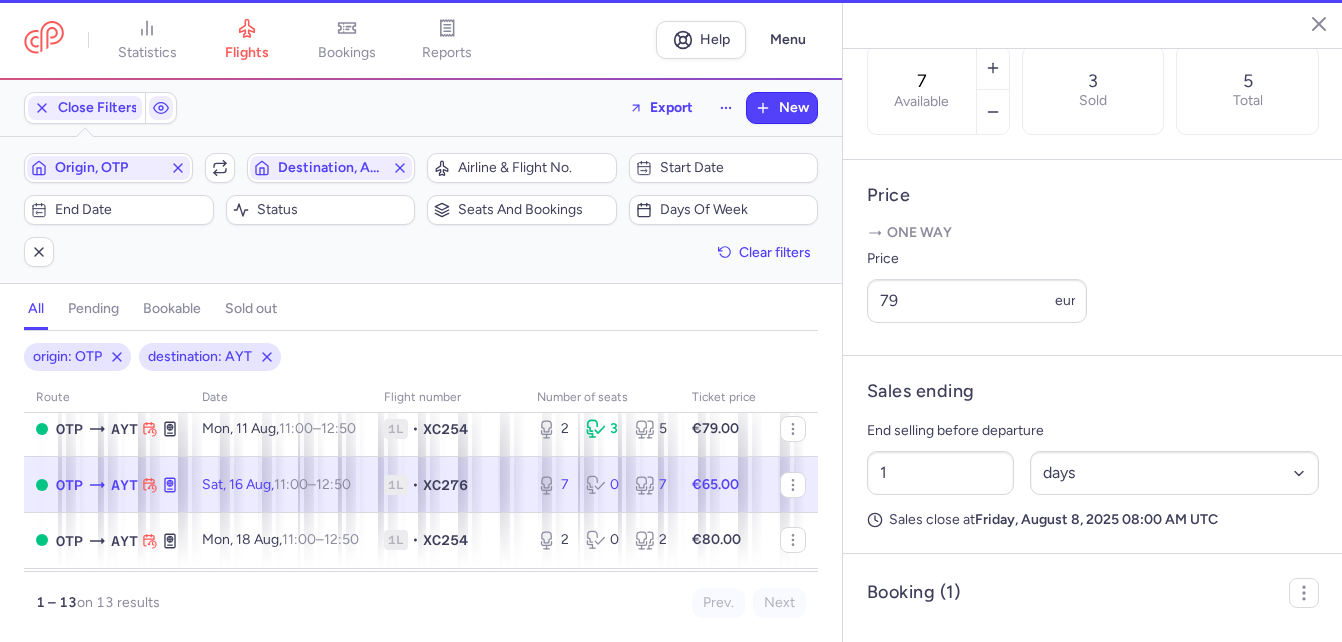 scroll, scrollTop: 636, scrollLeft: 0, axis: vertical 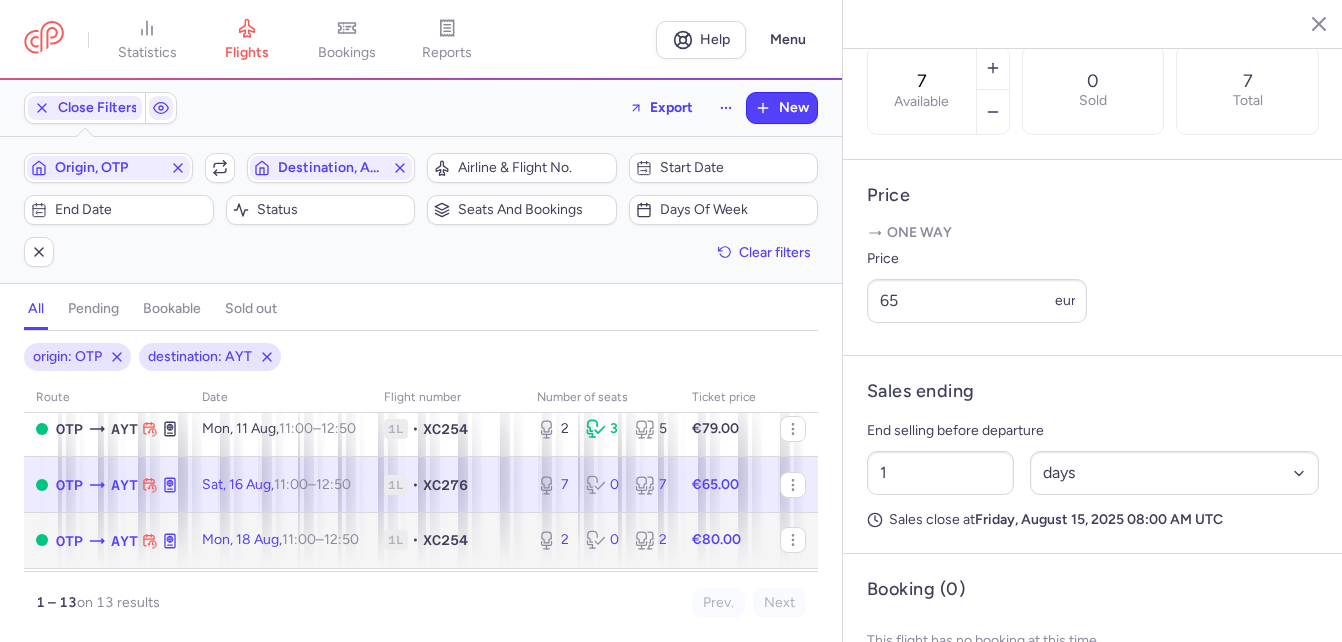 click on "Mon, 18 [MONTH], 11:00 – 12:50 +0" 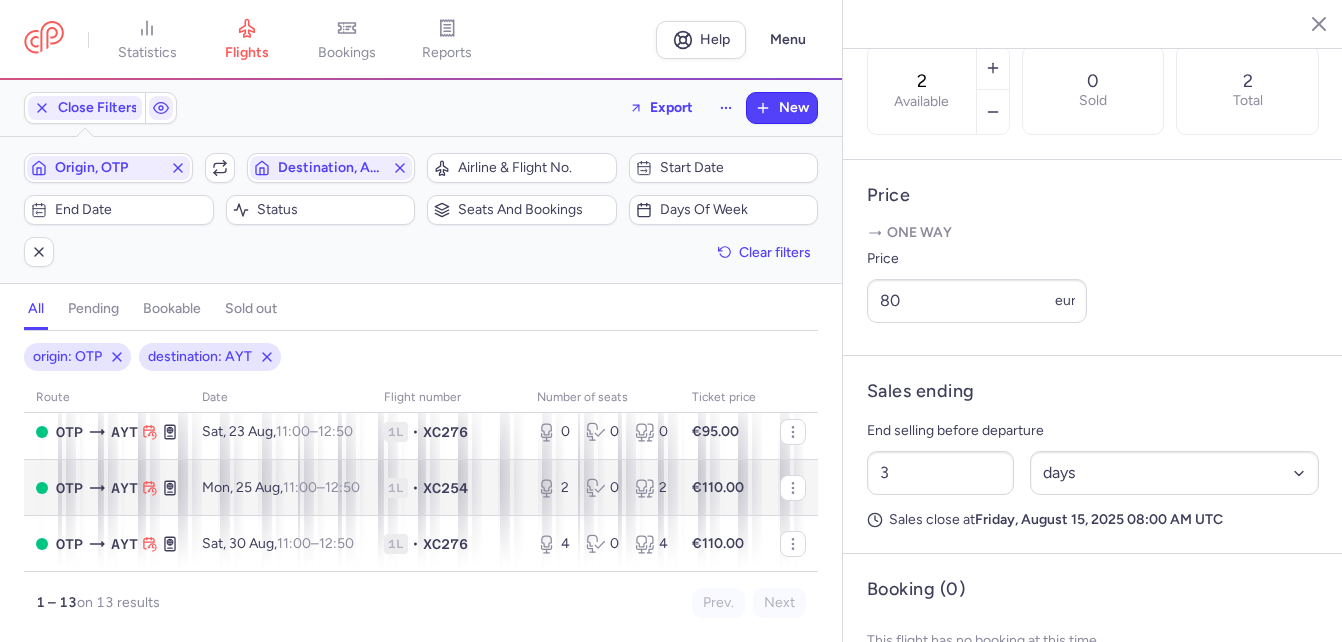 scroll, scrollTop: 300, scrollLeft: 0, axis: vertical 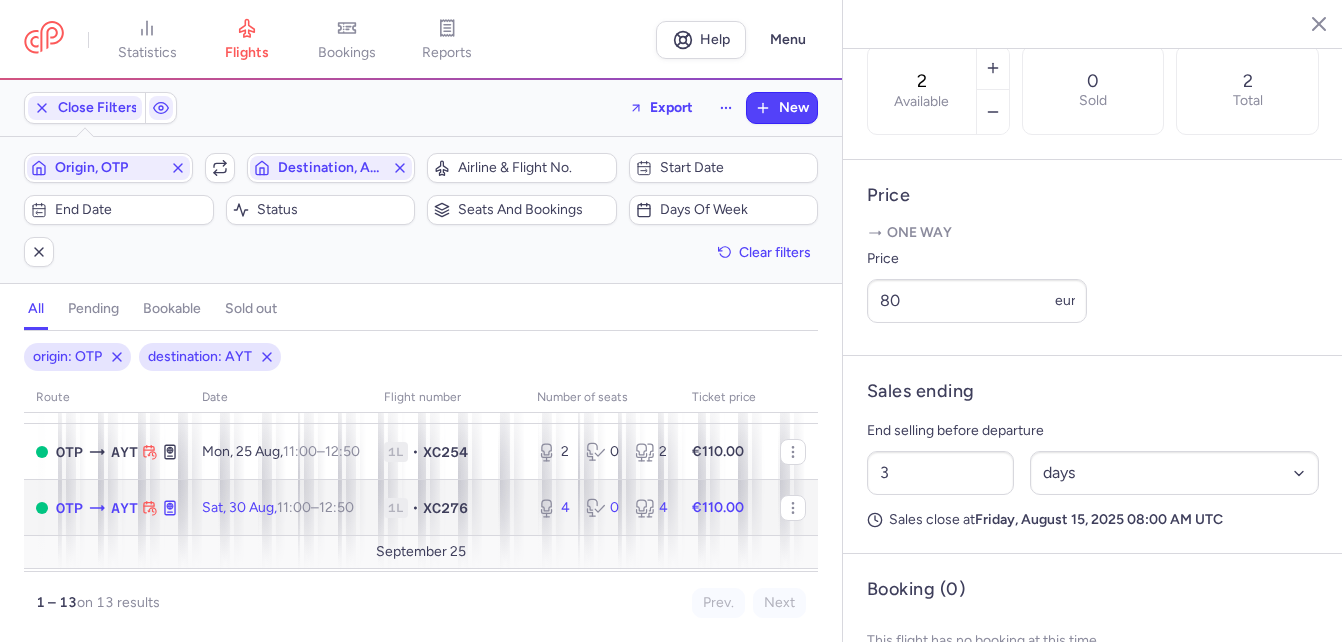 click on "Sat, 30 Aug,  11:00  –  12:50  +0" 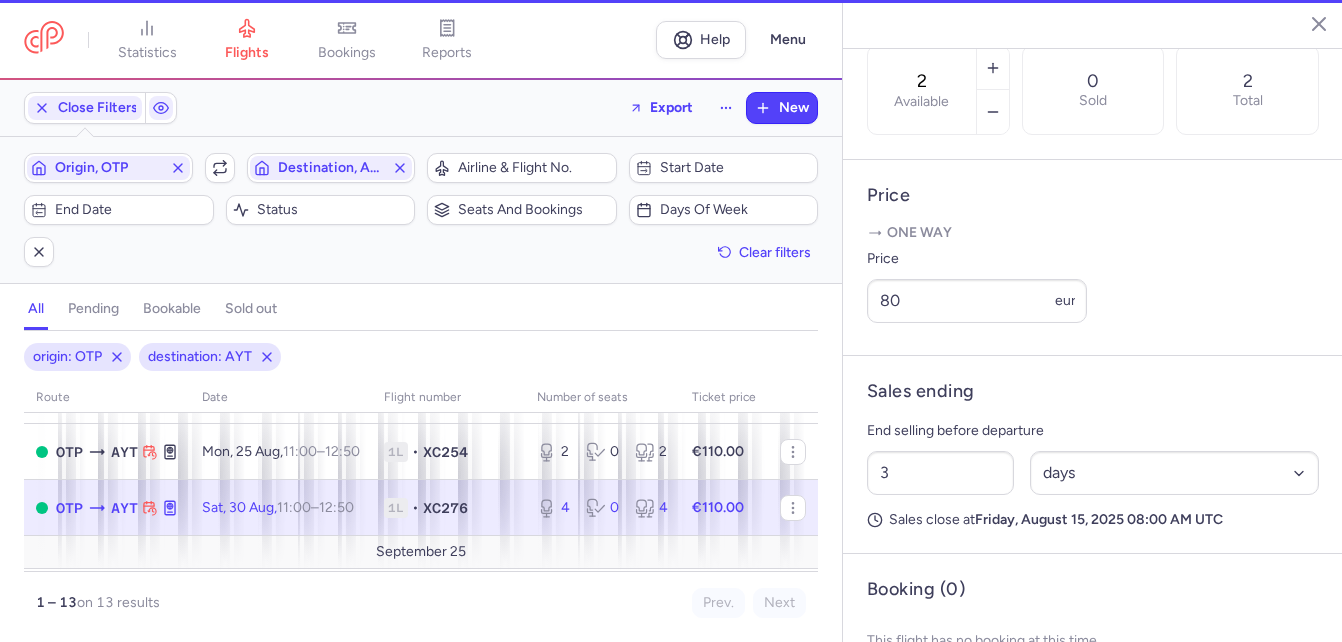 type on "4" 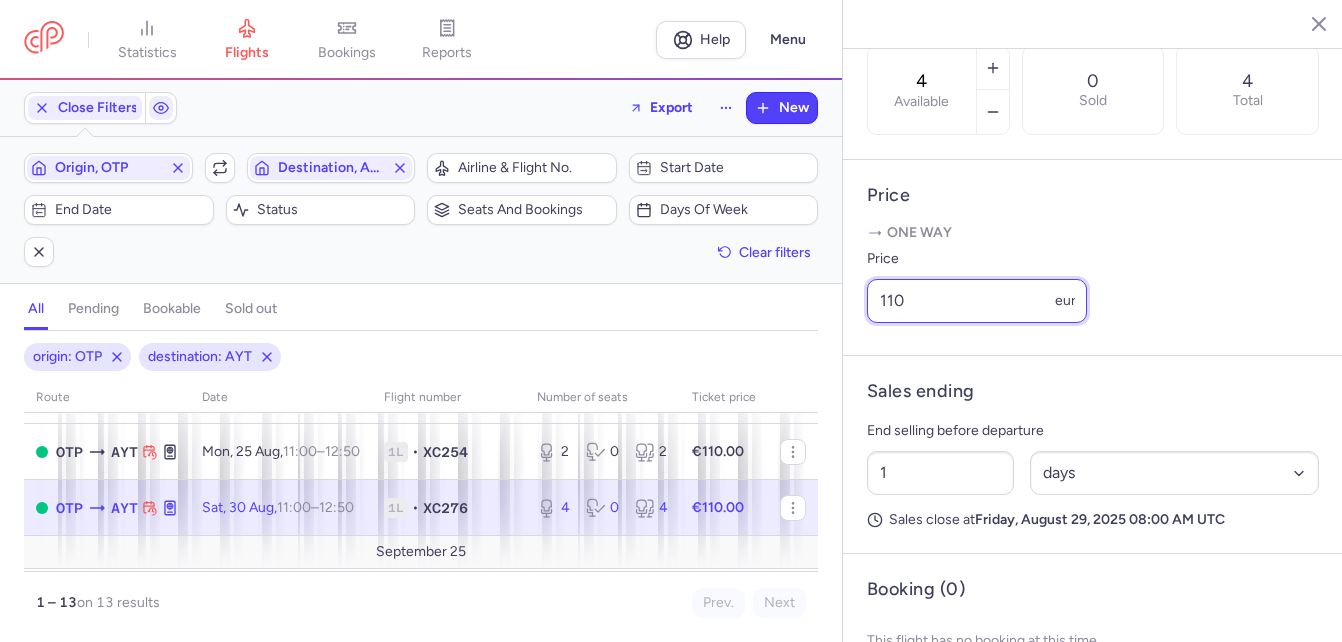 drag, startPoint x: 905, startPoint y: 346, endPoint x: 848, endPoint y: 345, distance: 57.00877 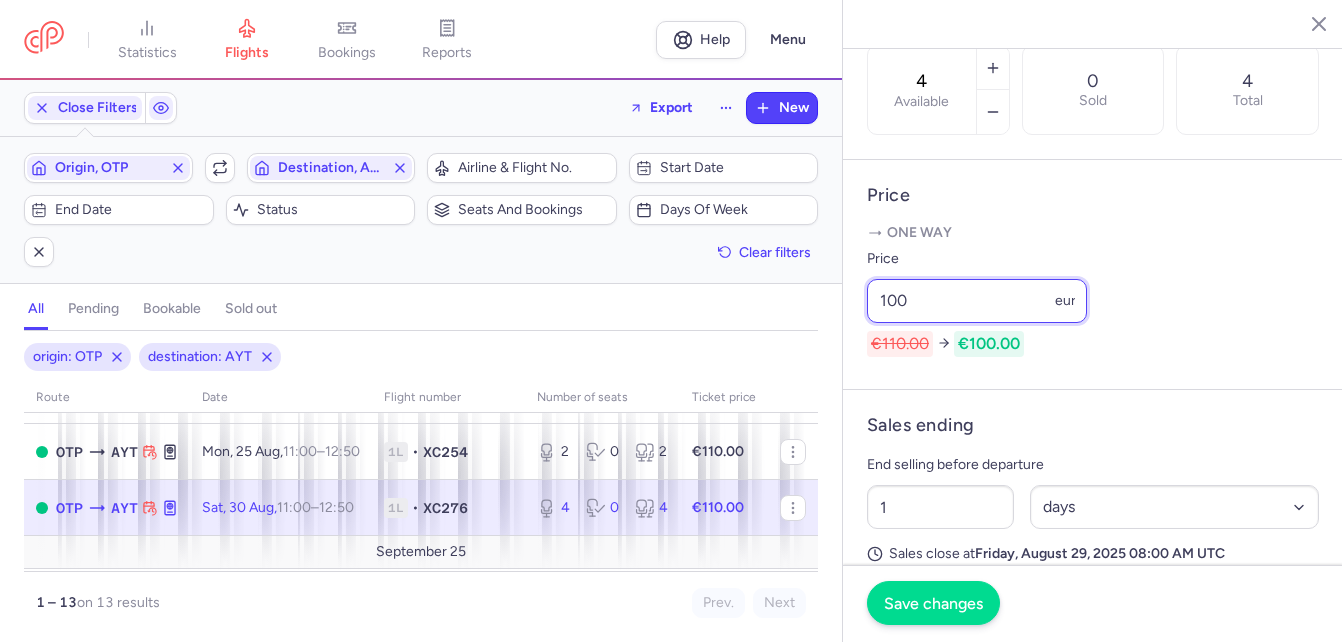 type on "100" 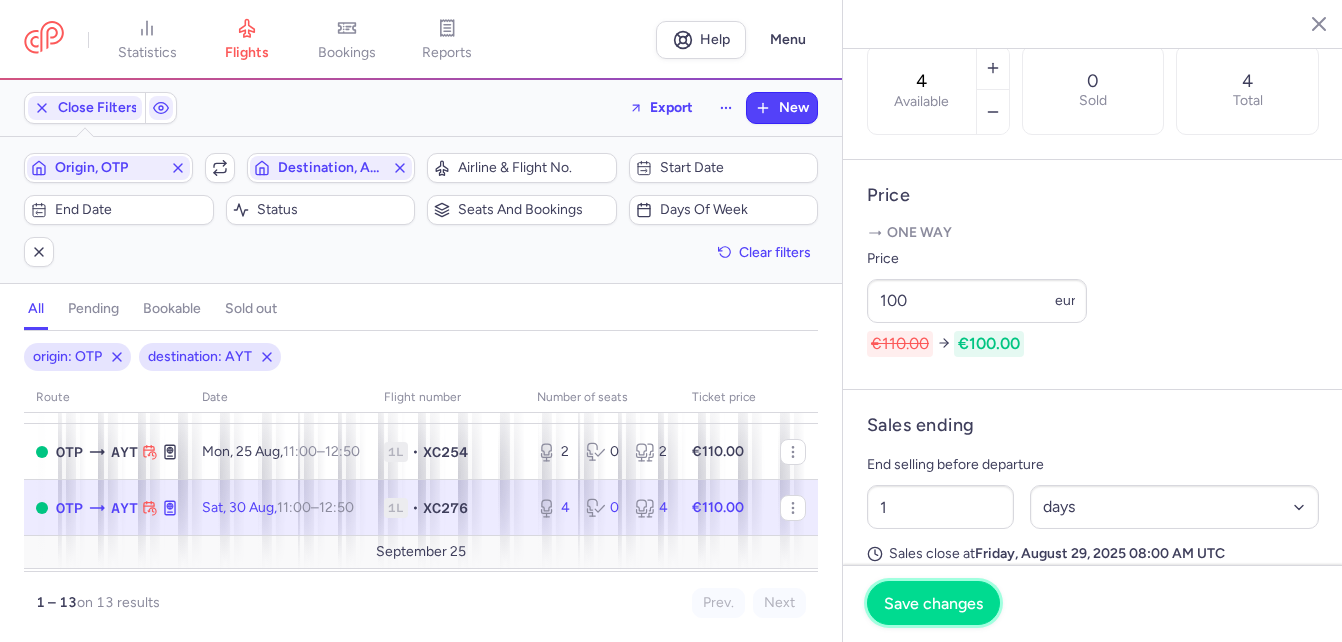 click on "Save changes" at bounding box center [933, 603] 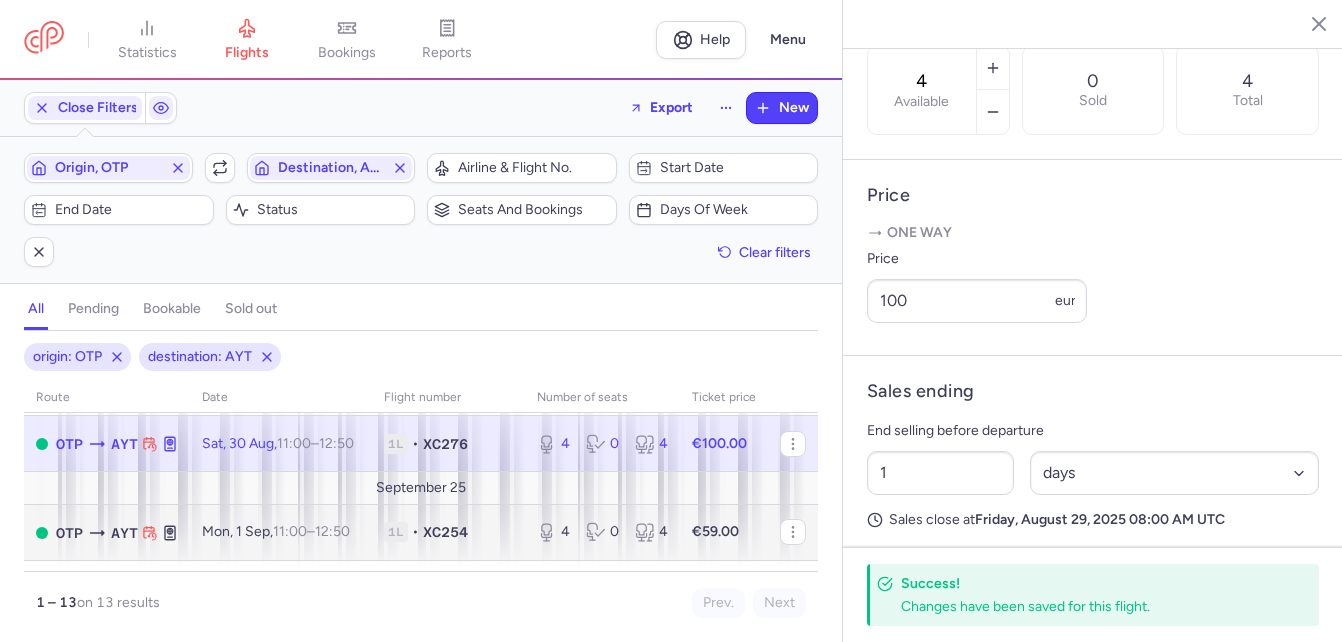 scroll, scrollTop: 400, scrollLeft: 0, axis: vertical 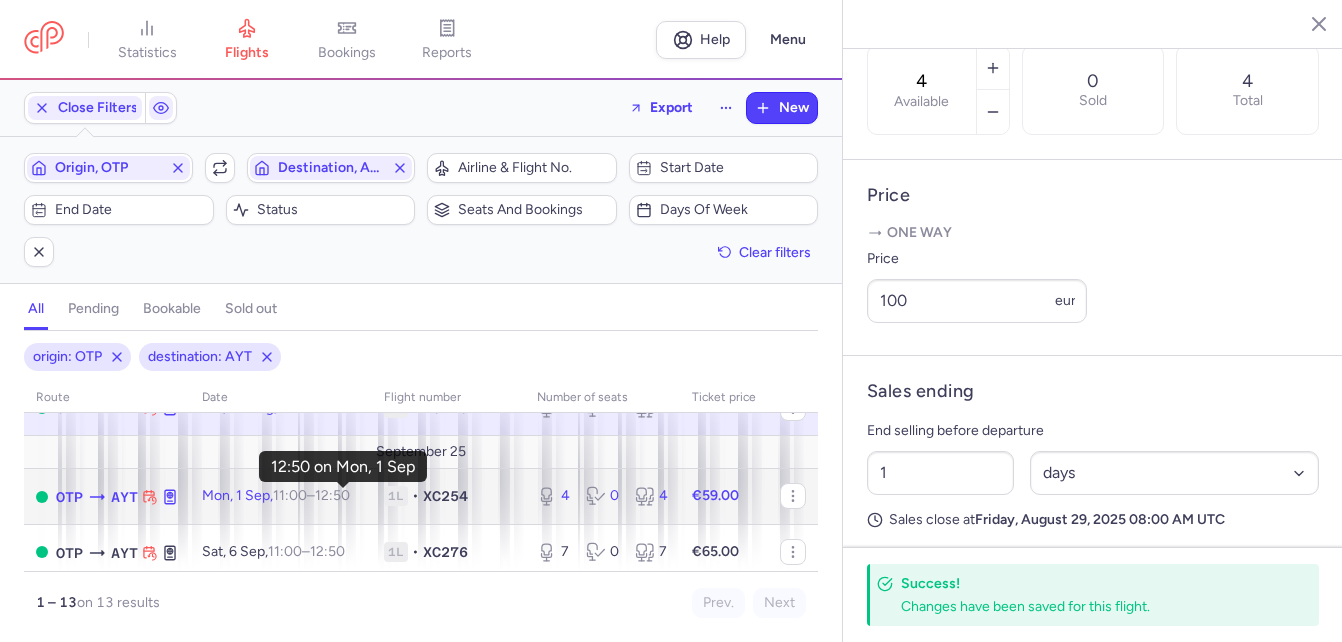 click on "12:50  +0" at bounding box center [332, 495] 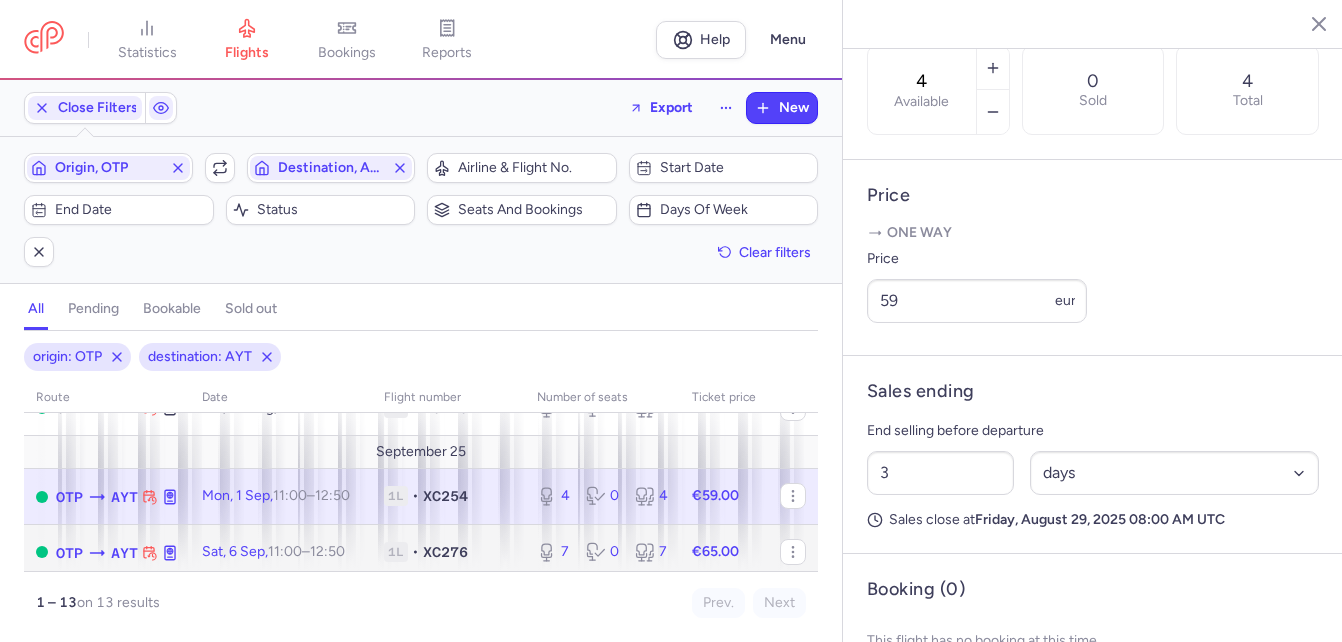 click on "12:50  +0" at bounding box center (327, 551) 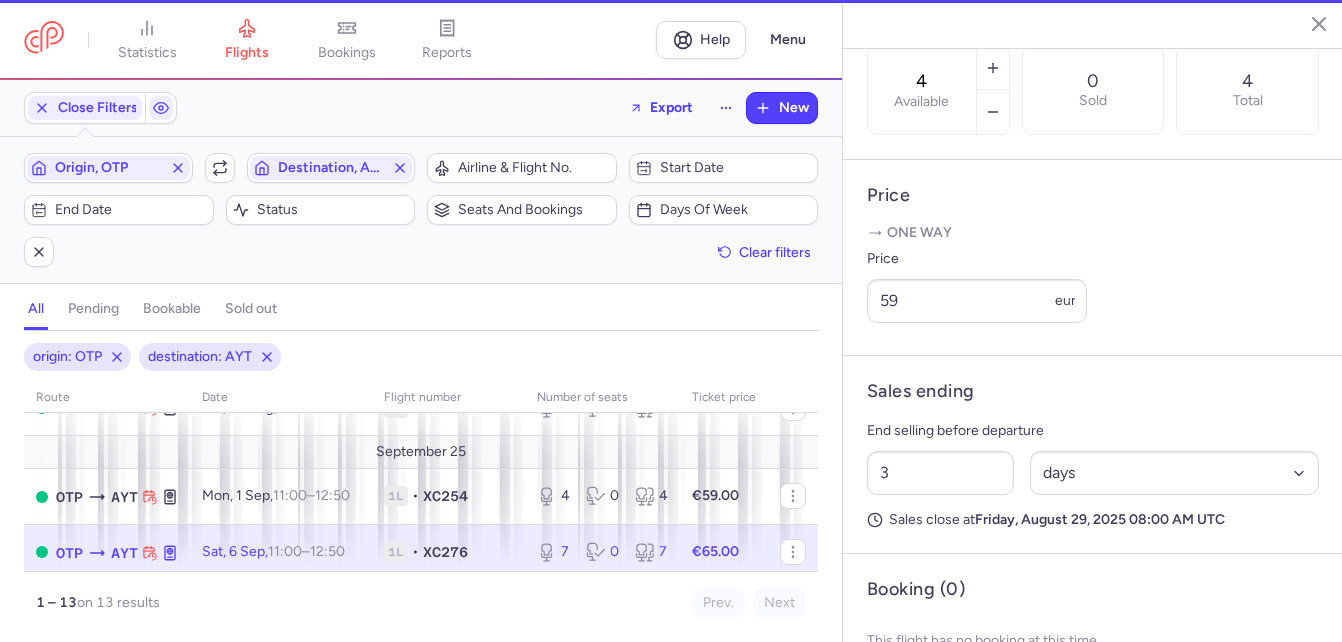 type on "7" 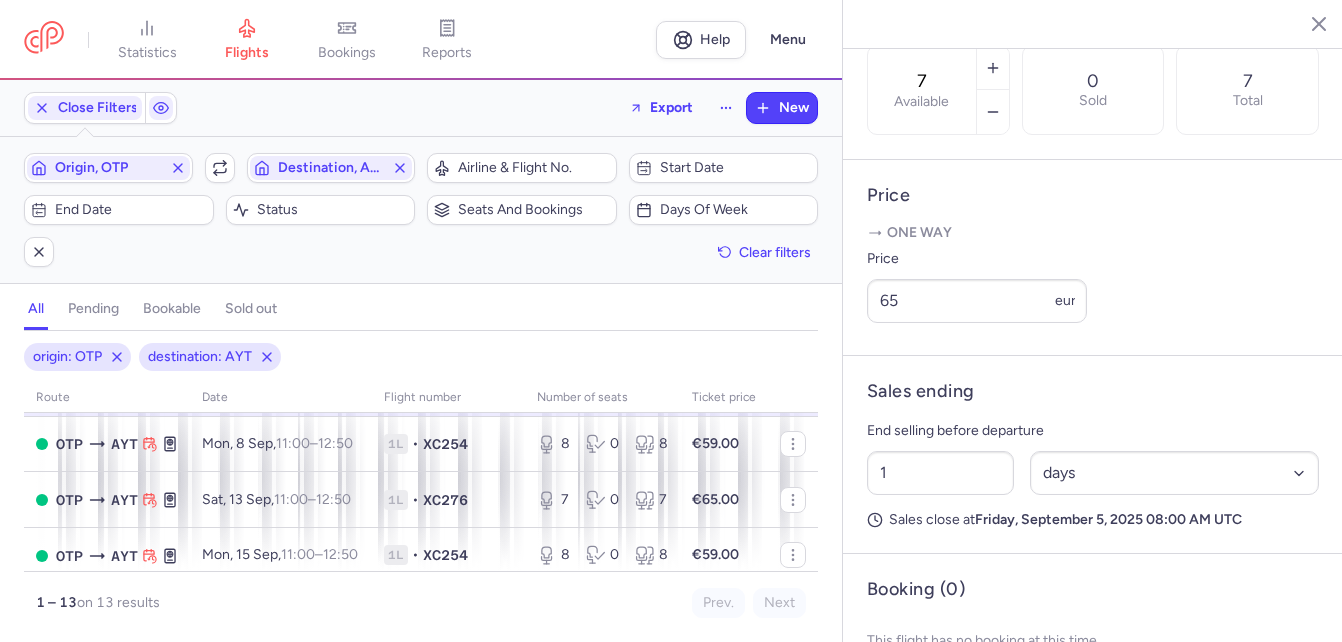 scroll, scrollTop: 600, scrollLeft: 0, axis: vertical 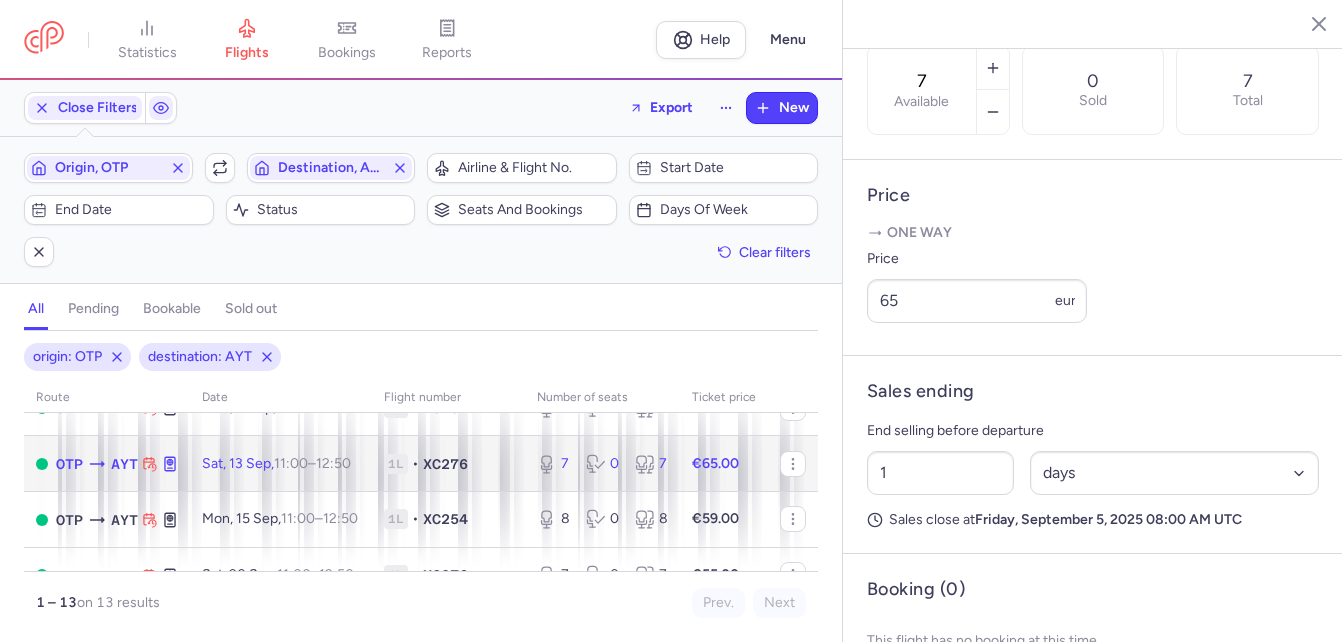 click on "12:50  +0" at bounding box center (333, 463) 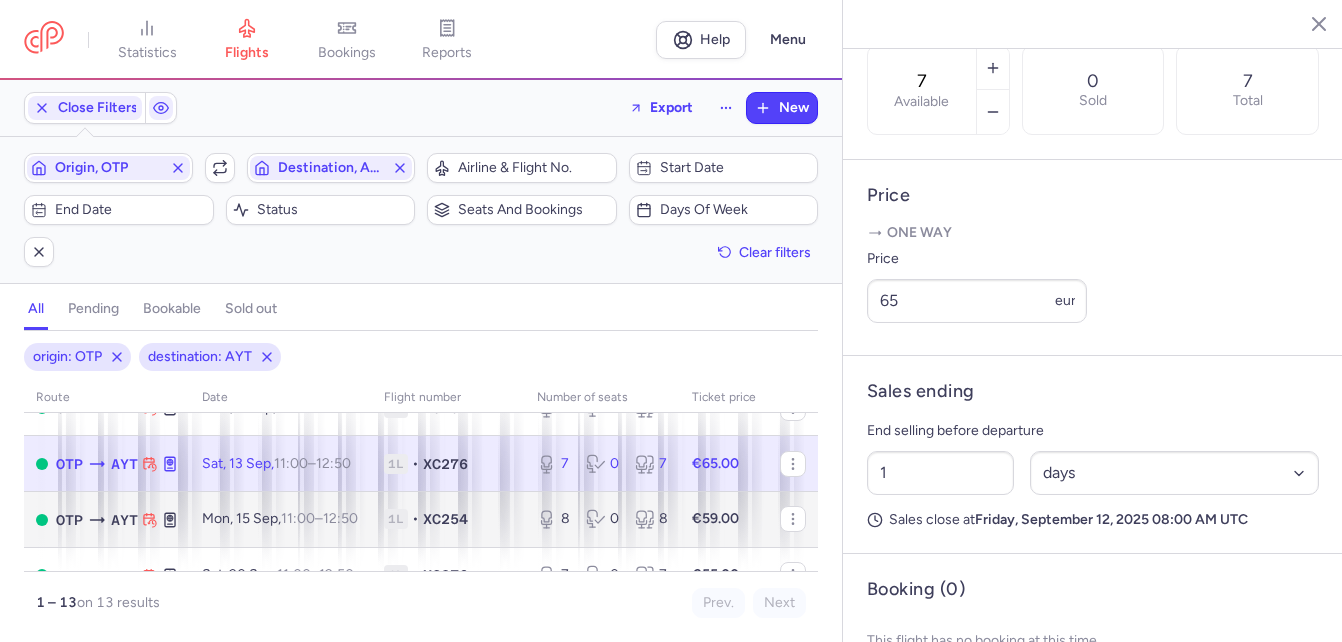 scroll, scrollTop: 632, scrollLeft: 0, axis: vertical 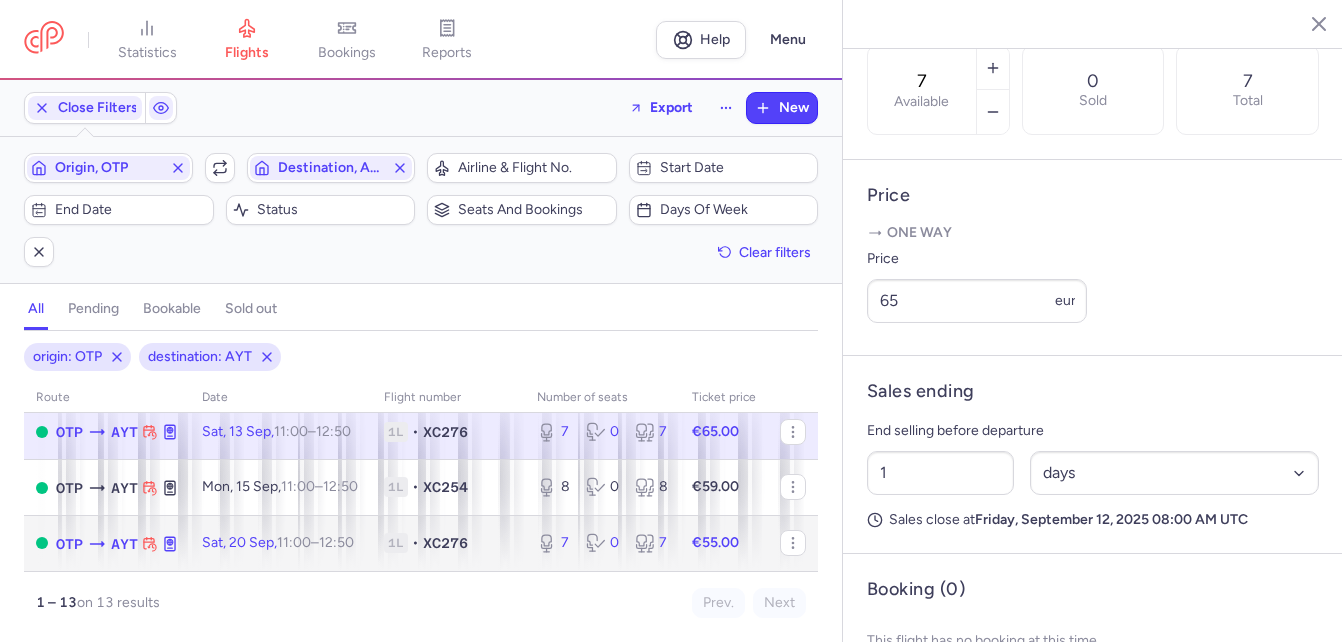 click on "Sat, 20 Sep, 11:00 – 12:50 +0" 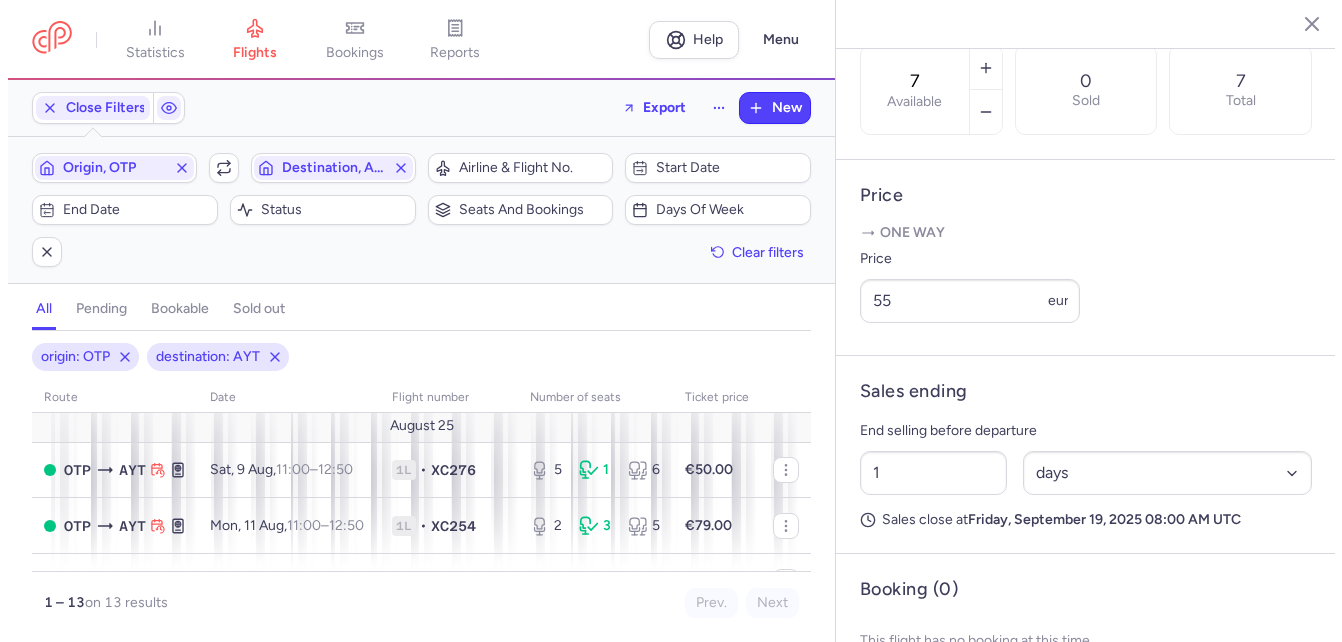 scroll, scrollTop: 0, scrollLeft: 0, axis: both 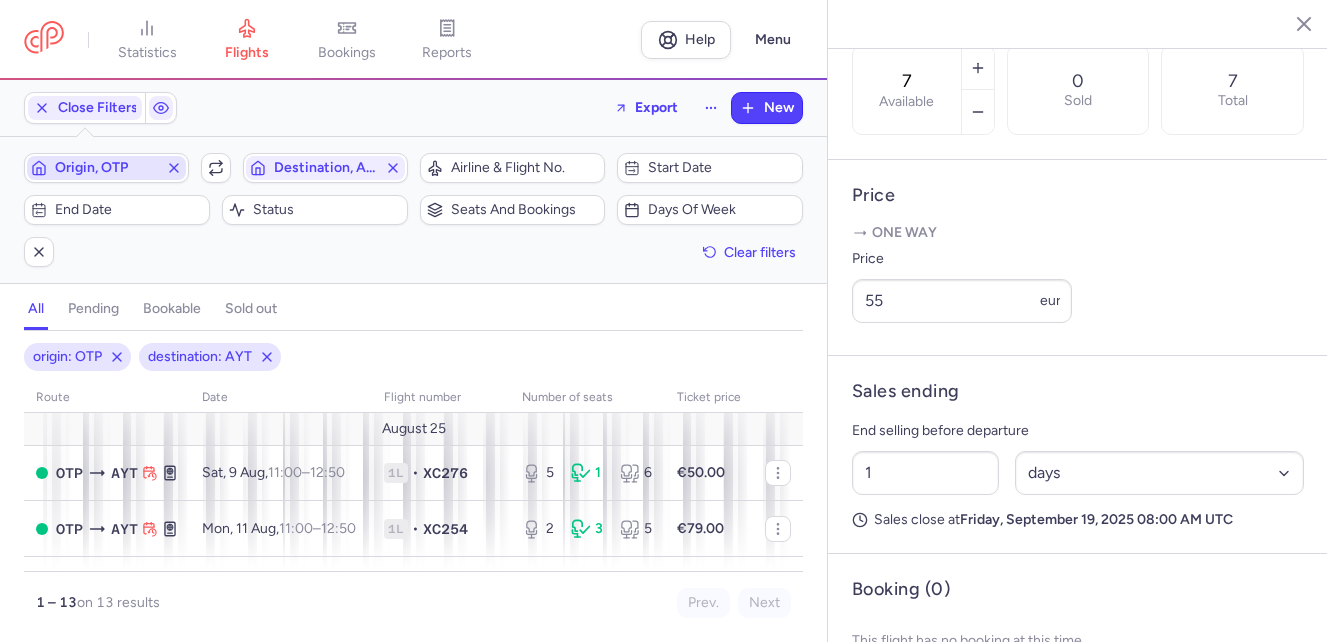 click 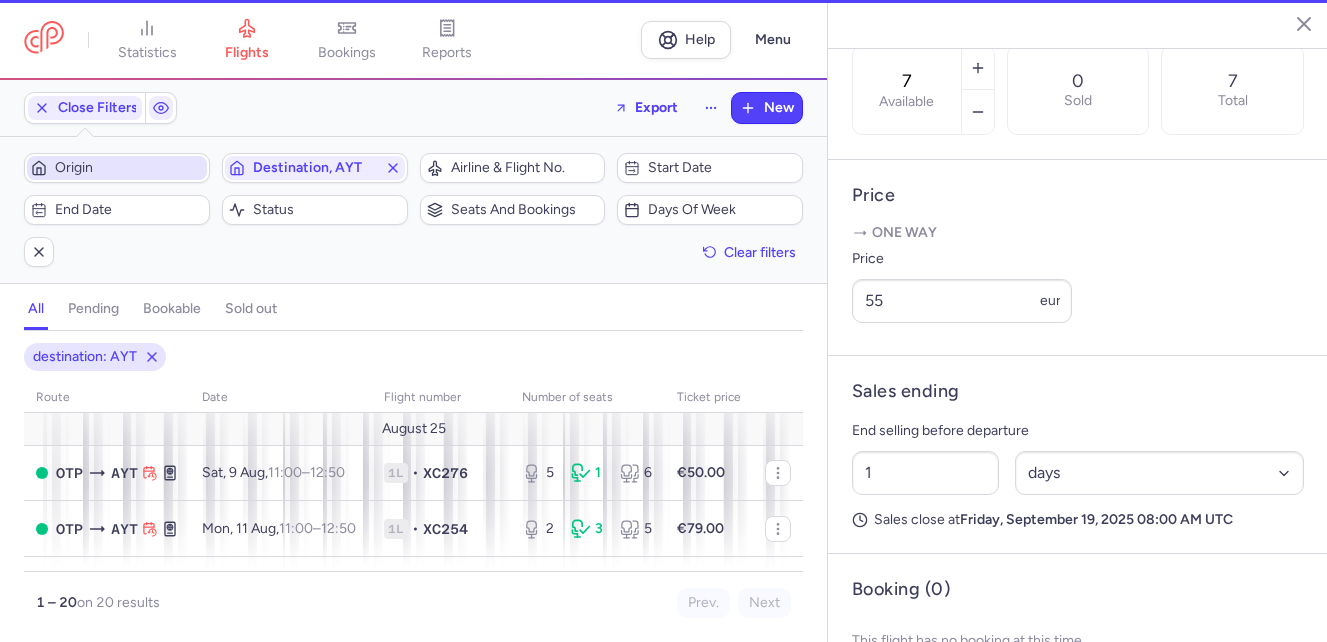 click on "Origin" at bounding box center [129, 168] 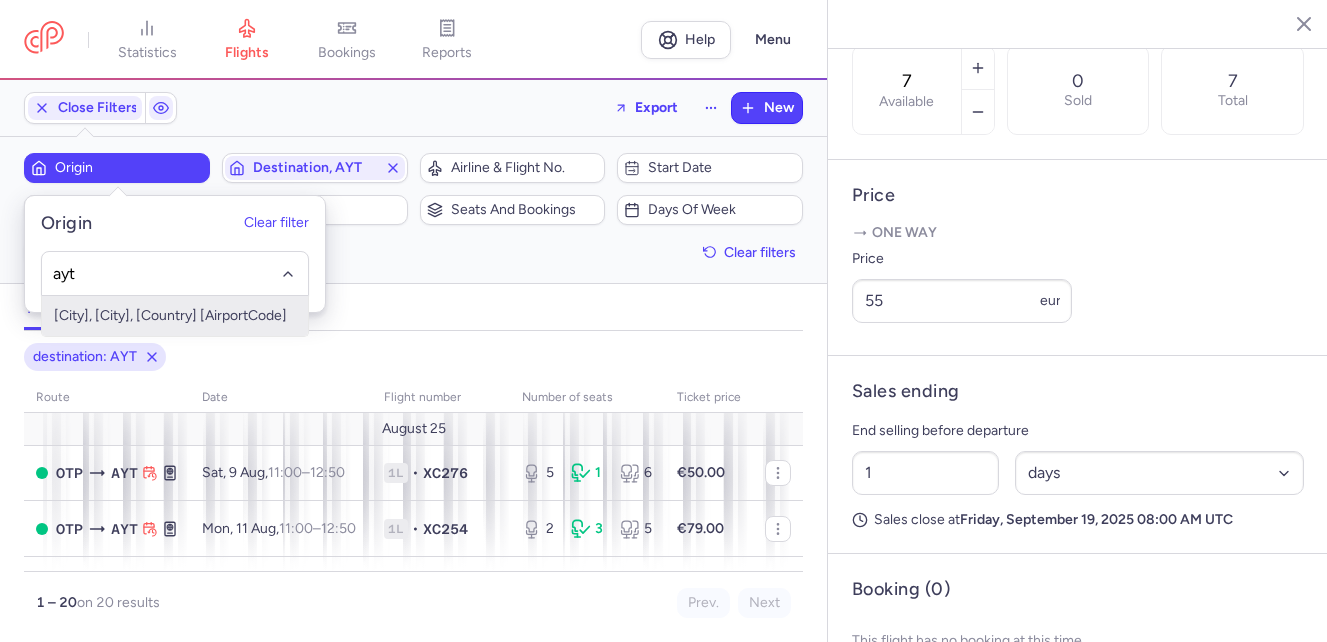 click on "[City], [City], [Country] [AirportCode]" at bounding box center [175, 316] 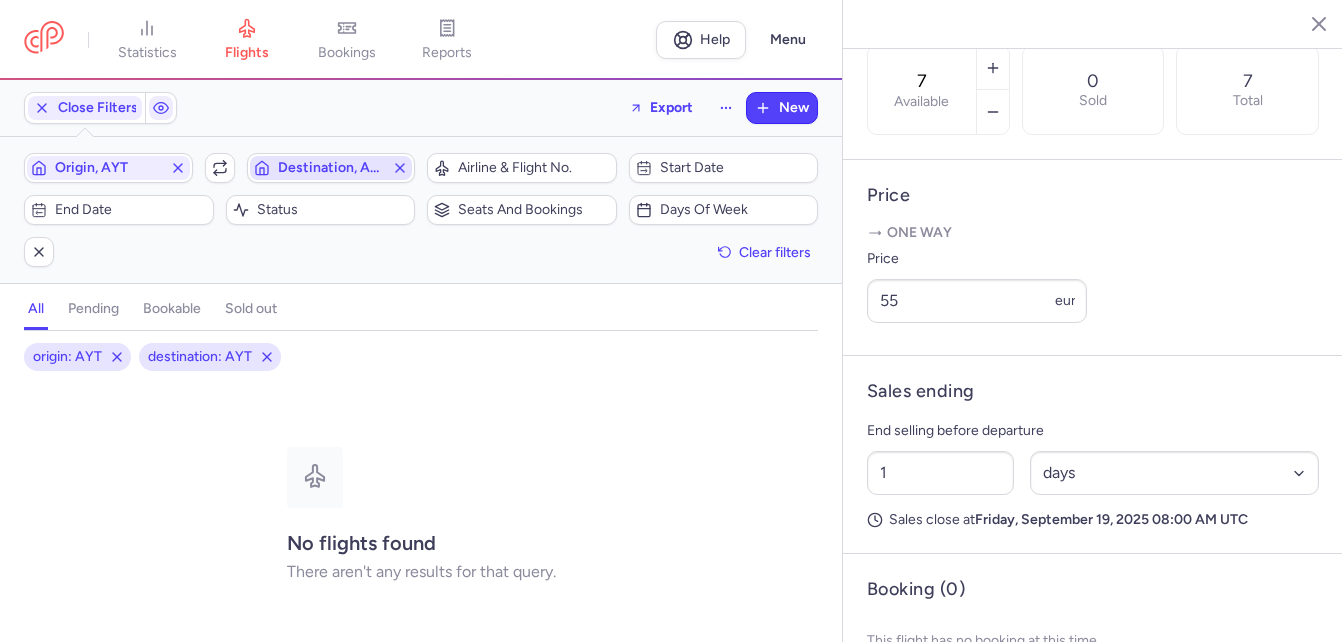 click 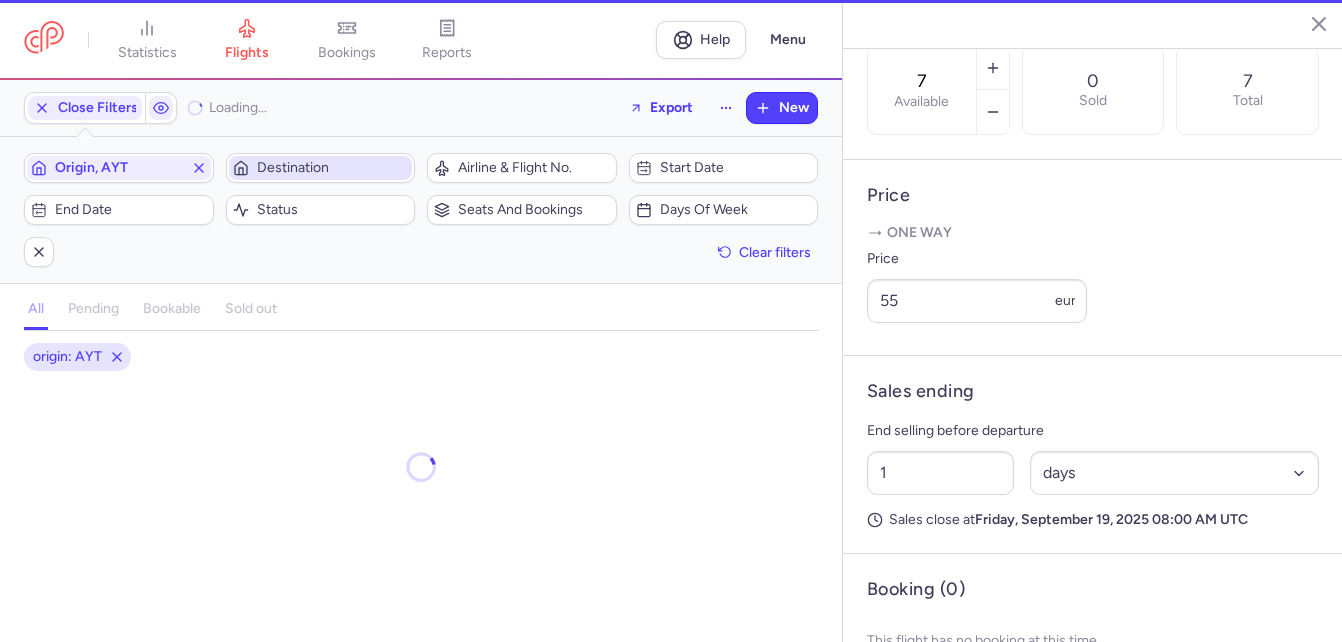 click on "Destination" at bounding box center (333, 168) 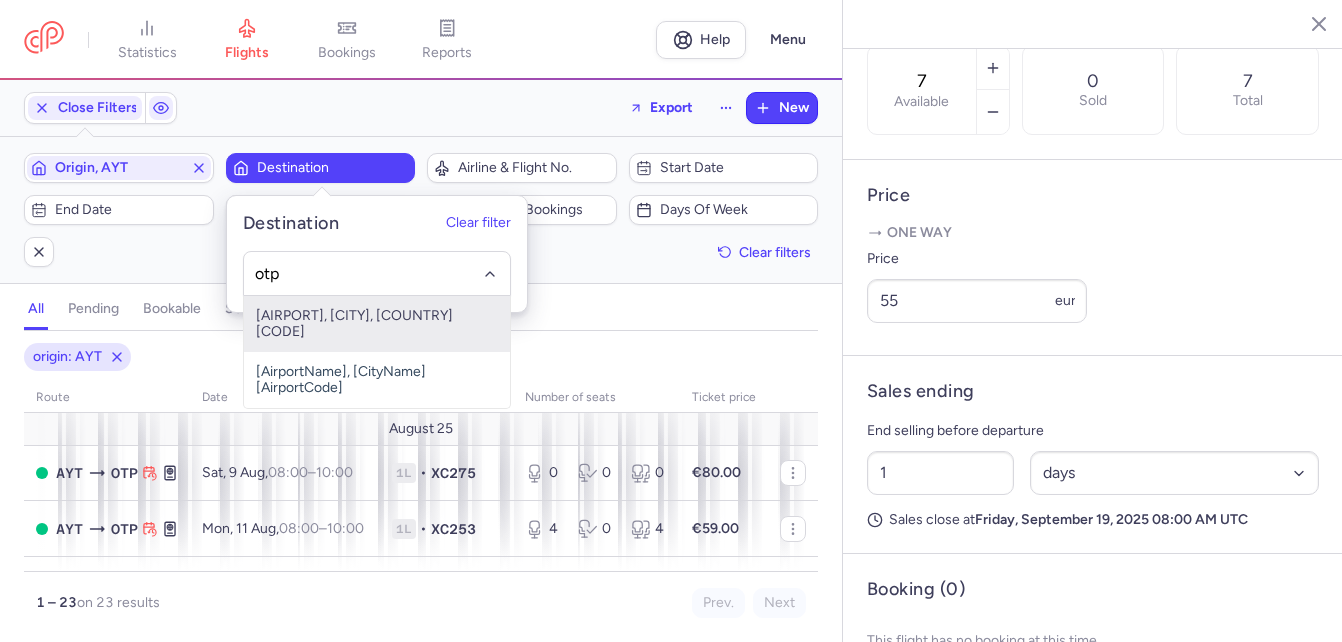 click on "[AIRPORT], [CITY], [COUNTRY] [CODE]" at bounding box center (377, 324) 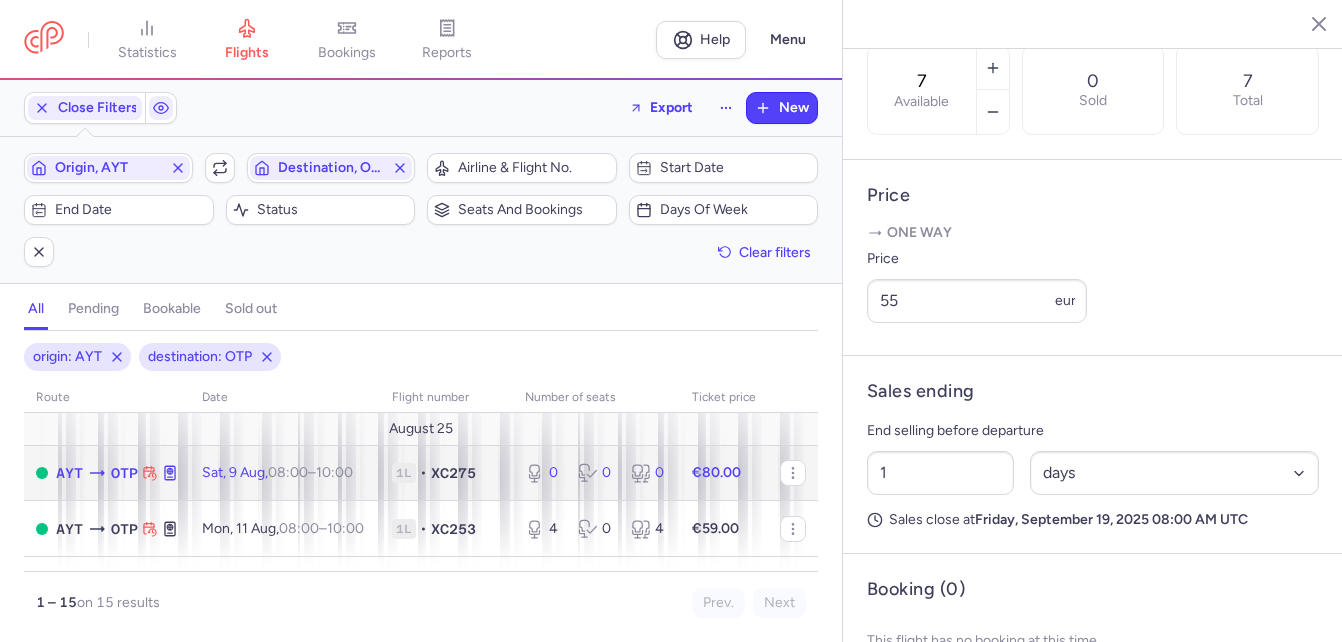 click on "10:00  +0" at bounding box center (334, 472) 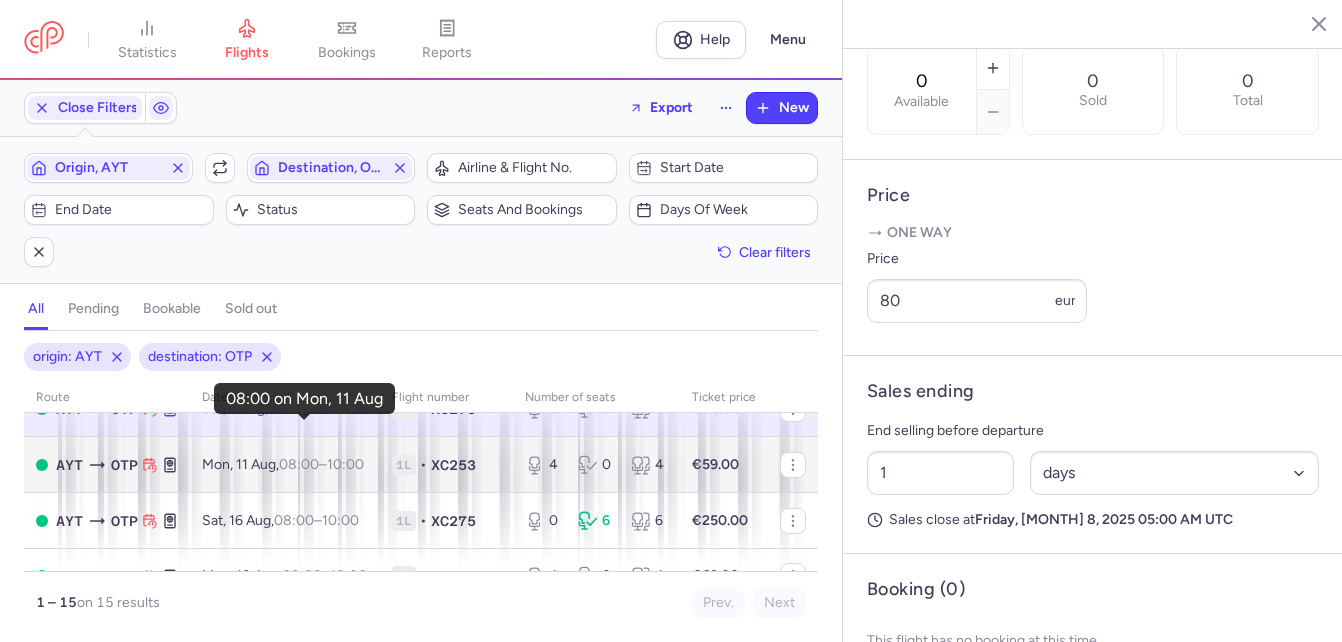 scroll, scrollTop: 100, scrollLeft: 0, axis: vertical 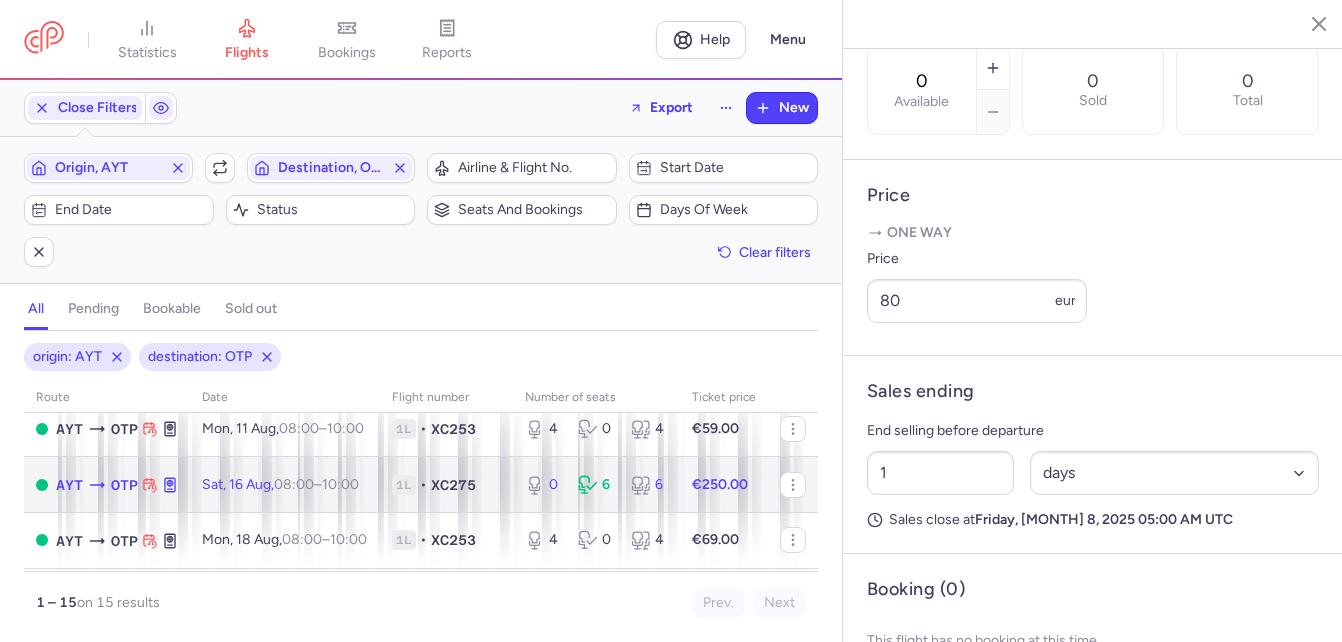 click on "08:00 – 10:00 +0" at bounding box center [316, 484] 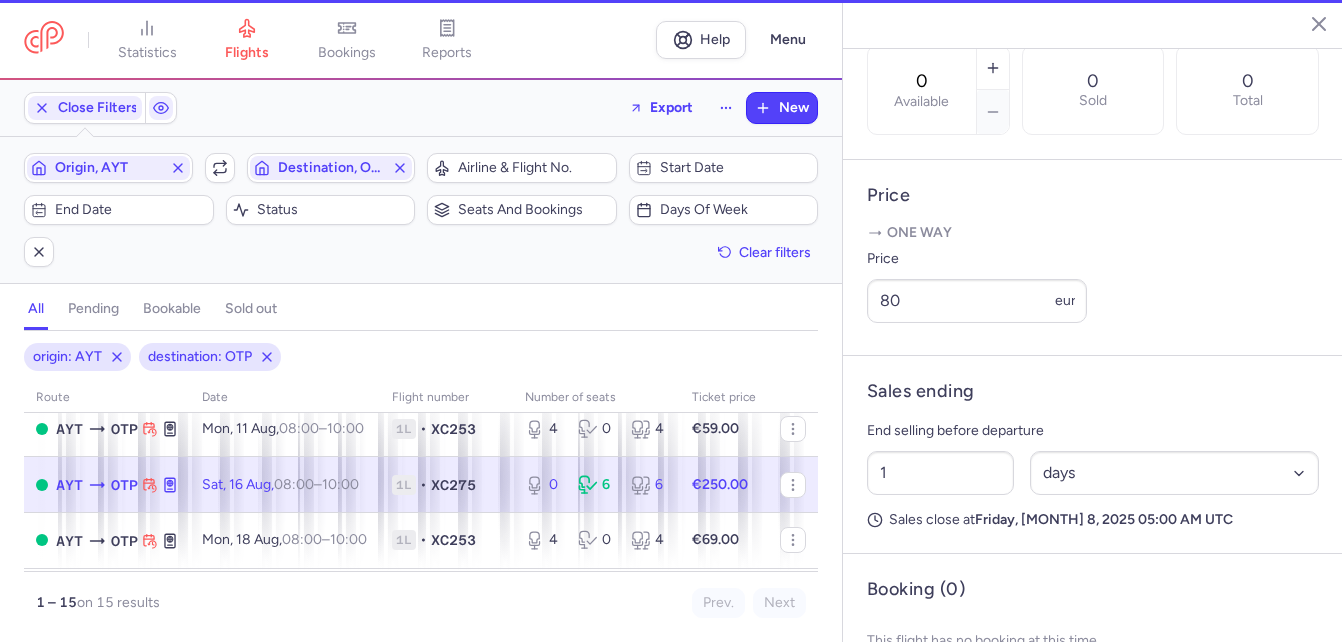 scroll, scrollTop: 652, scrollLeft: 0, axis: vertical 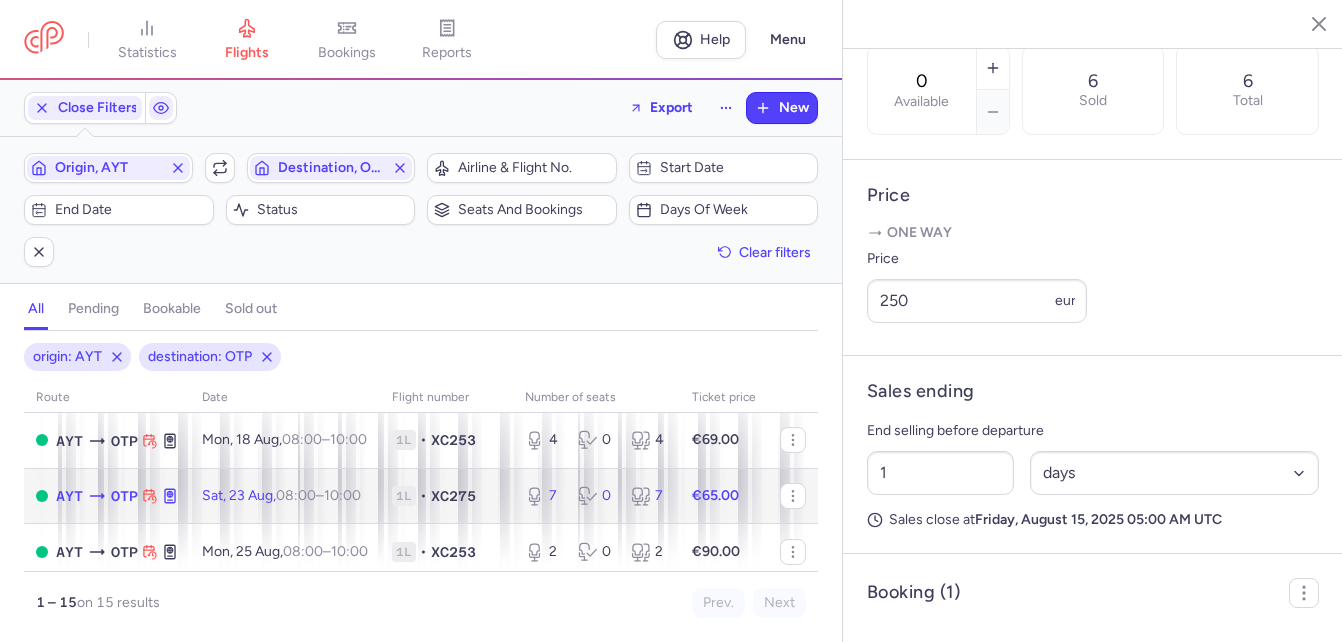 click on "08:00" at bounding box center (296, 495) 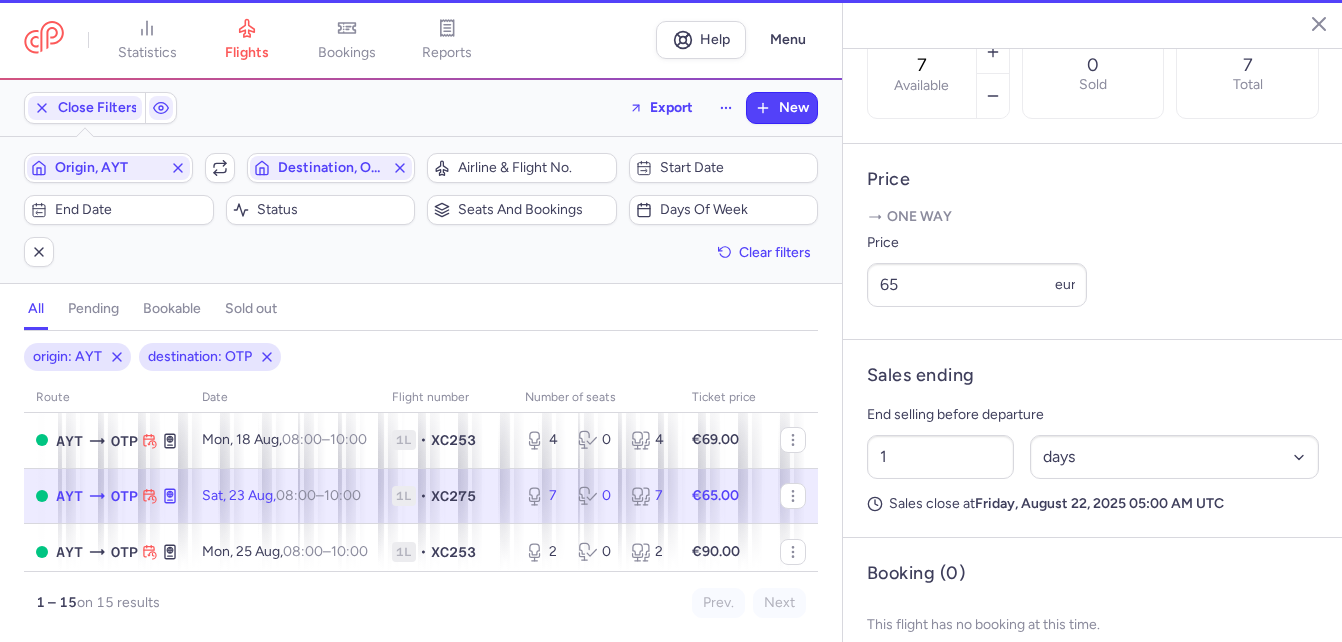 scroll, scrollTop: 636, scrollLeft: 0, axis: vertical 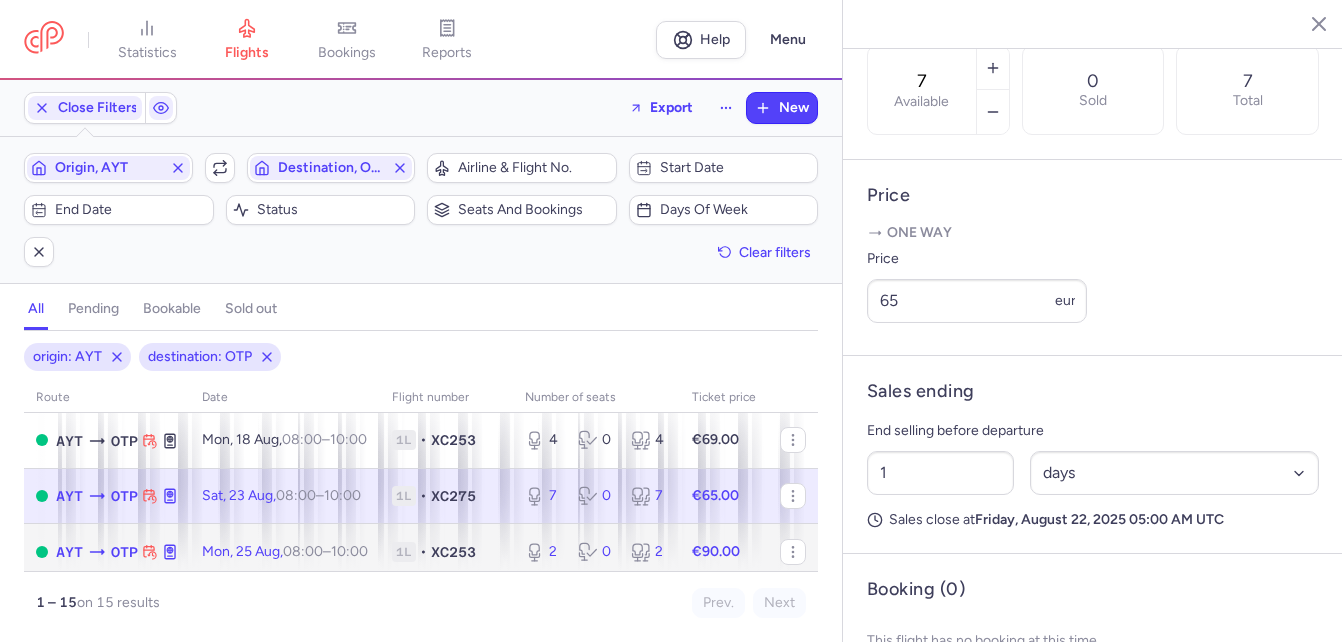 click on "Mon, 25 Aug,  08:00  –  10:00  +0" 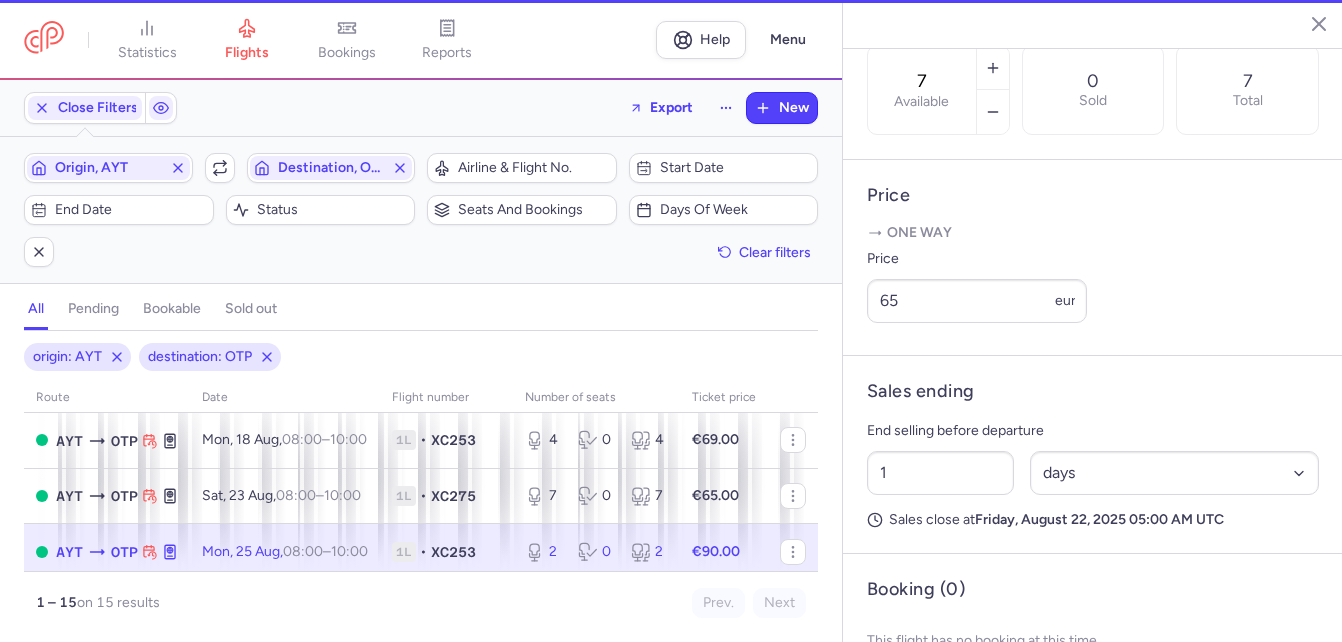type on "2" 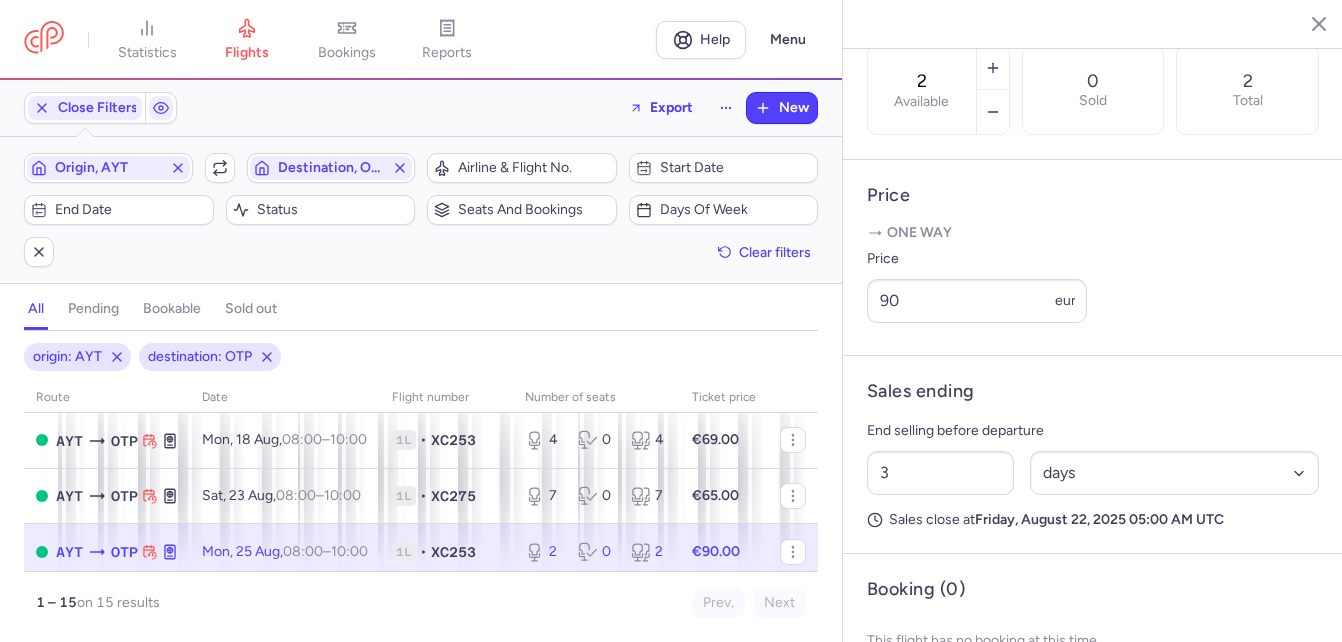 scroll, scrollTop: 300, scrollLeft: 0, axis: vertical 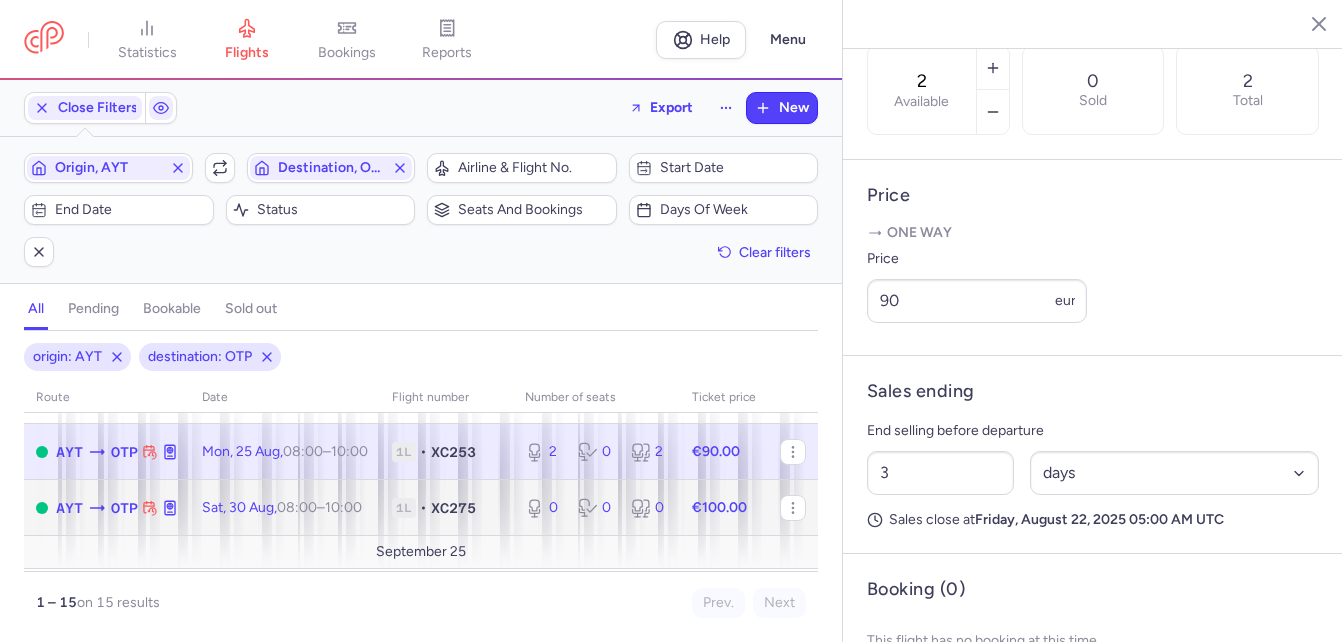 click on "Sat, 30 Aug, 08:00 – 10:00 +0" 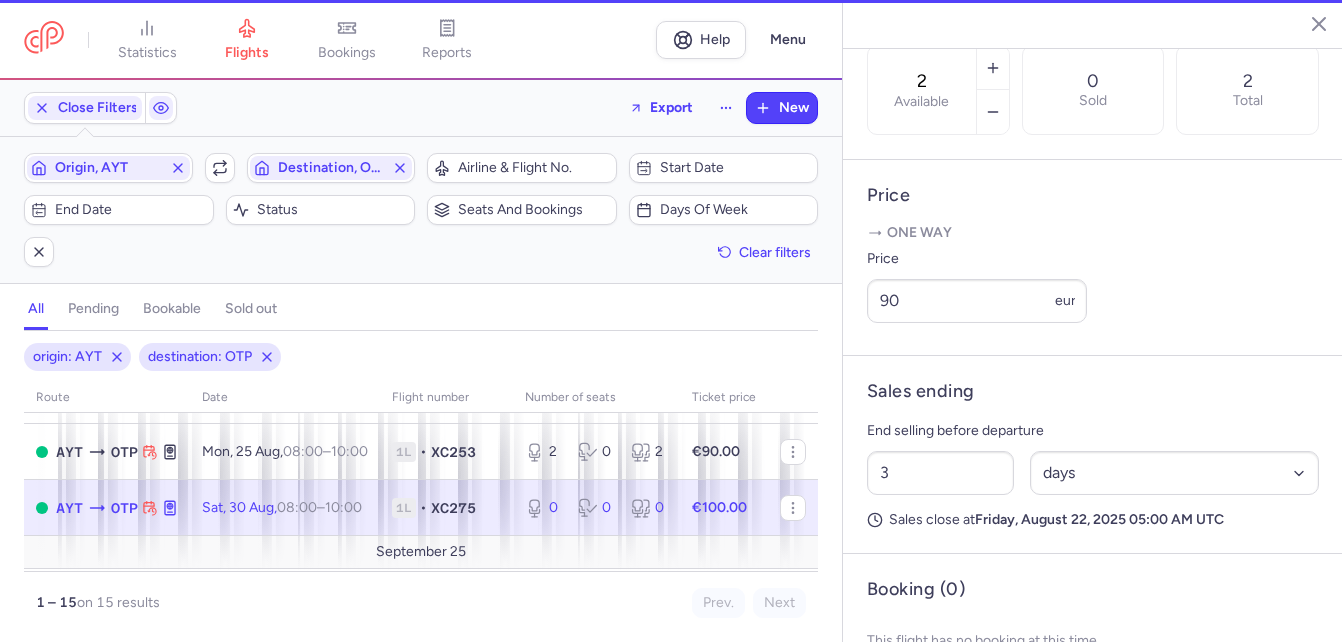 type on "0" 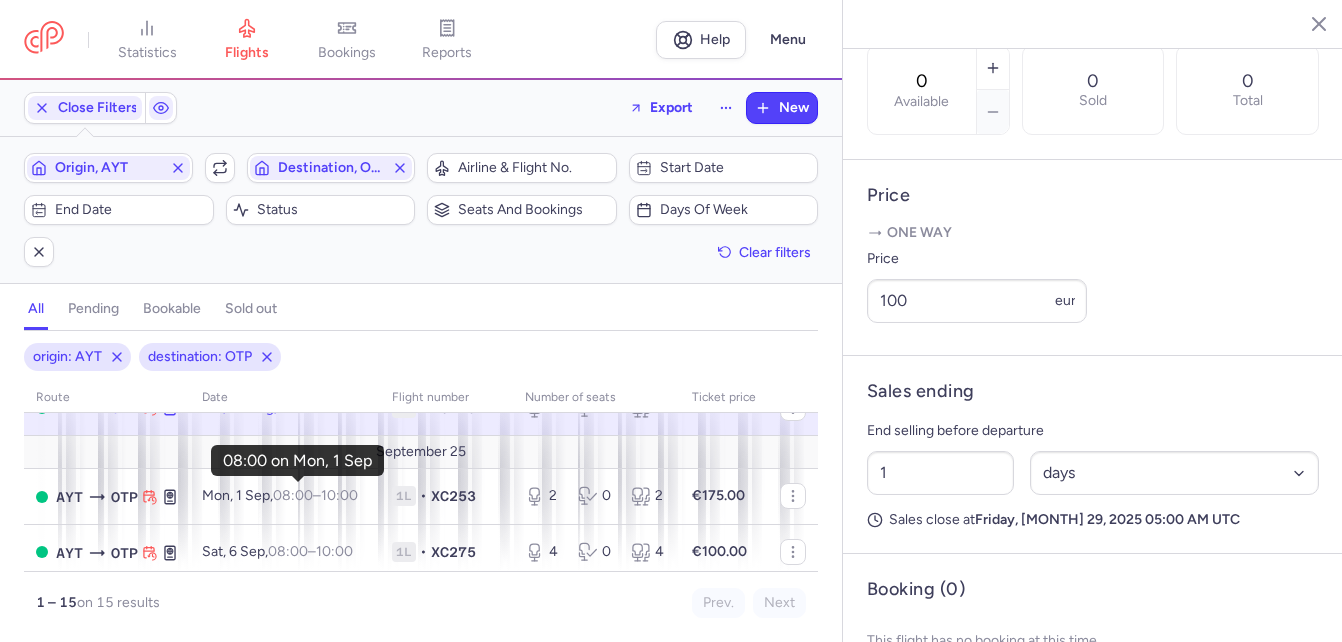 scroll, scrollTop: 500, scrollLeft: 0, axis: vertical 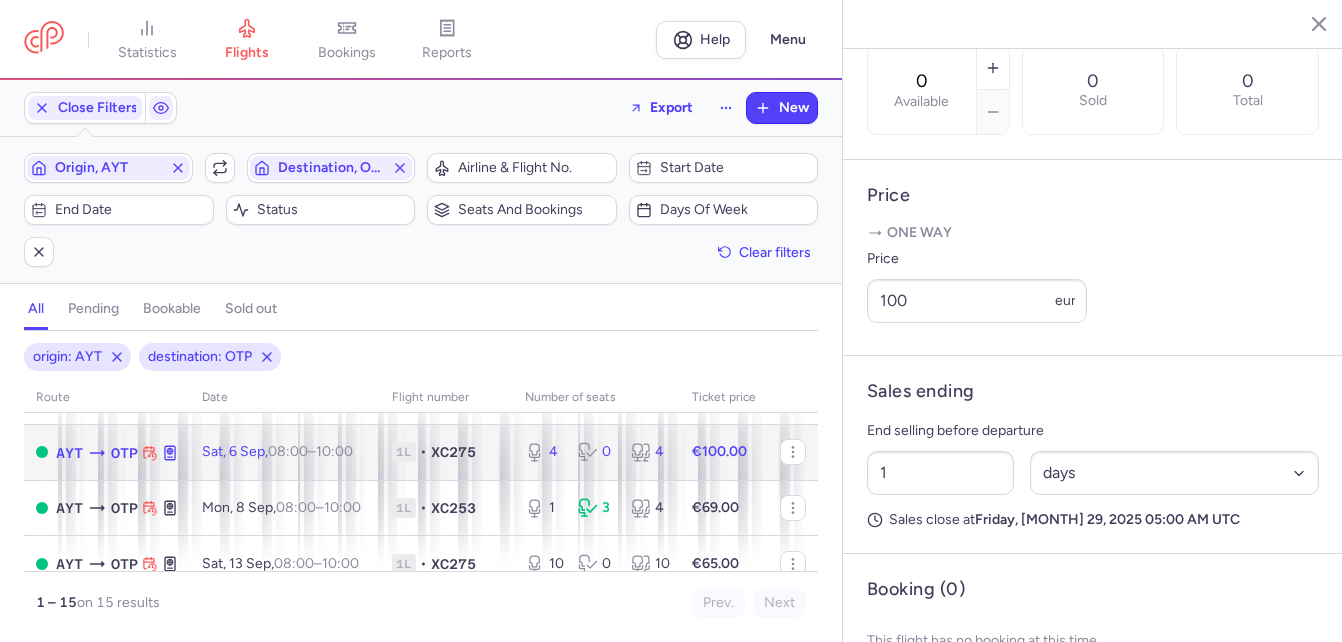 click on "08:00" at bounding box center [288, 451] 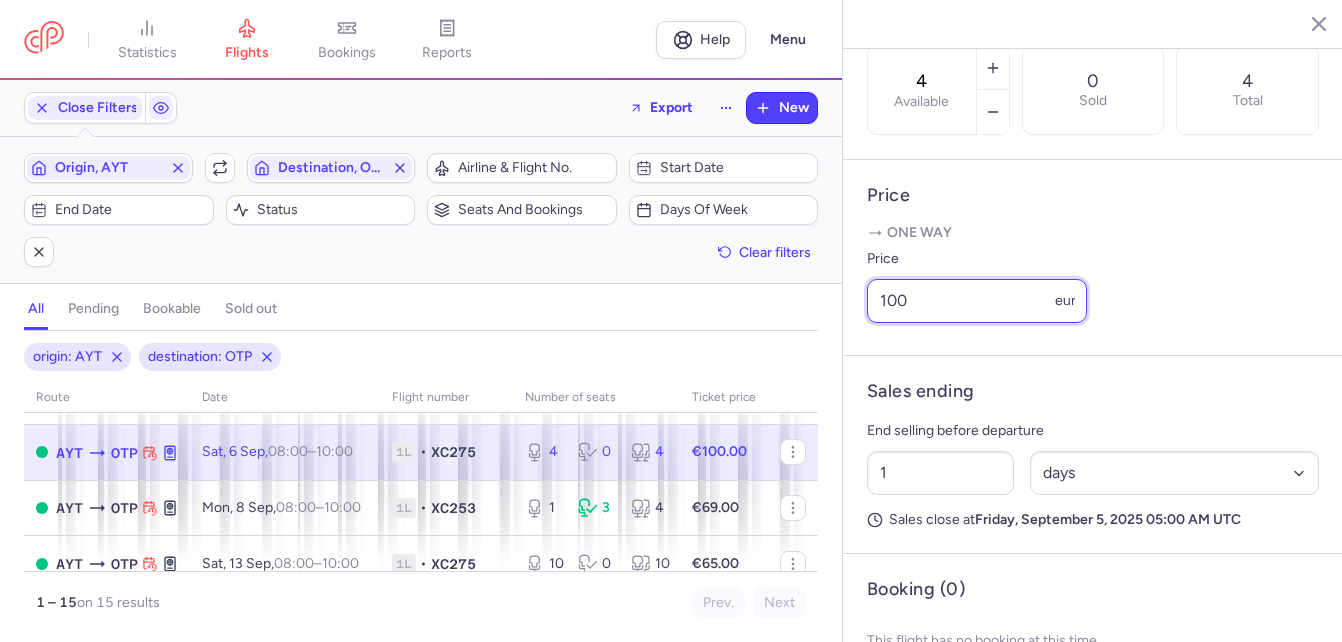 drag, startPoint x: 920, startPoint y: 369, endPoint x: 833, endPoint y: 350, distance: 89.050545 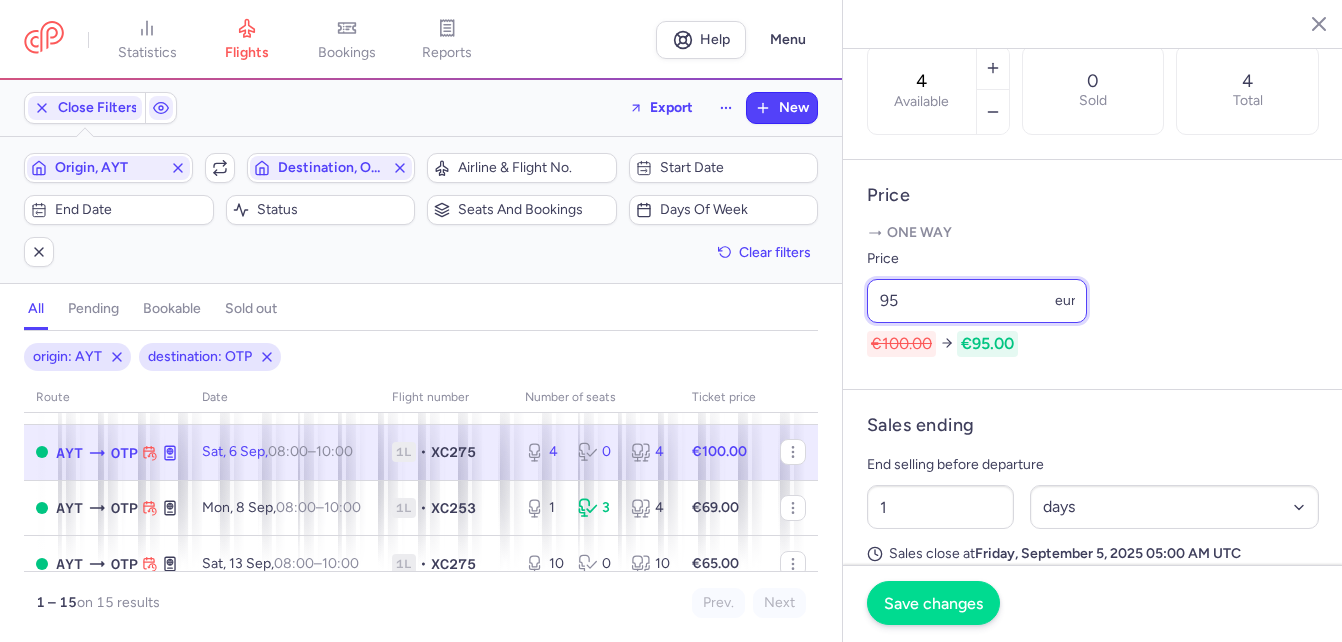 type on "95" 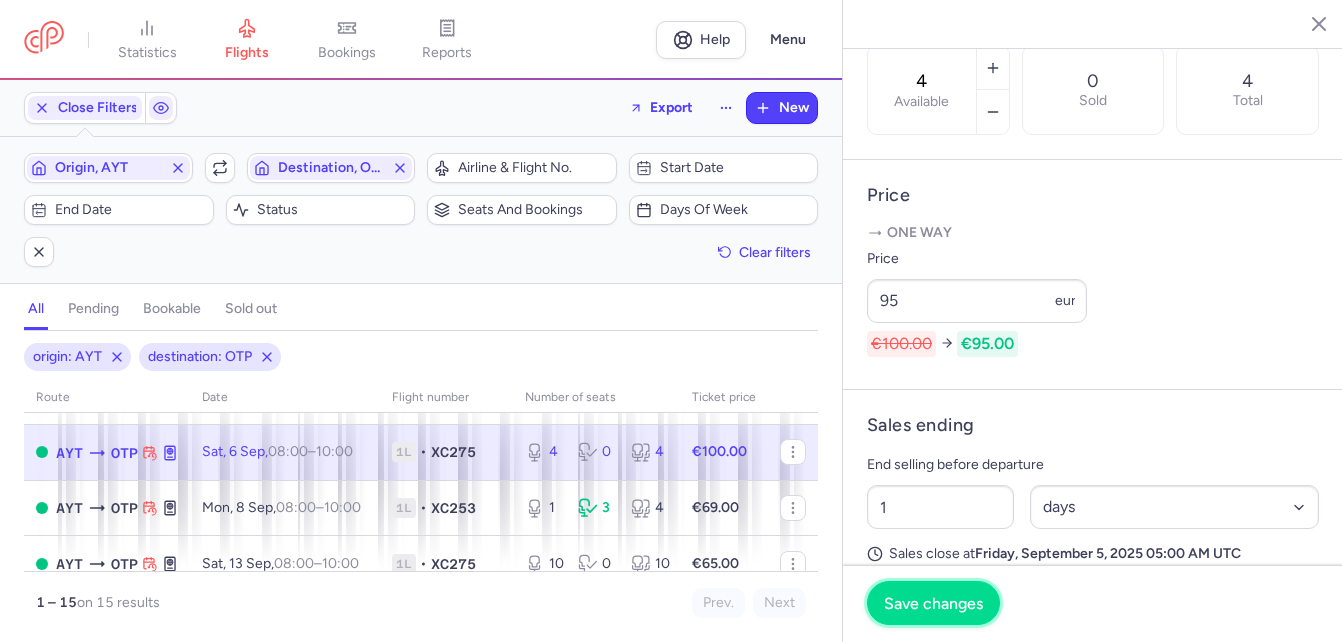 click on "Save changes" at bounding box center [933, 603] 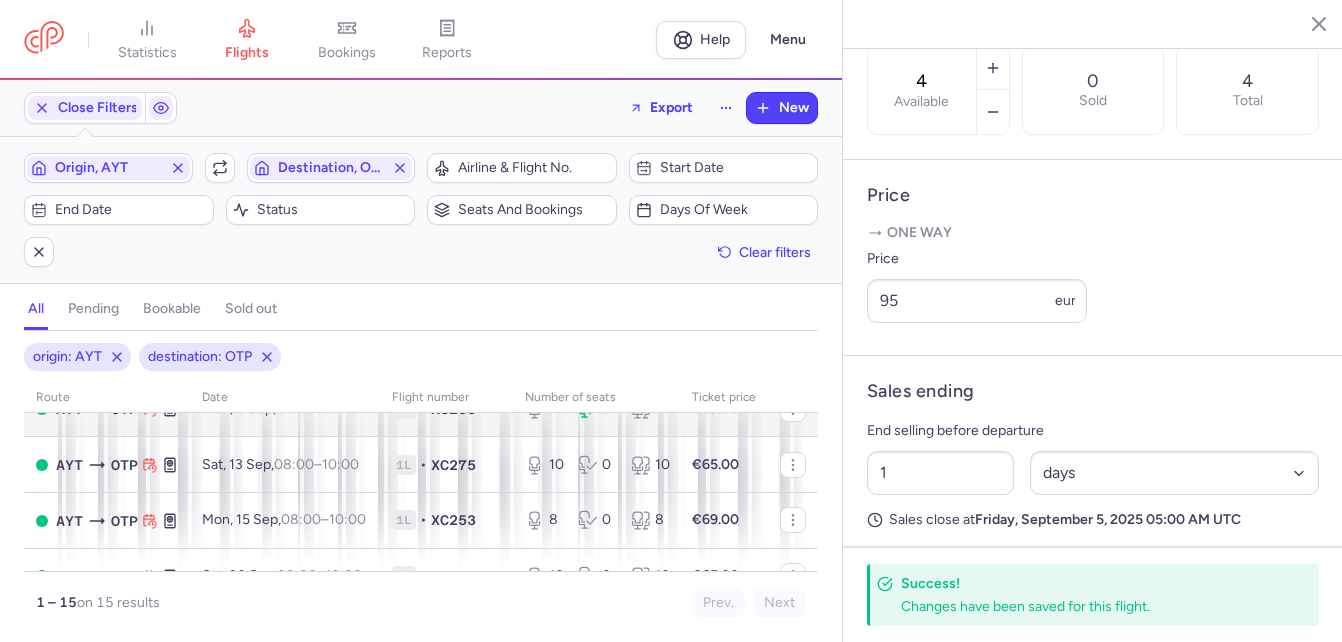 scroll, scrollTop: 600, scrollLeft: 0, axis: vertical 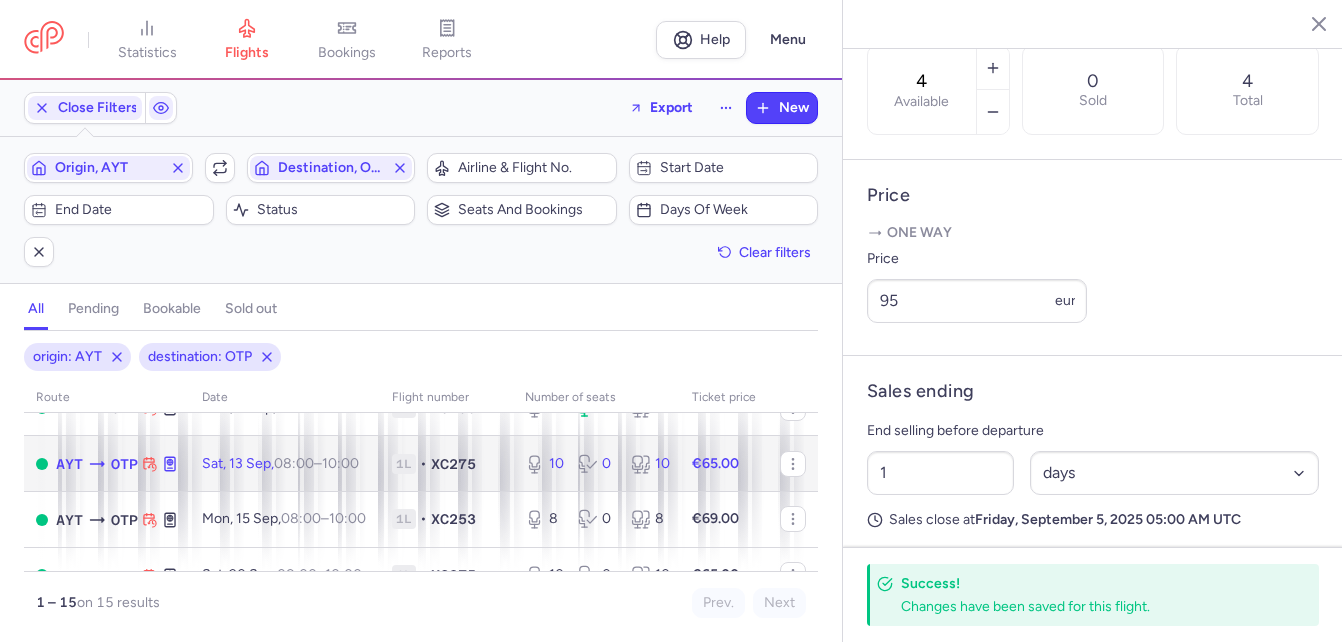 click on "Sat, 13 Sep, 08:00 – 10:00 +0" 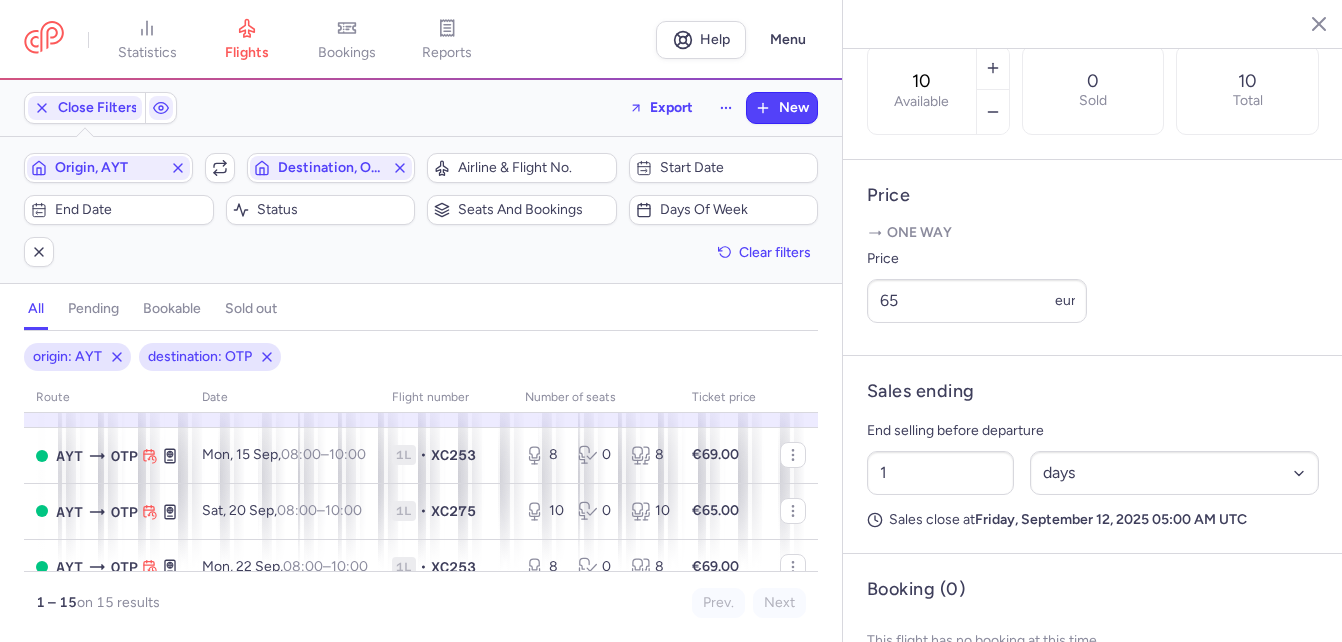 scroll, scrollTop: 700, scrollLeft: 0, axis: vertical 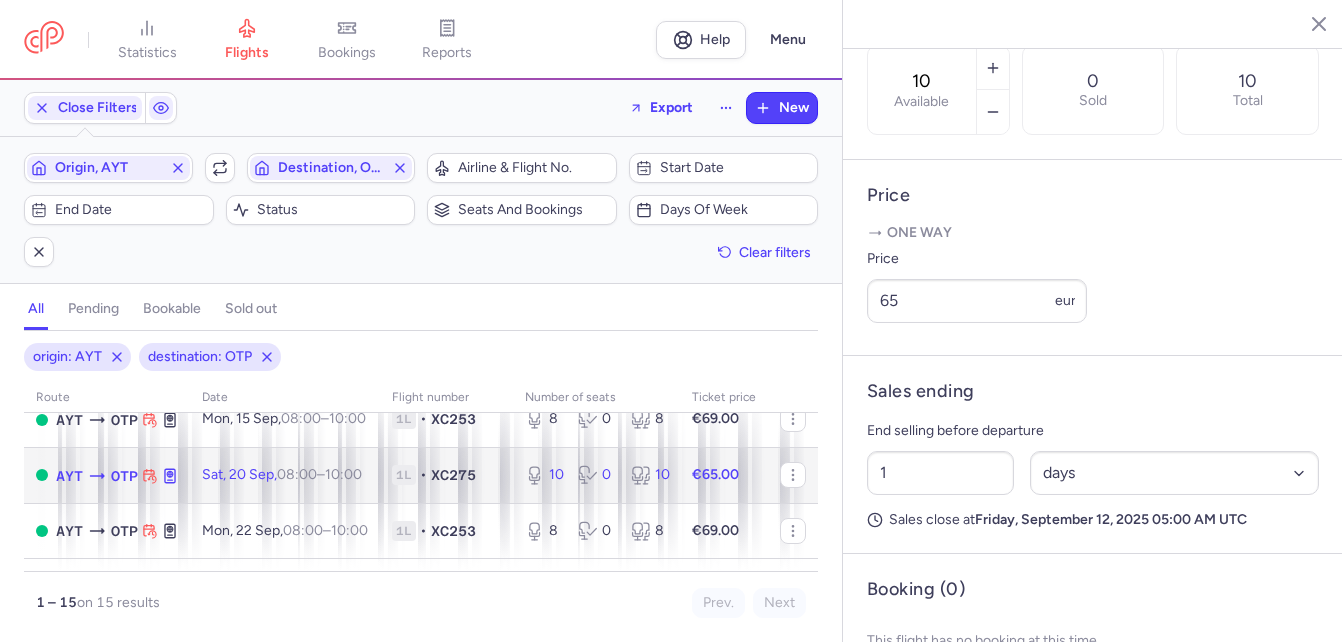 click on "10:00  +0" at bounding box center (343, 474) 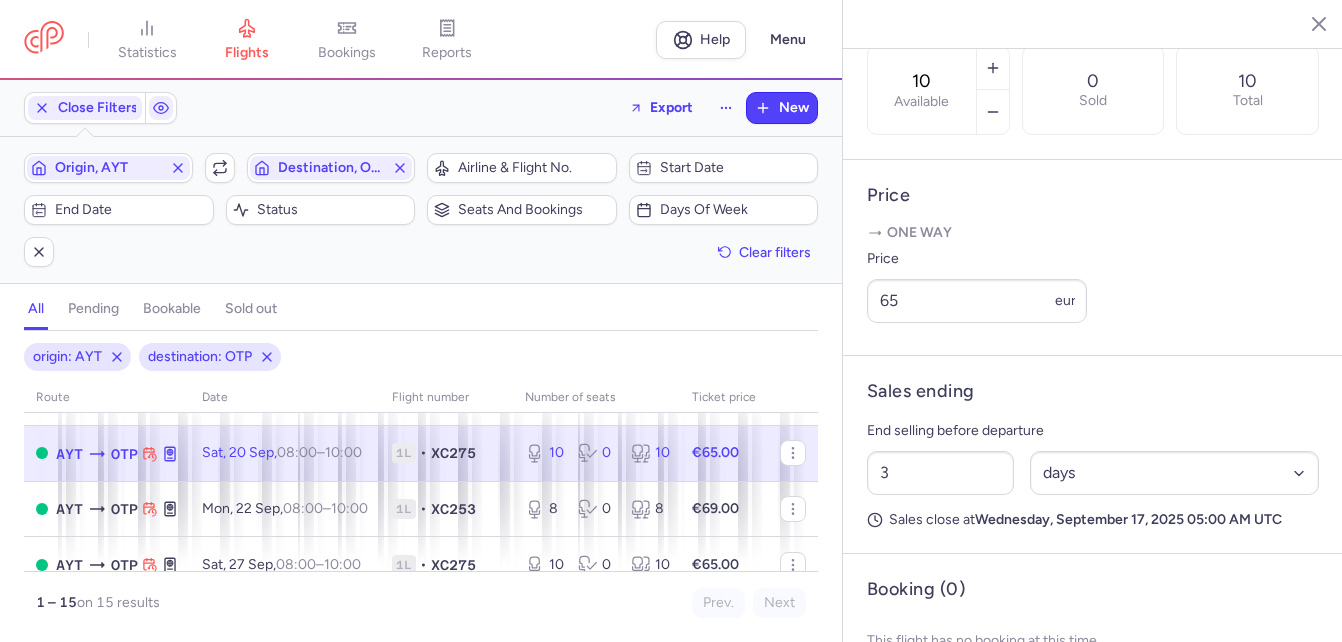 scroll, scrollTop: 743, scrollLeft: 0, axis: vertical 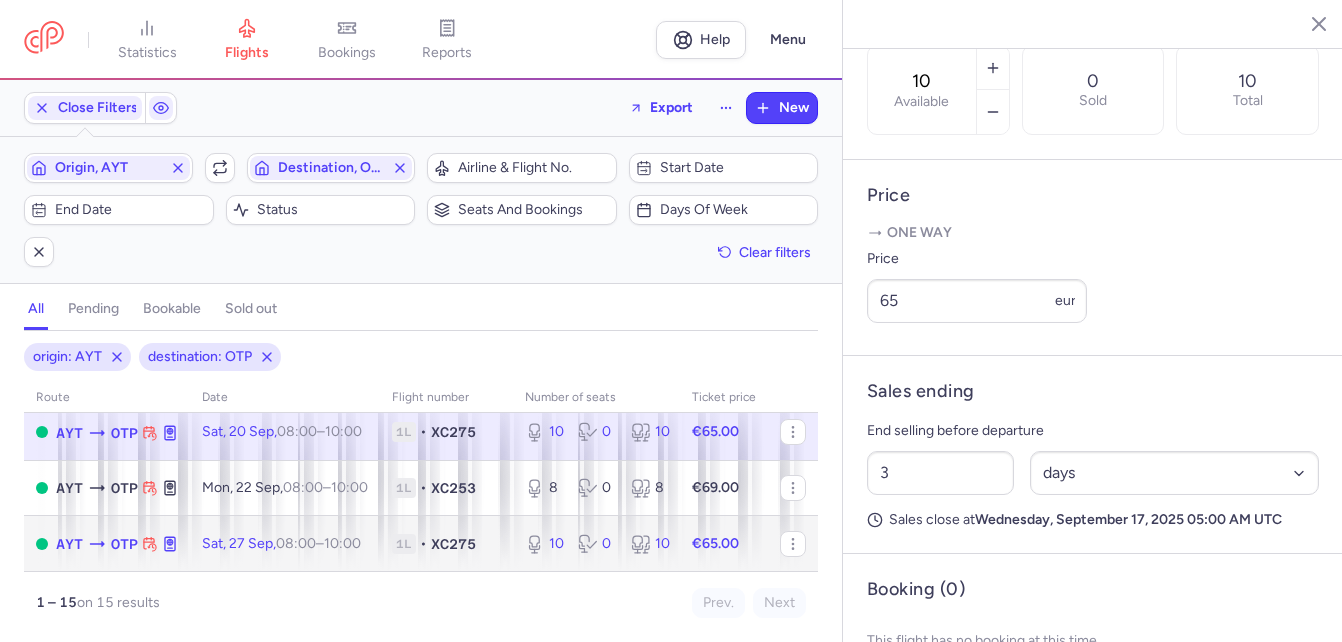 click on "08:00" at bounding box center (296, 543) 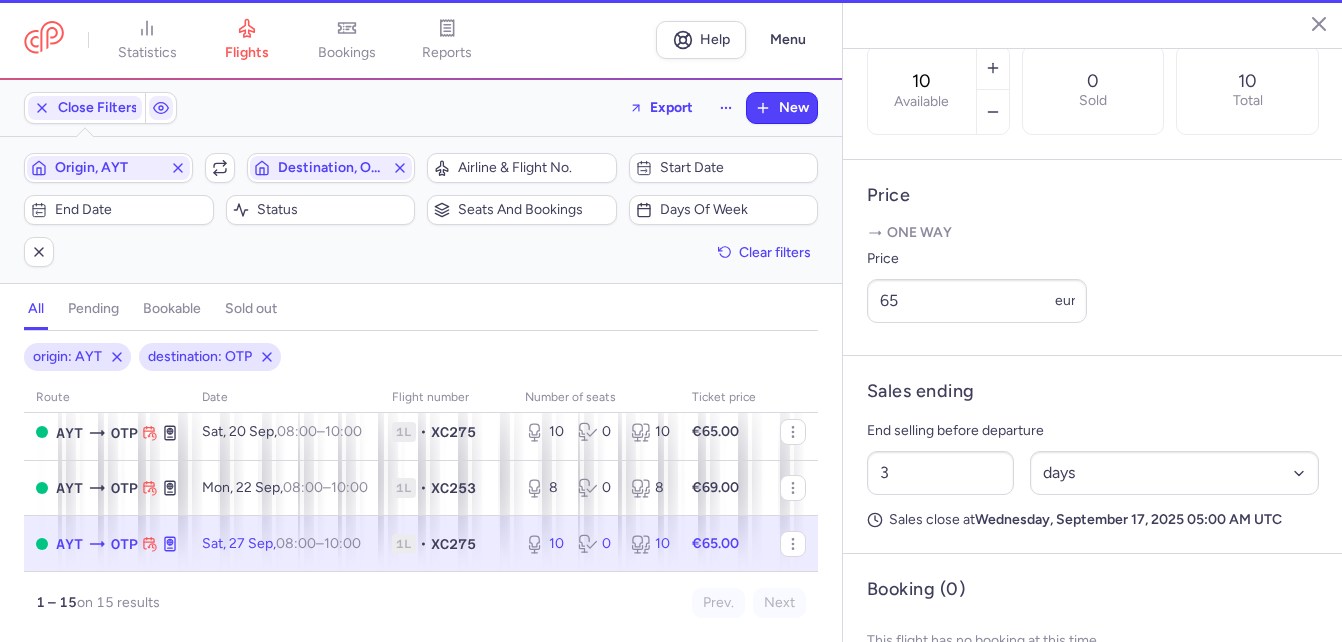 type on "1" 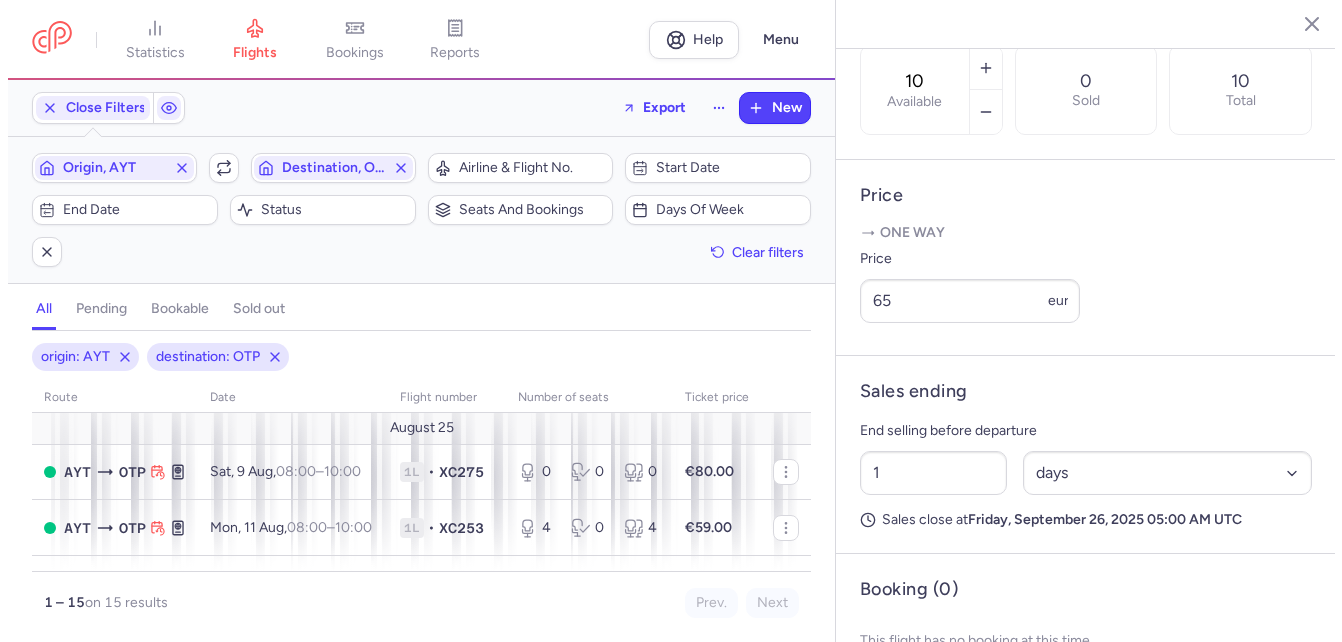 scroll, scrollTop: 0, scrollLeft: 0, axis: both 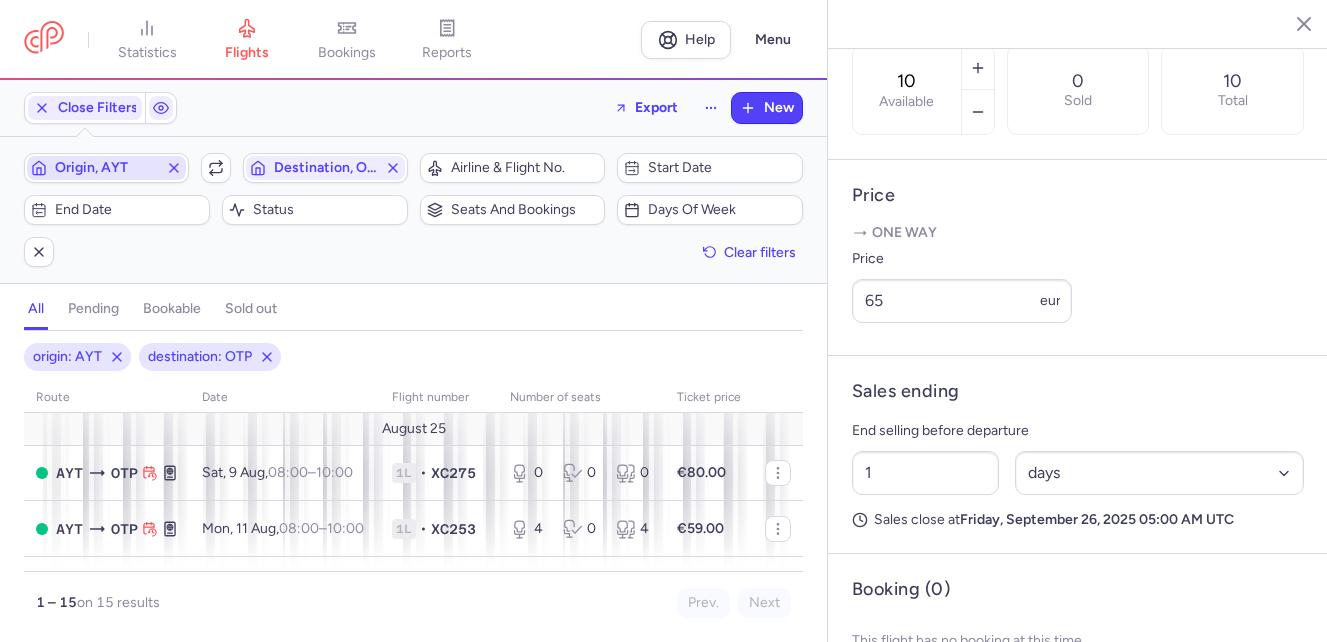 drag, startPoint x: 163, startPoint y: 164, endPoint x: 148, endPoint y: 165, distance: 15.033297 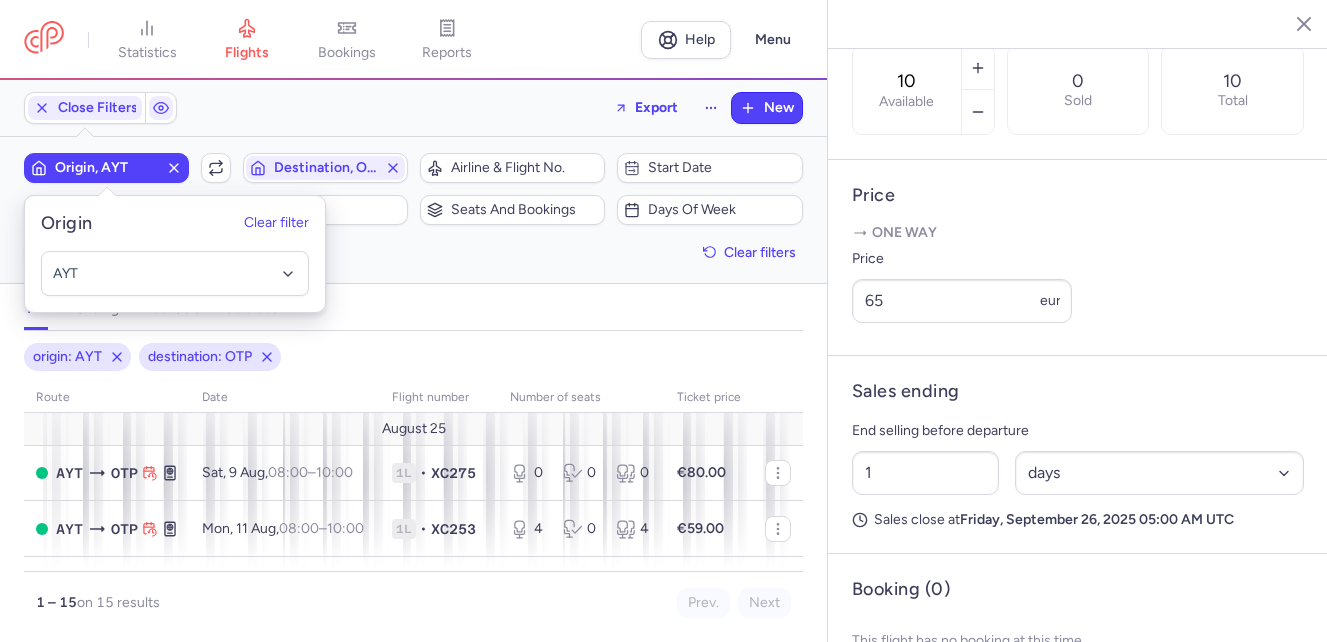 click 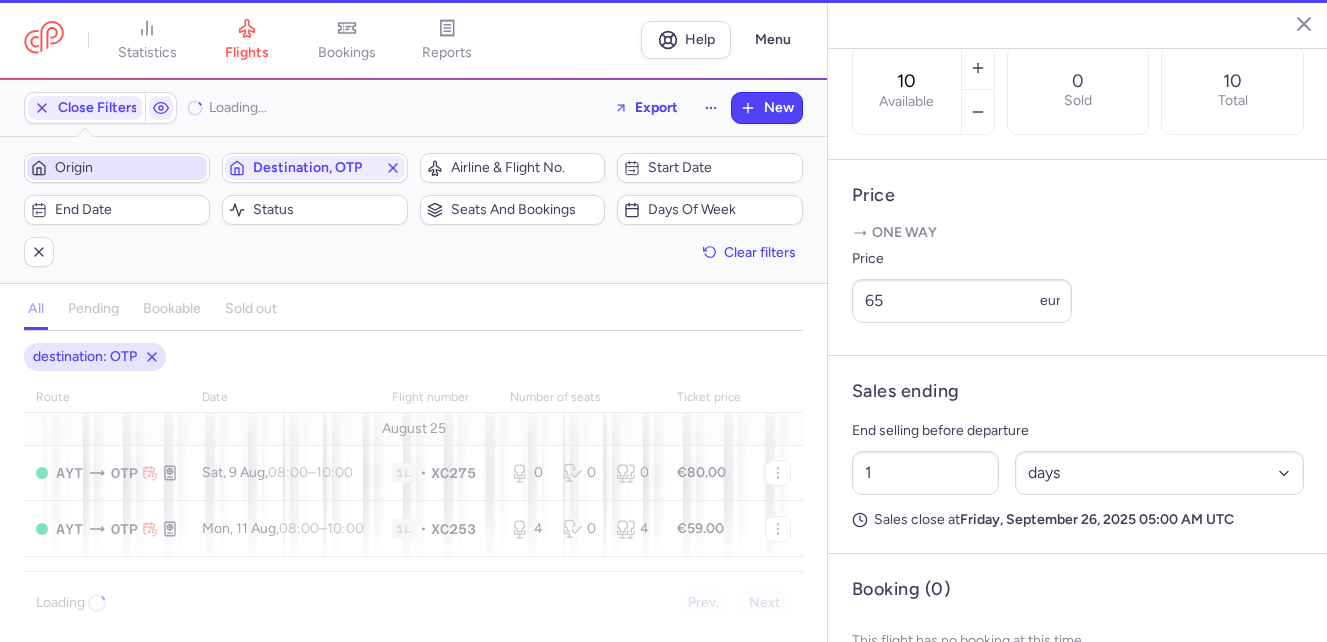 click on "Origin" at bounding box center (129, 168) 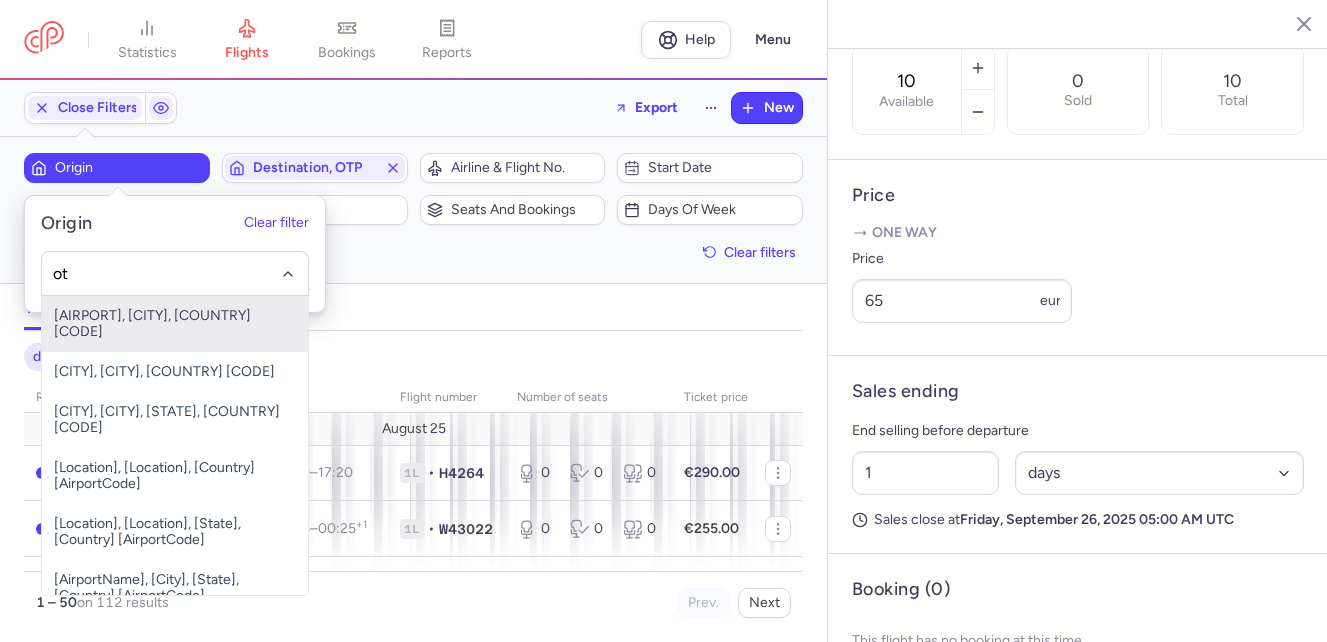 click on "[AIRPORT], [CITY], [COUNTRY] [CODE]" at bounding box center [175, 324] 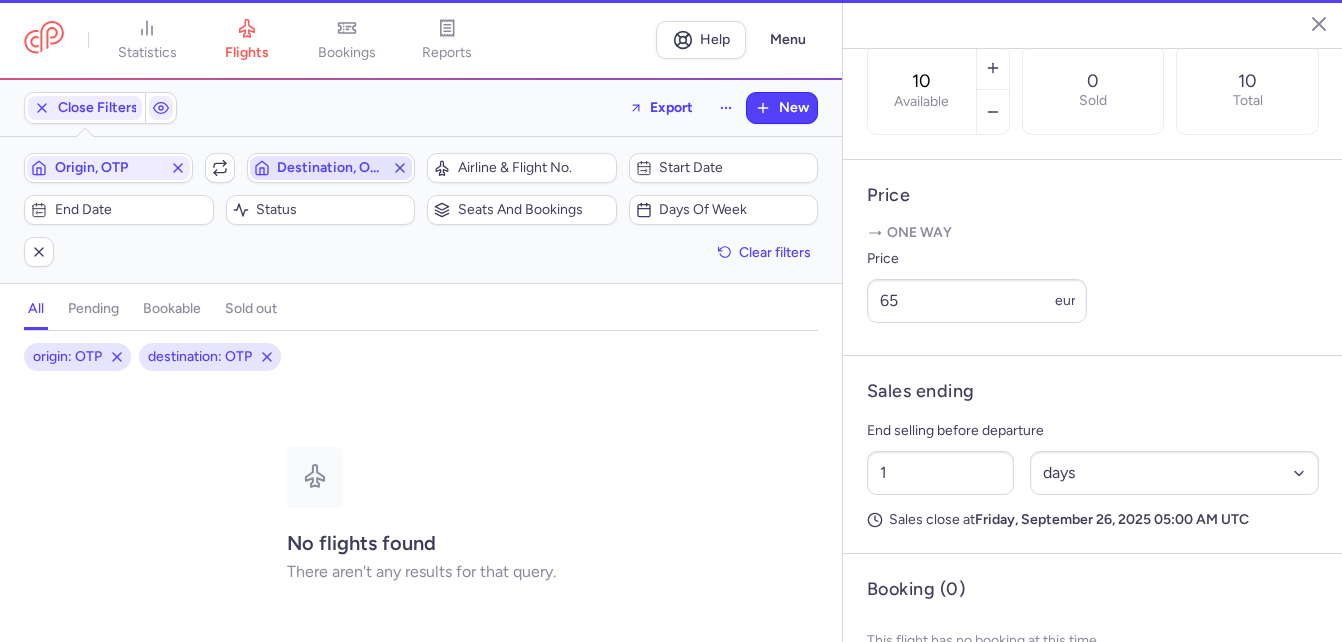 click on "Destination, OTP" at bounding box center [331, 168] 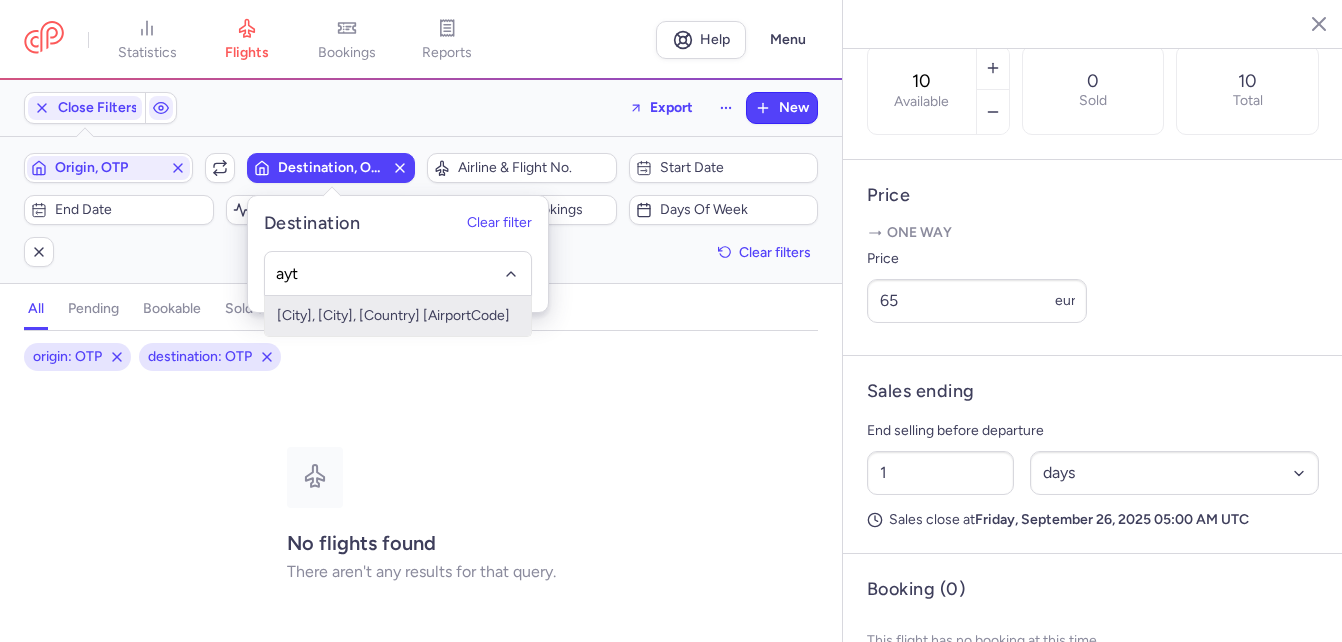 click on "[City], [City], [Country] [AirportCode]" at bounding box center [398, 316] 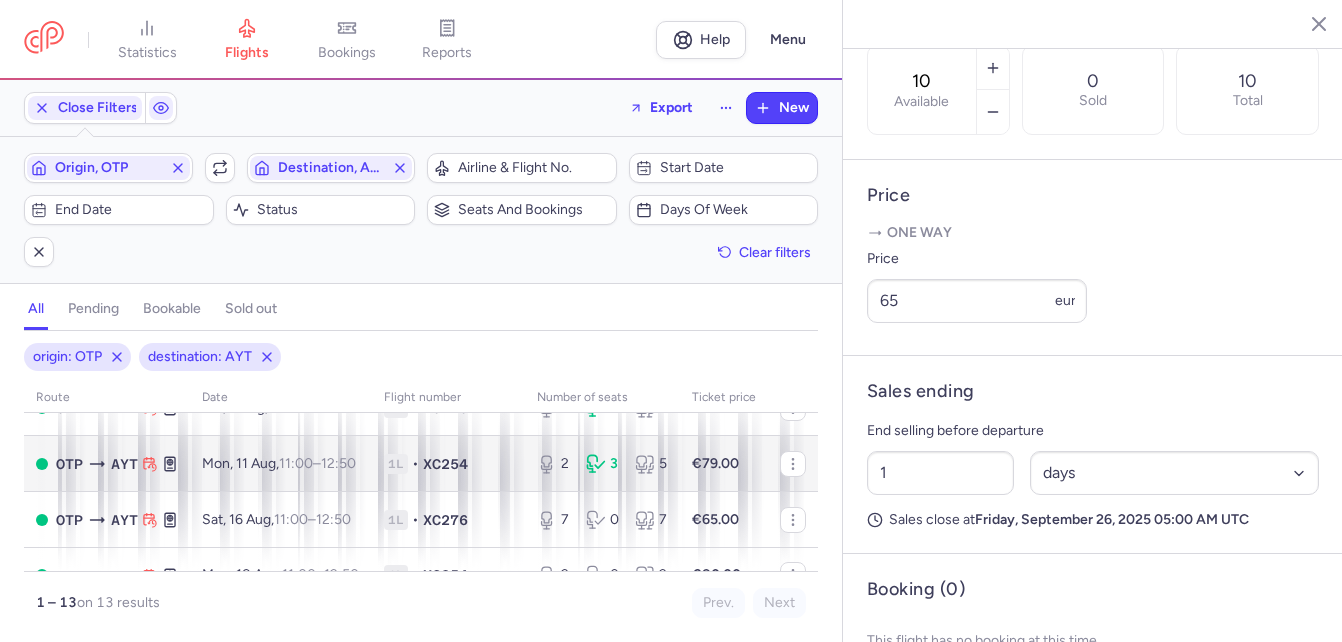 scroll, scrollTop: 100, scrollLeft: 0, axis: vertical 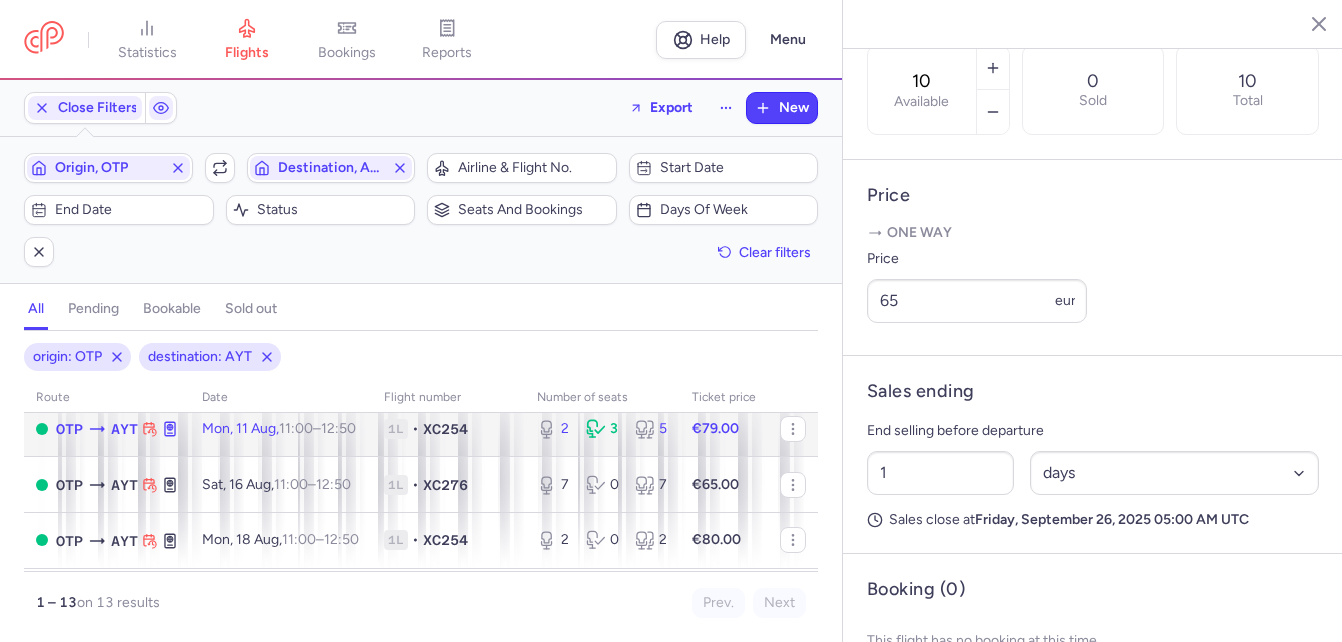 click on "11:00" at bounding box center [296, 428] 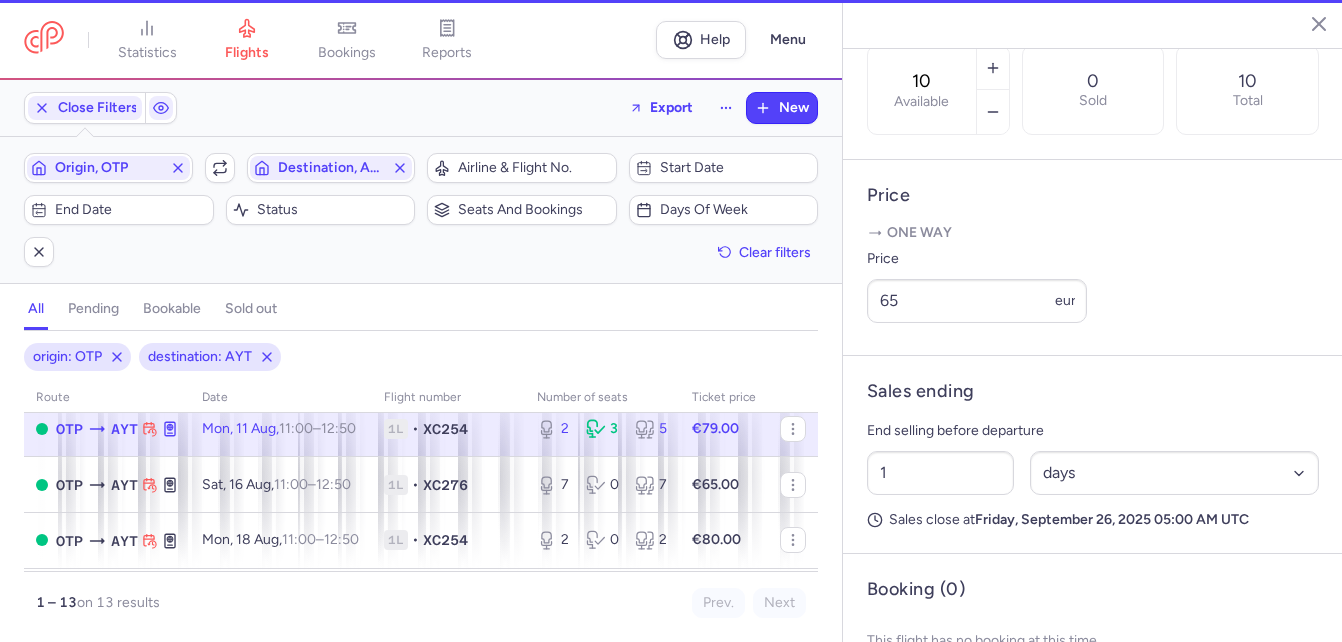 type on "2" 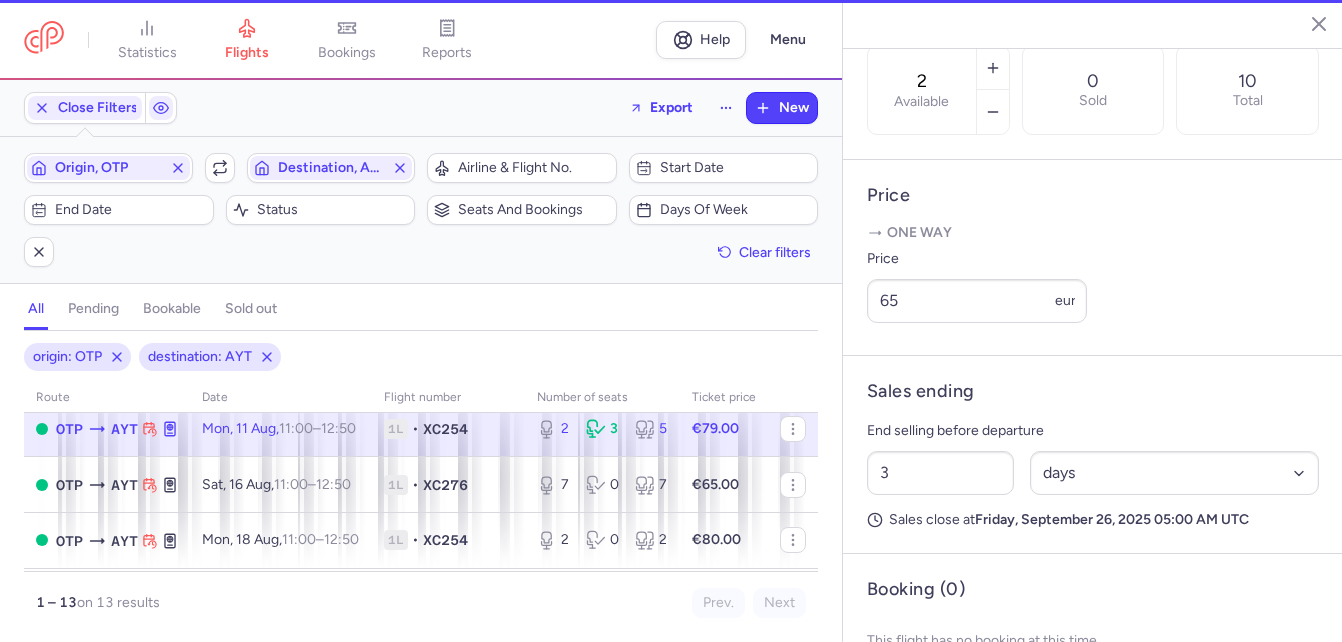 scroll, scrollTop: 652, scrollLeft: 0, axis: vertical 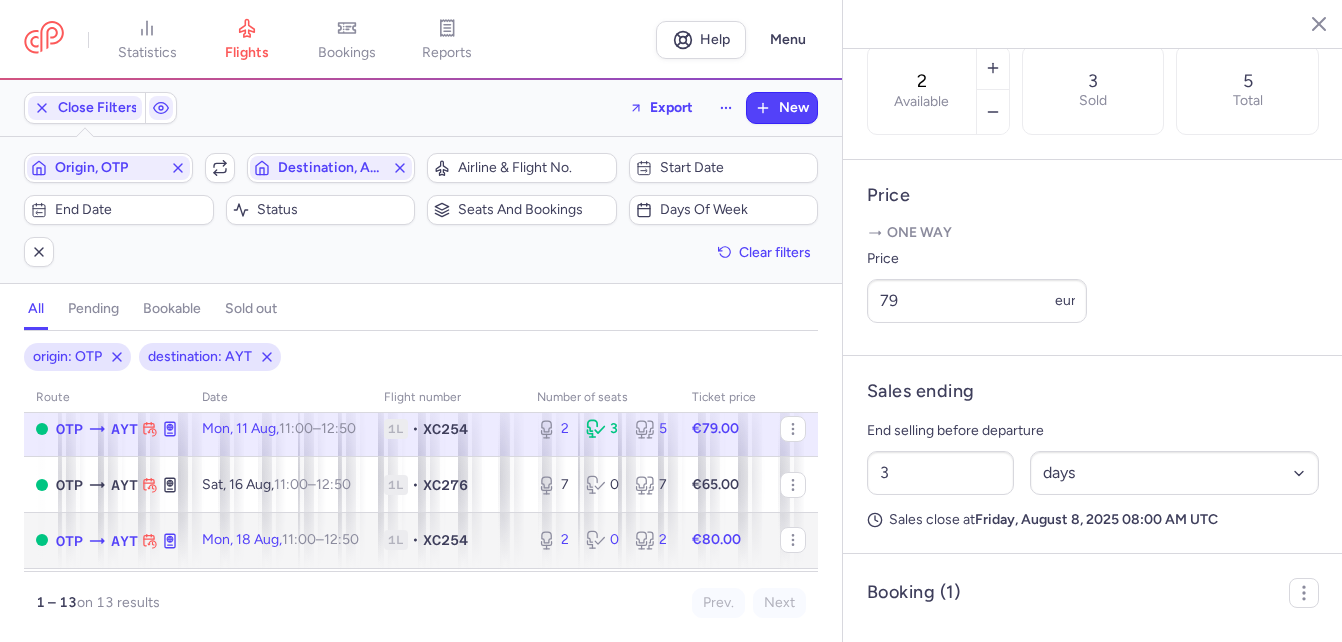 click on "11:00  –  12:50  +0" at bounding box center [320, 539] 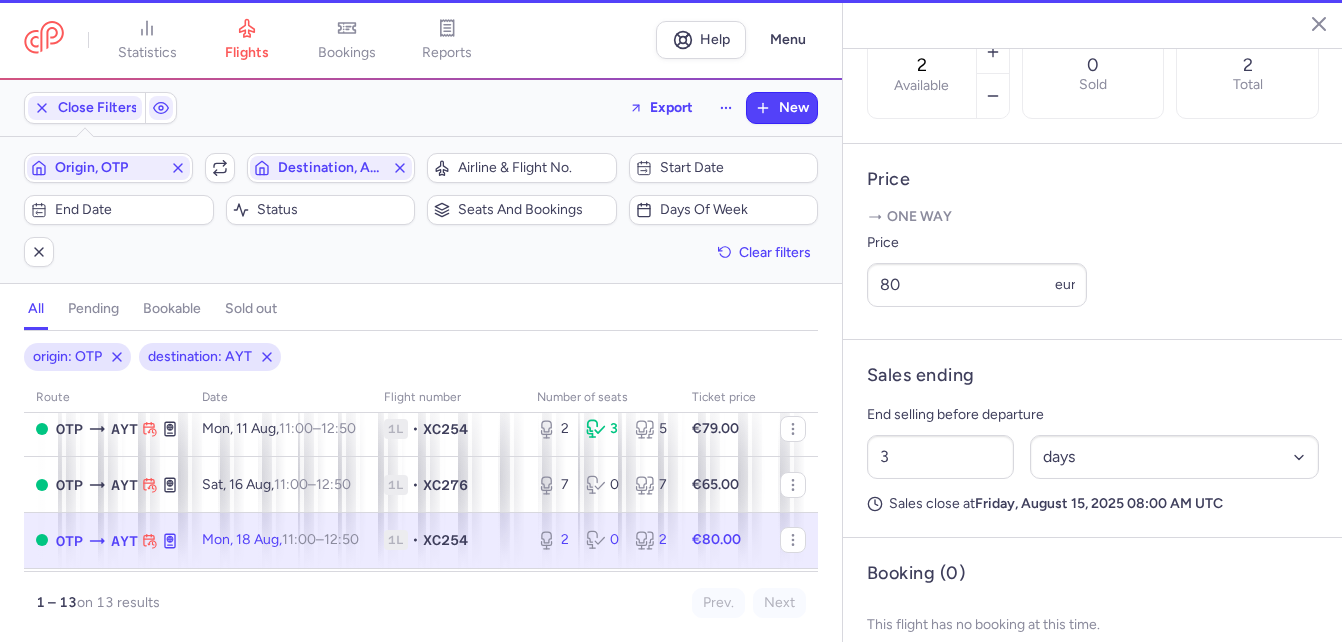scroll, scrollTop: 636, scrollLeft: 0, axis: vertical 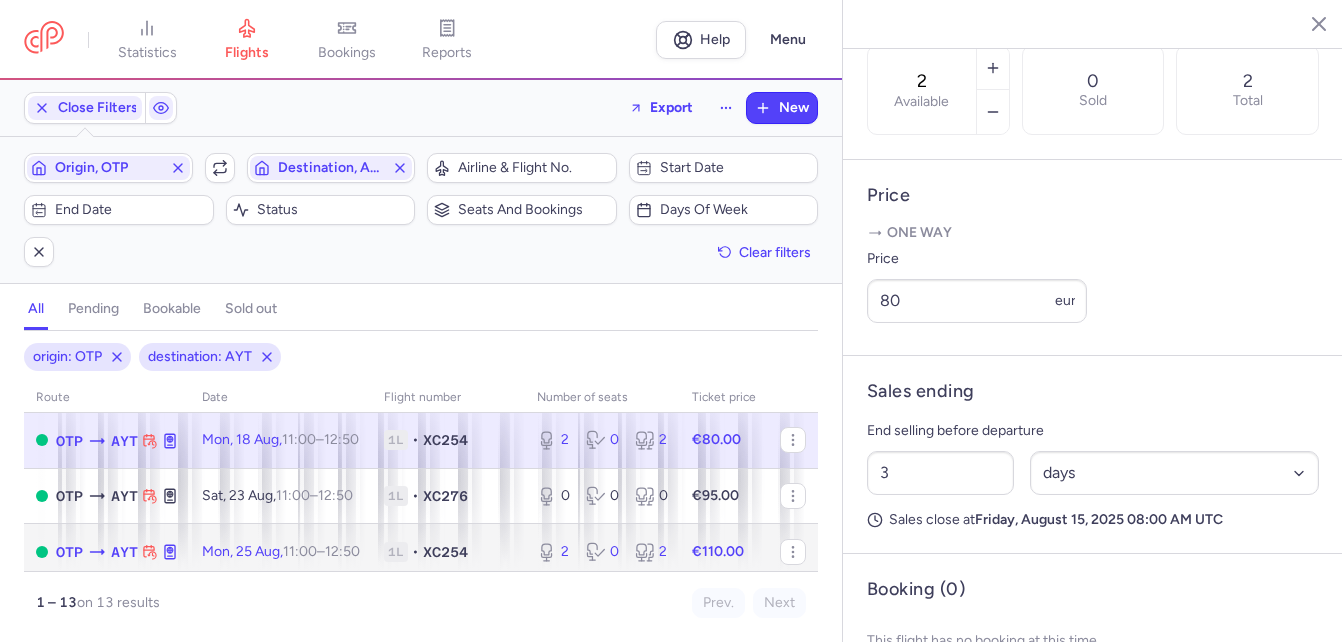 click on "Mon, 25 Aug,  11:00  –  12:50  +0" 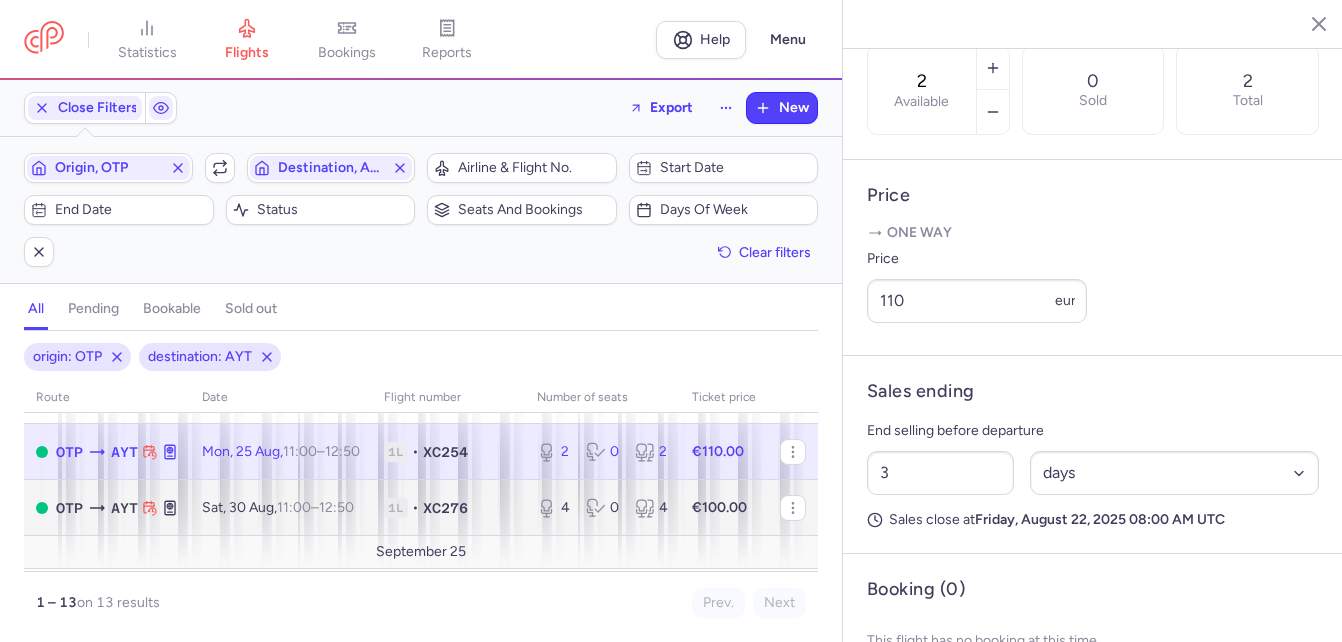 scroll, scrollTop: 400, scrollLeft: 0, axis: vertical 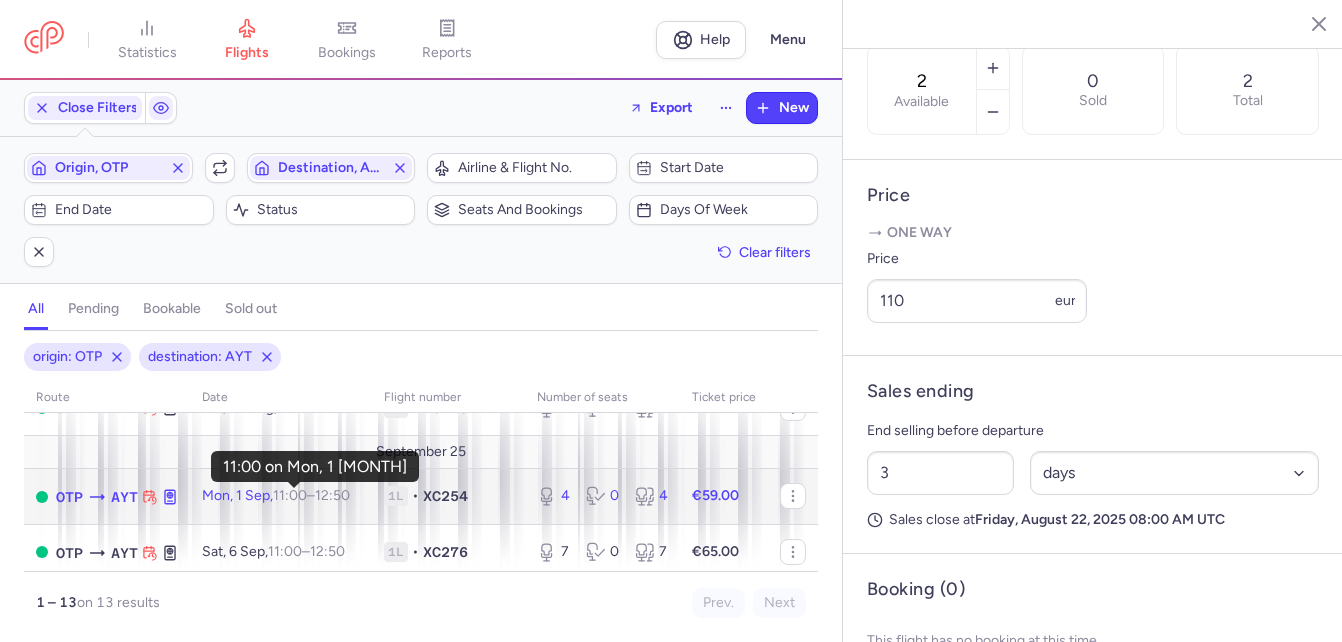 click on "11:00" at bounding box center [290, 495] 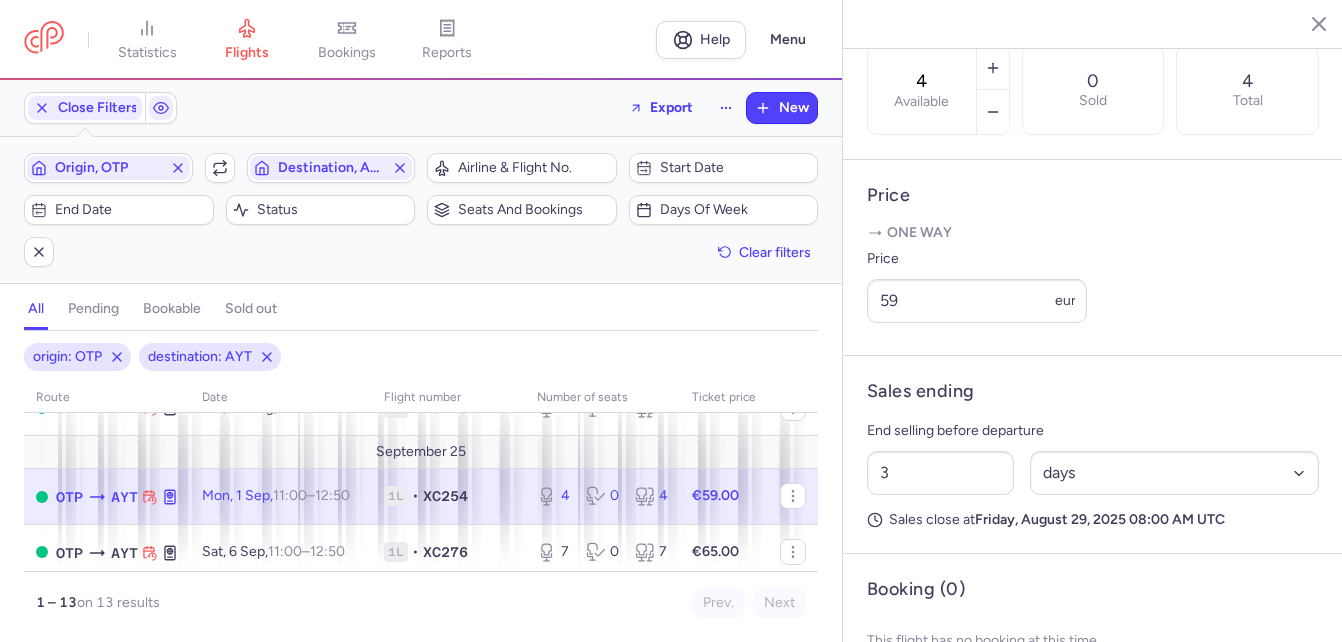 scroll, scrollTop: 500, scrollLeft: 0, axis: vertical 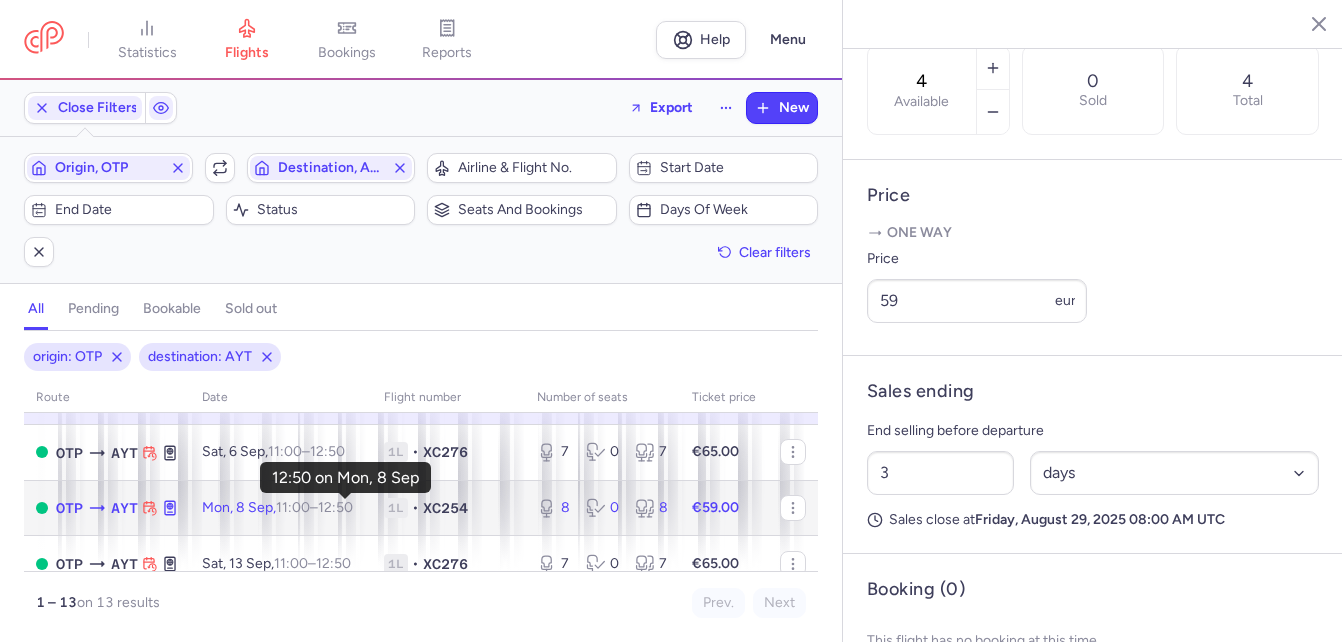 click on "12:50  +0" at bounding box center (335, 507) 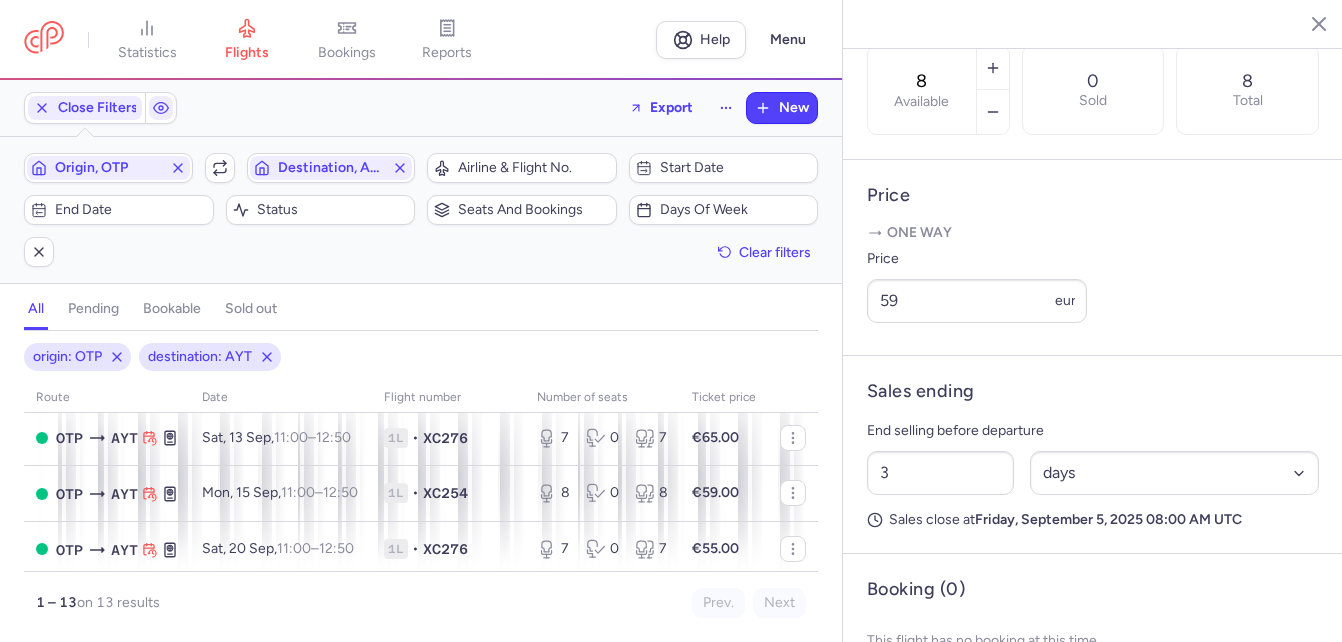 scroll, scrollTop: 632, scrollLeft: 0, axis: vertical 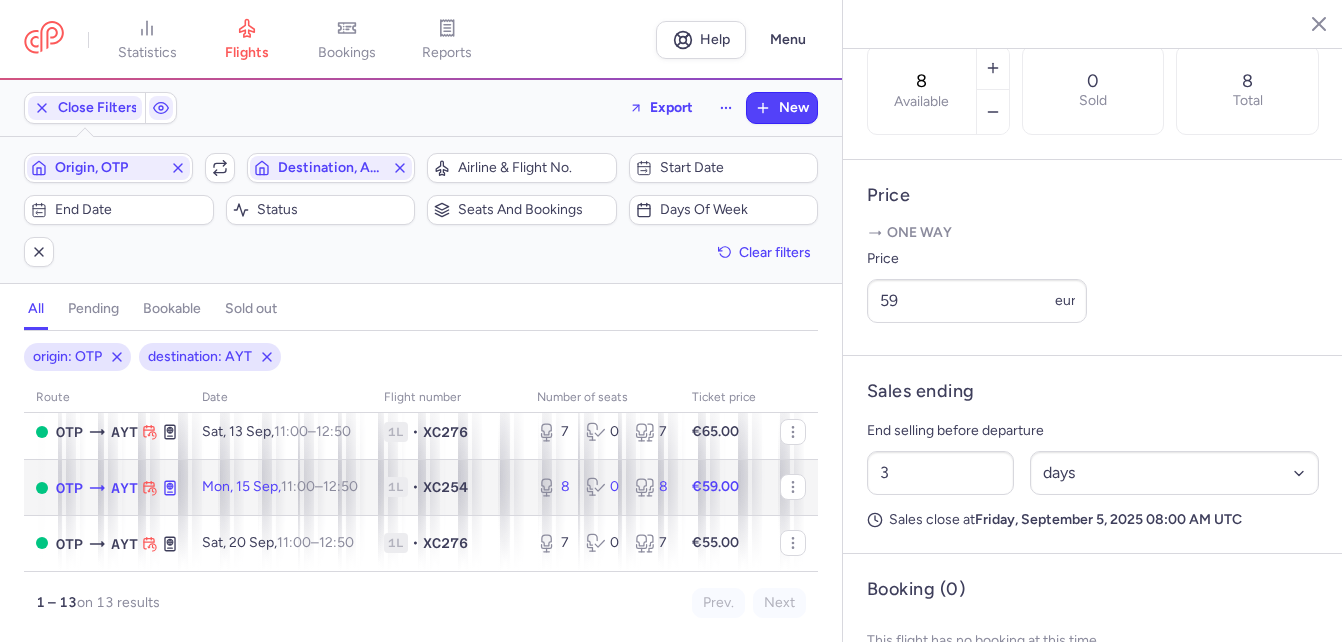 click on "11:00  –  12:50  +0" at bounding box center [319, 486] 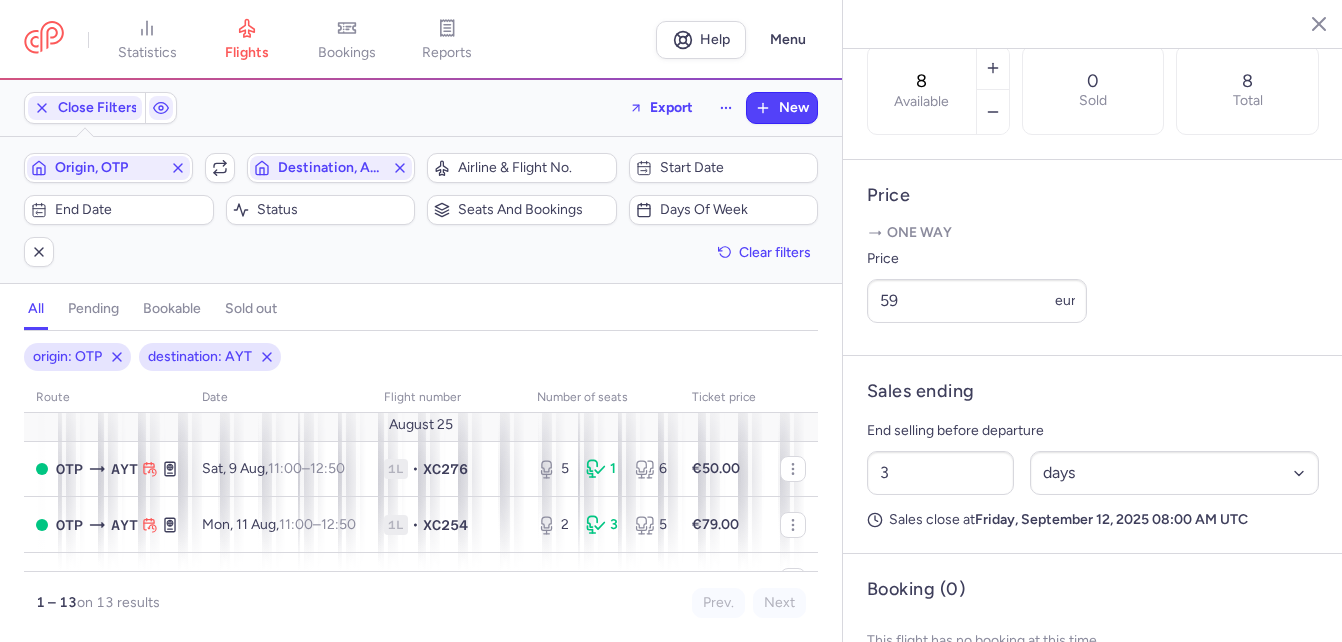 scroll, scrollTop: 0, scrollLeft: 0, axis: both 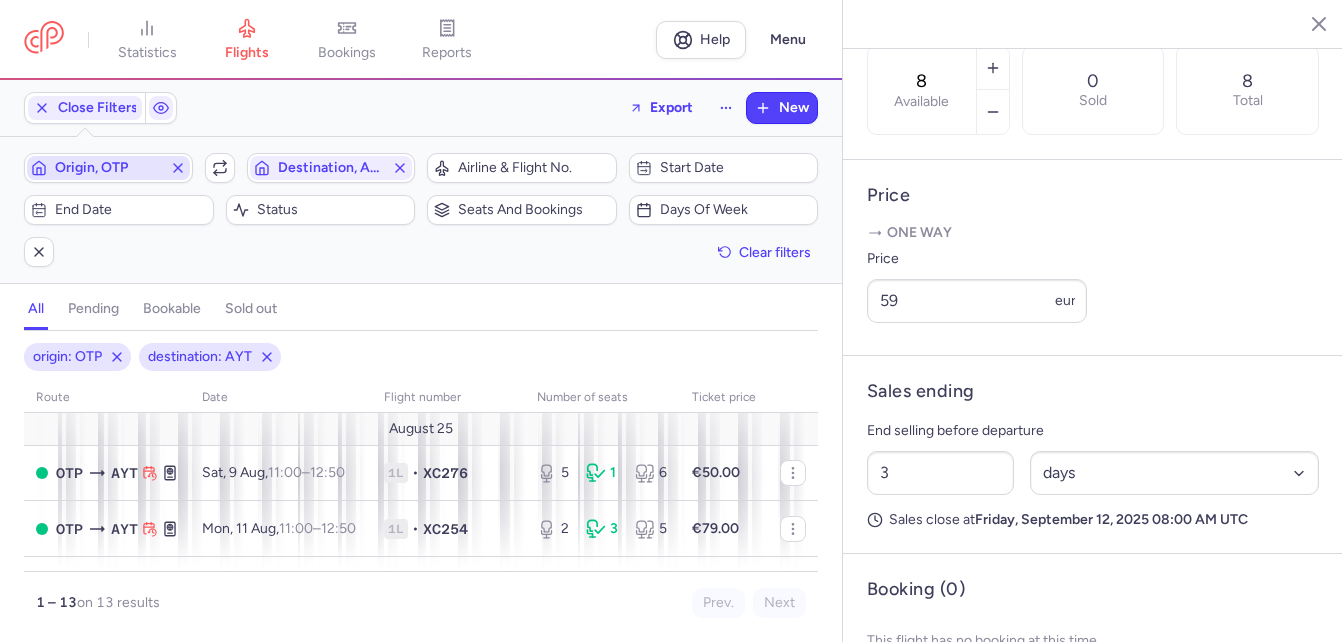 click 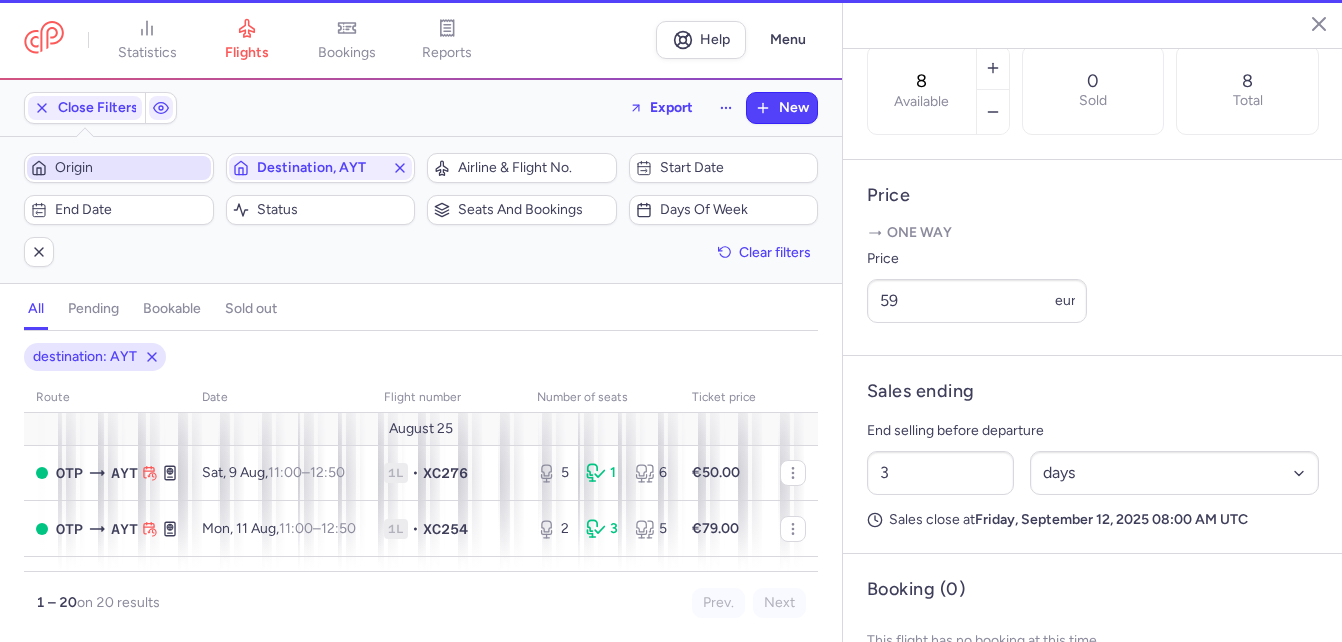 click on "Origin" at bounding box center (131, 168) 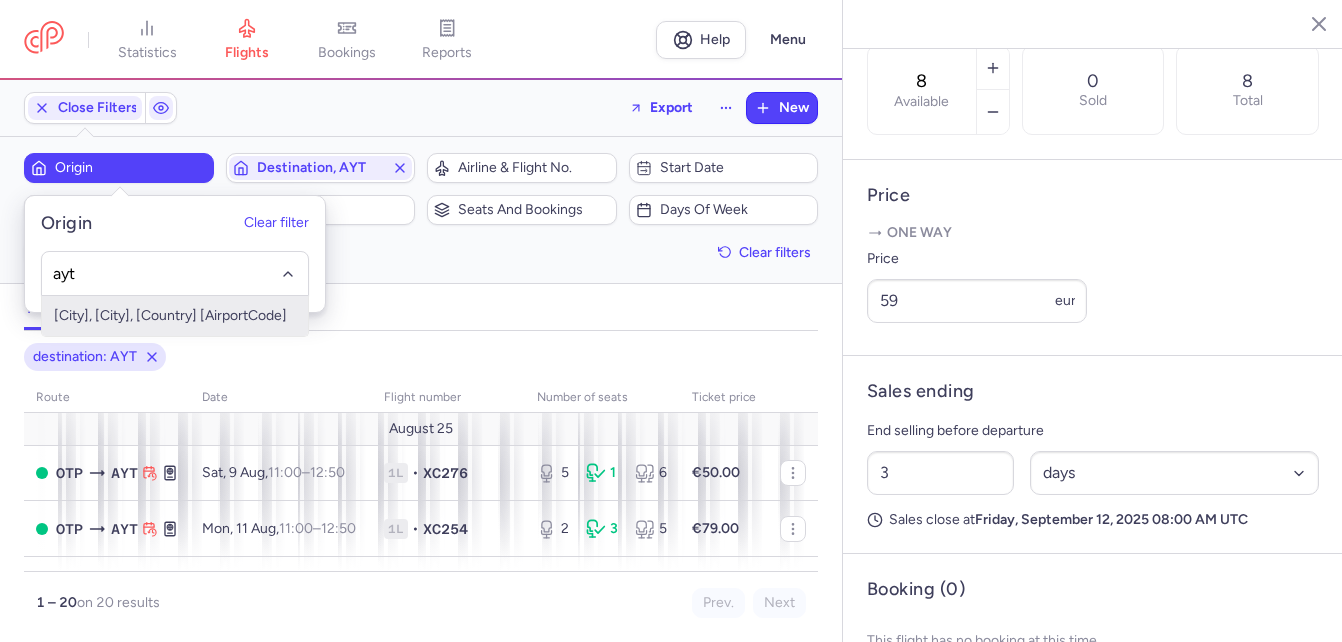 drag, startPoint x: 152, startPoint y: 323, endPoint x: 162, endPoint y: 305, distance: 20.59126 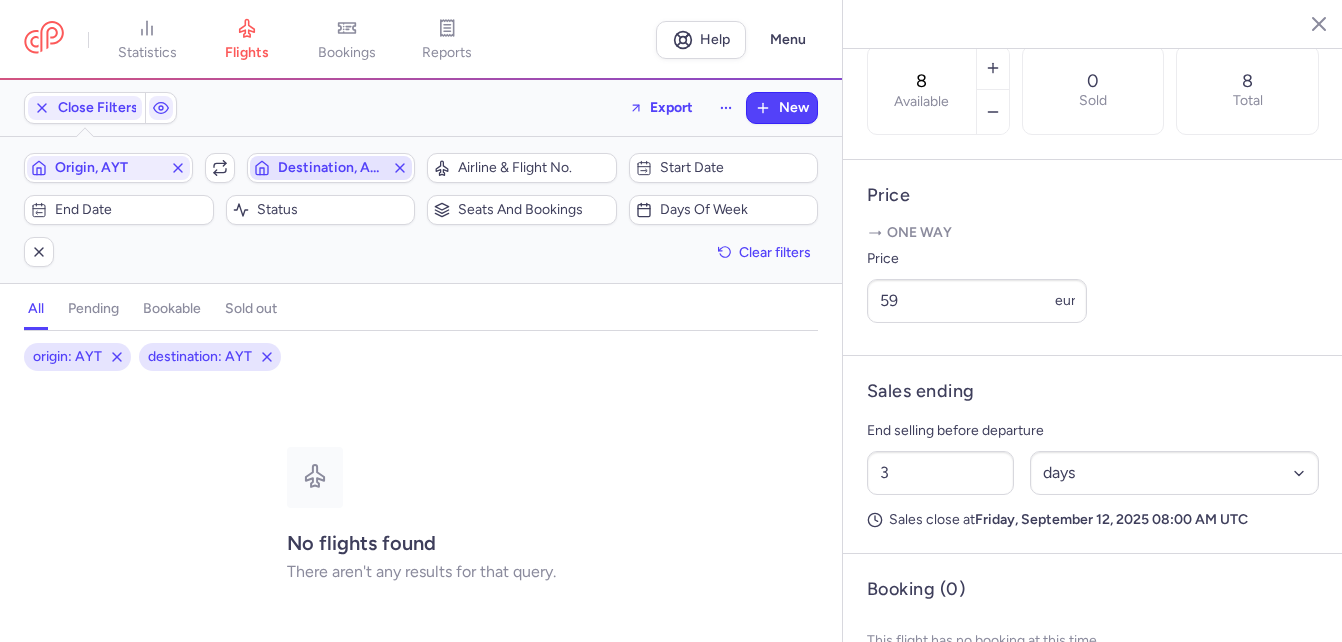 click 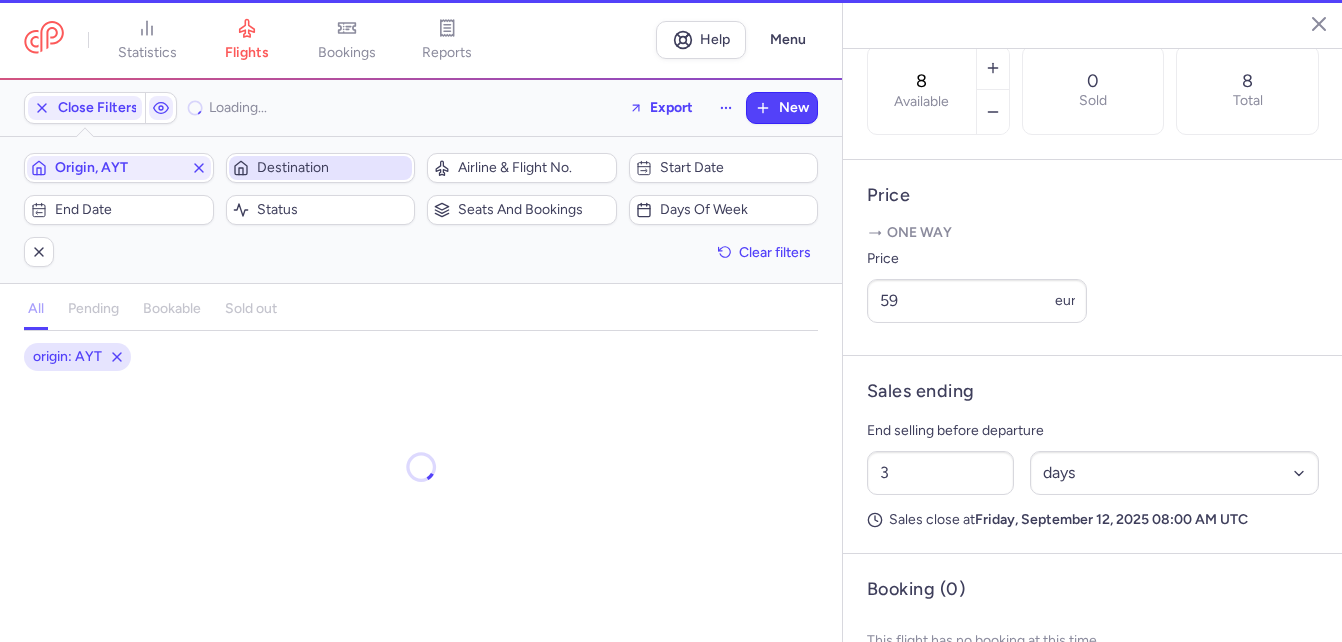 click on "Destination" at bounding box center (333, 168) 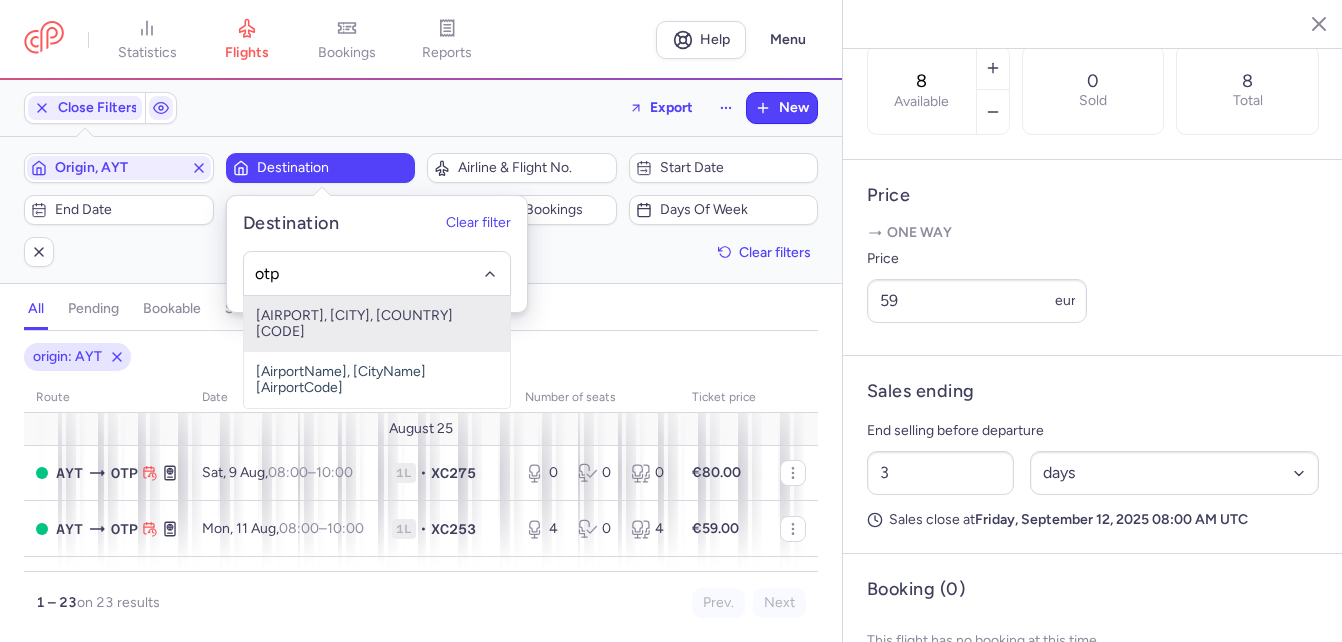 click on "[AIRPORT], [CITY], [COUNTRY] [CODE]" at bounding box center [377, 324] 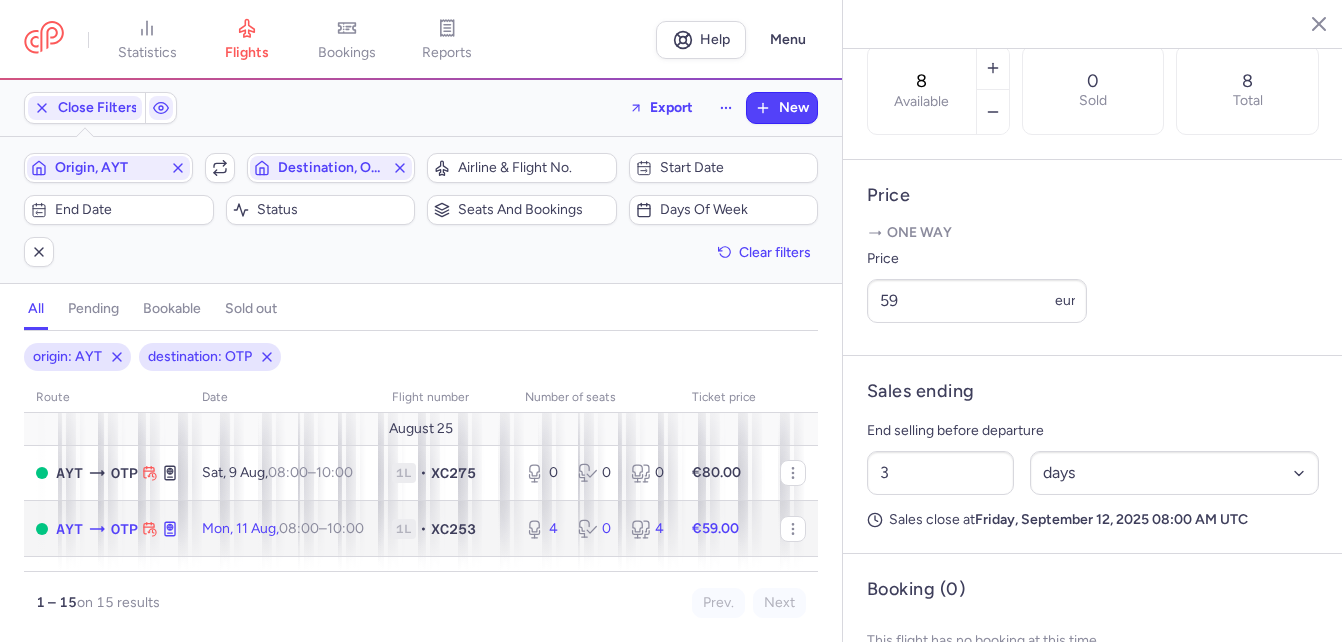 click on "Mon, 11 Aug, 08:00 – 10:00 +0" 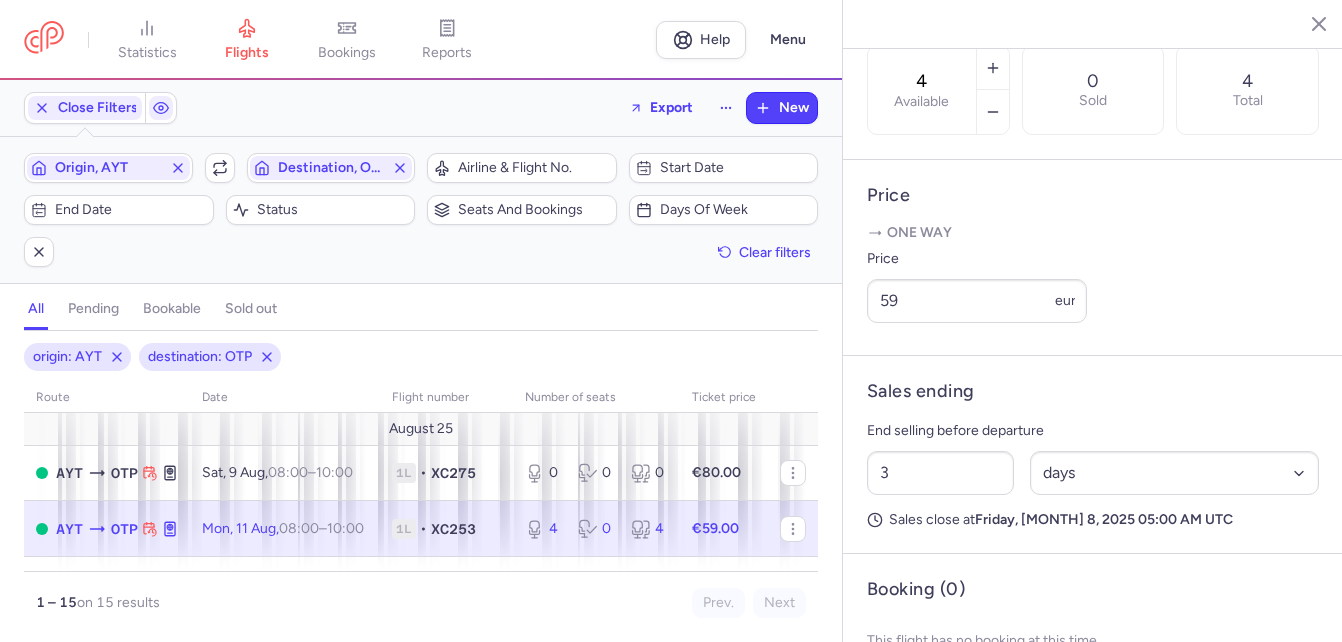 scroll, scrollTop: 100, scrollLeft: 0, axis: vertical 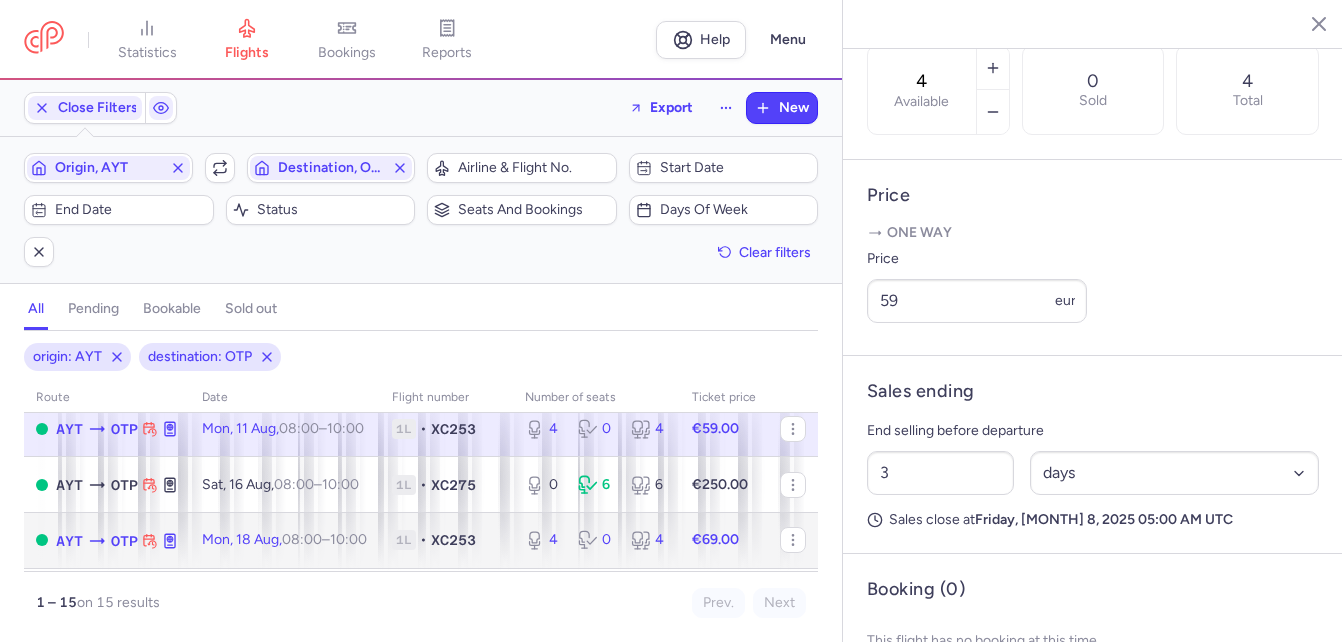click on "08:00" at bounding box center (302, 539) 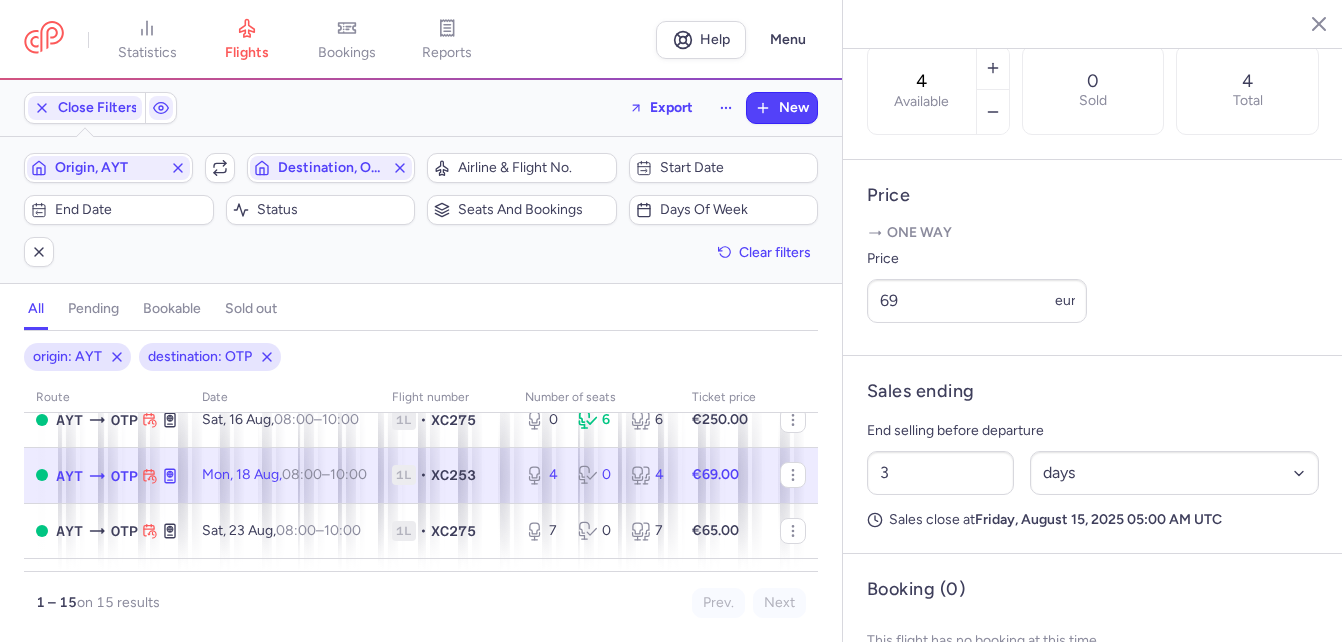 scroll, scrollTop: 300, scrollLeft: 0, axis: vertical 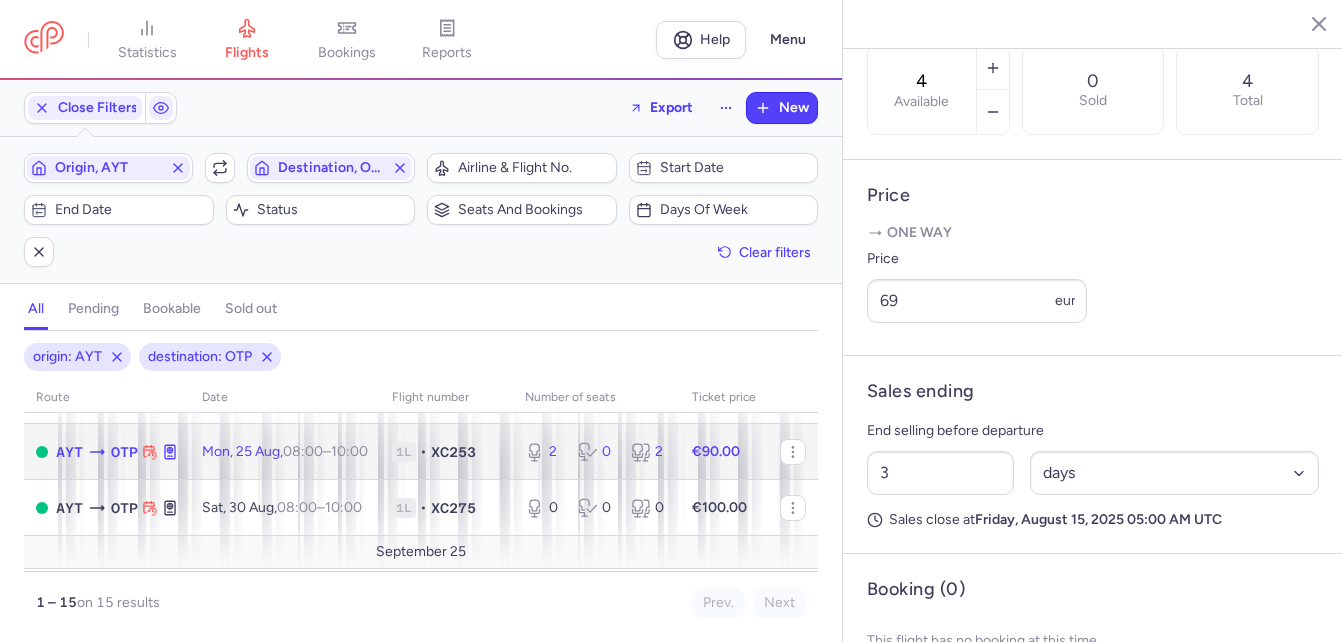 click on "10:00  +0" at bounding box center (349, 451) 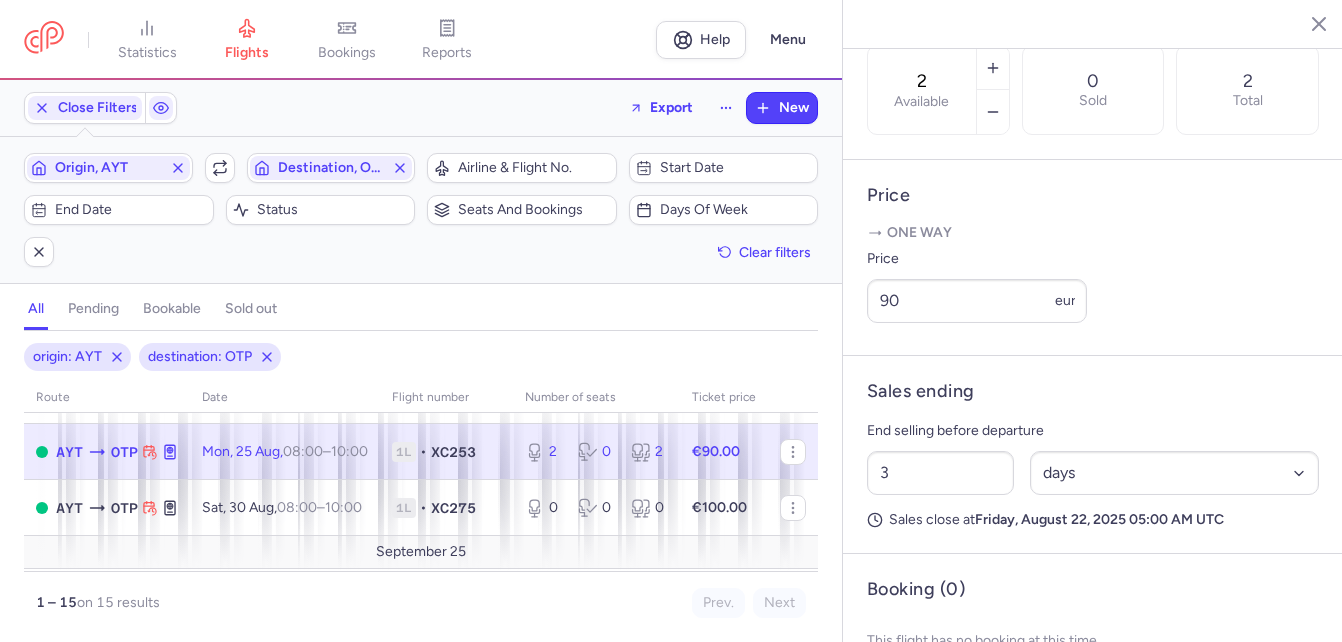 scroll, scrollTop: 400, scrollLeft: 0, axis: vertical 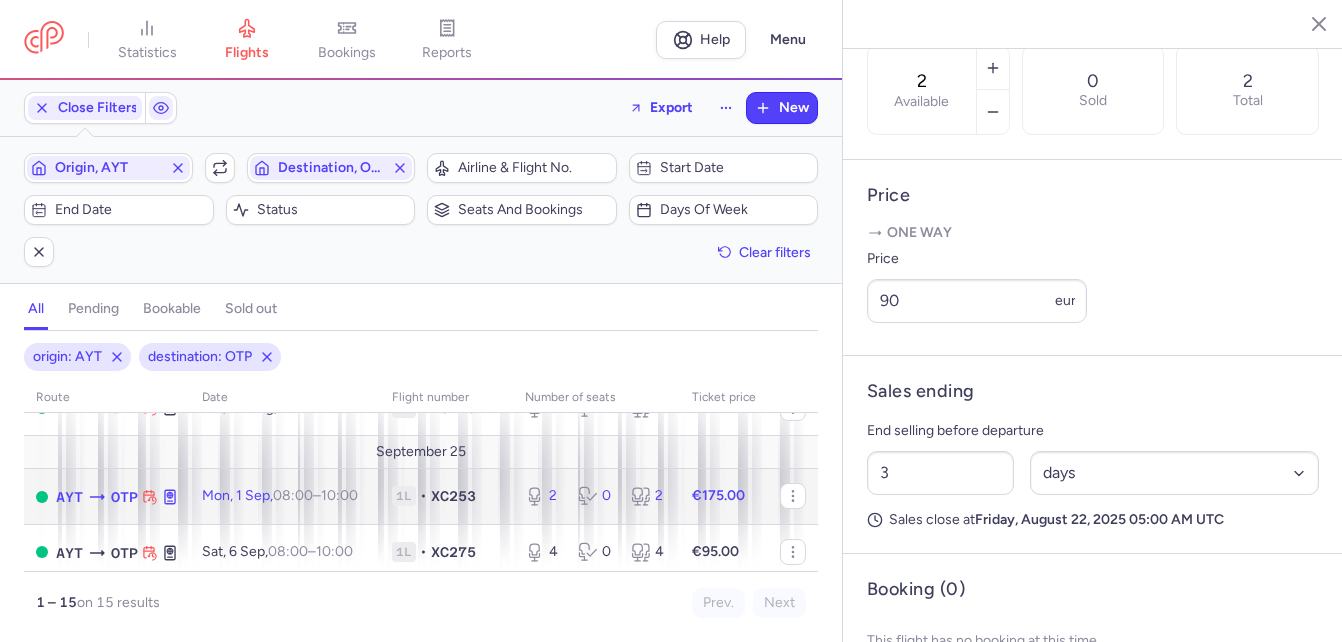 click on "08:00" at bounding box center [293, 495] 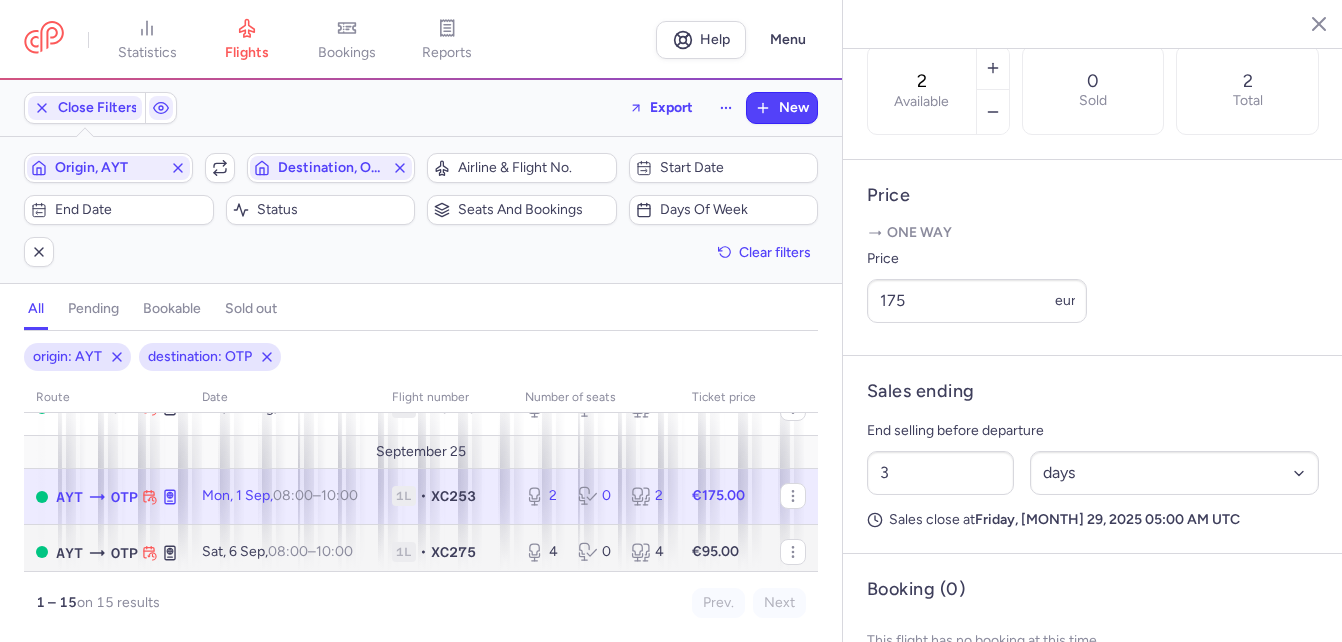 scroll, scrollTop: 500, scrollLeft: 0, axis: vertical 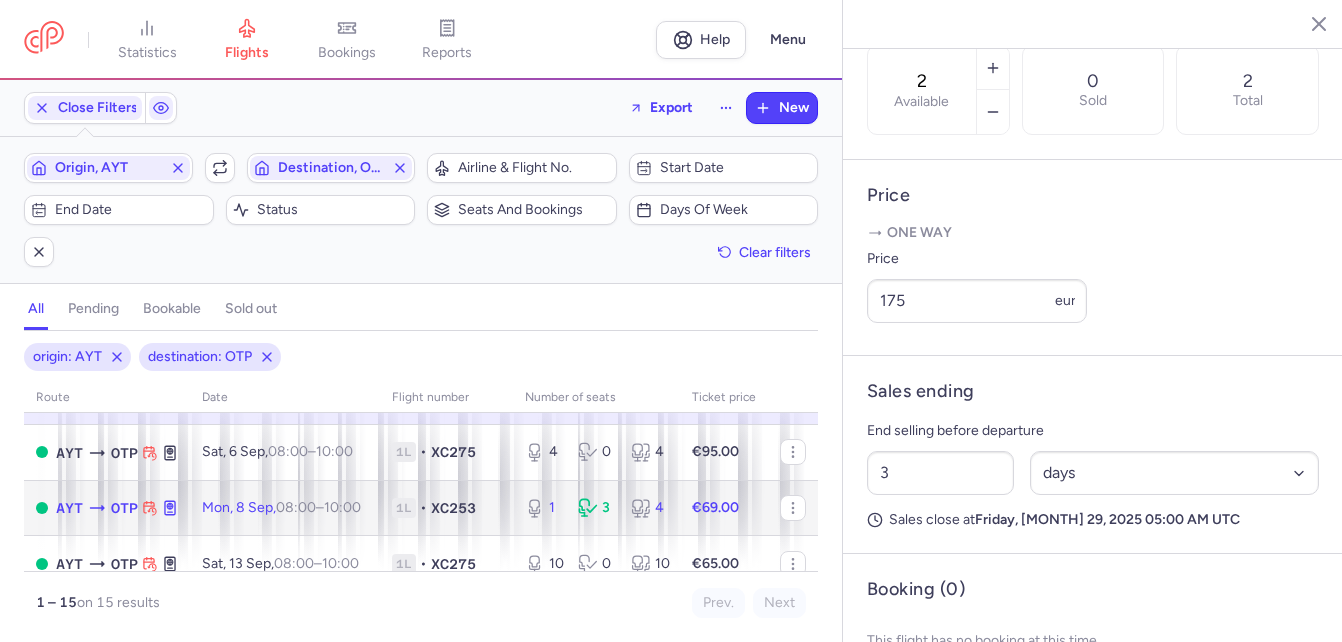 click on "08:00" at bounding box center (296, 507) 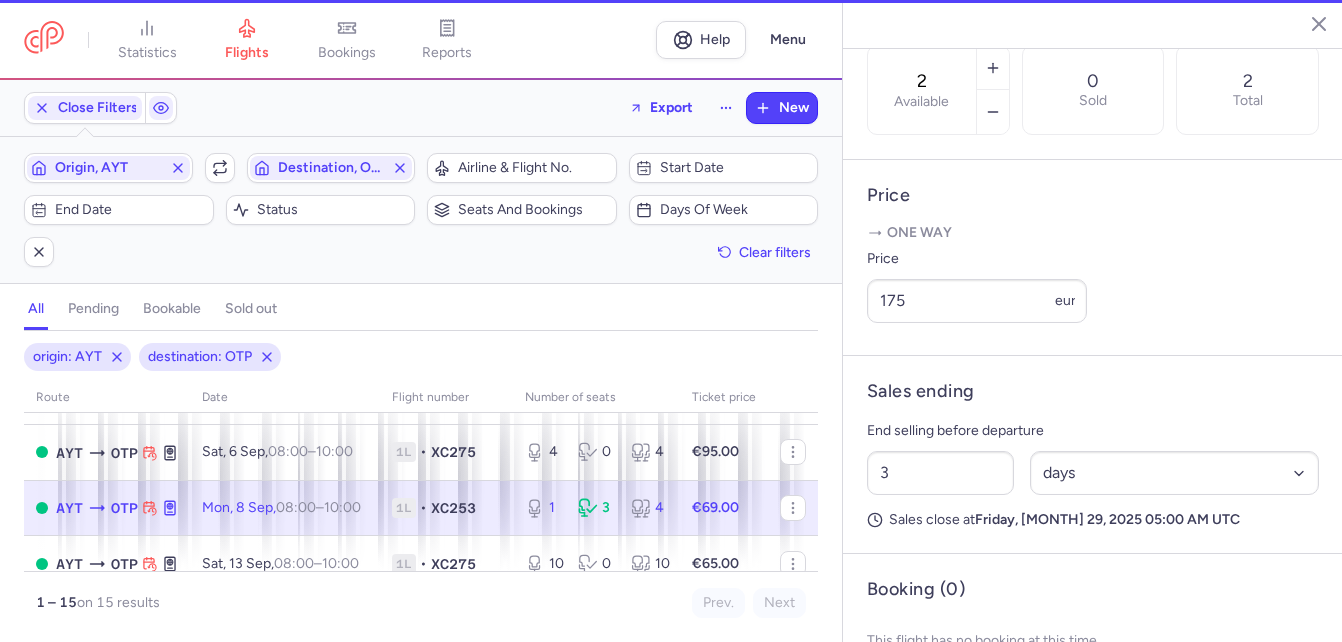 type on "1" 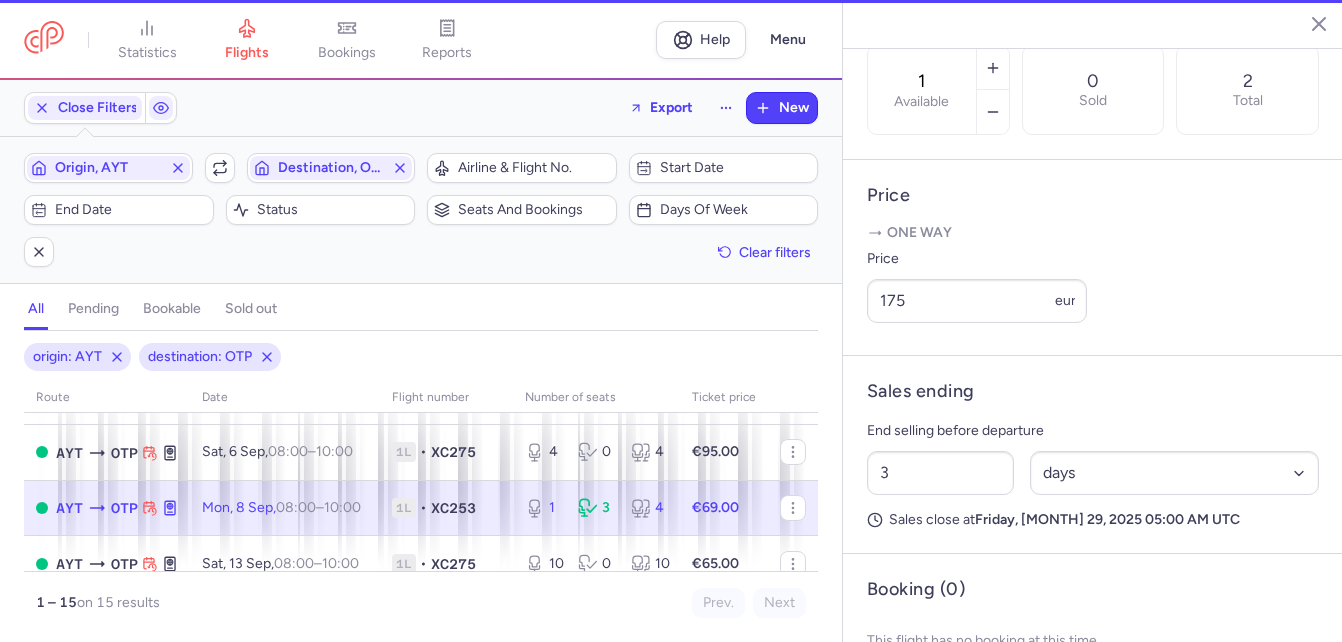 scroll, scrollTop: 652, scrollLeft: 0, axis: vertical 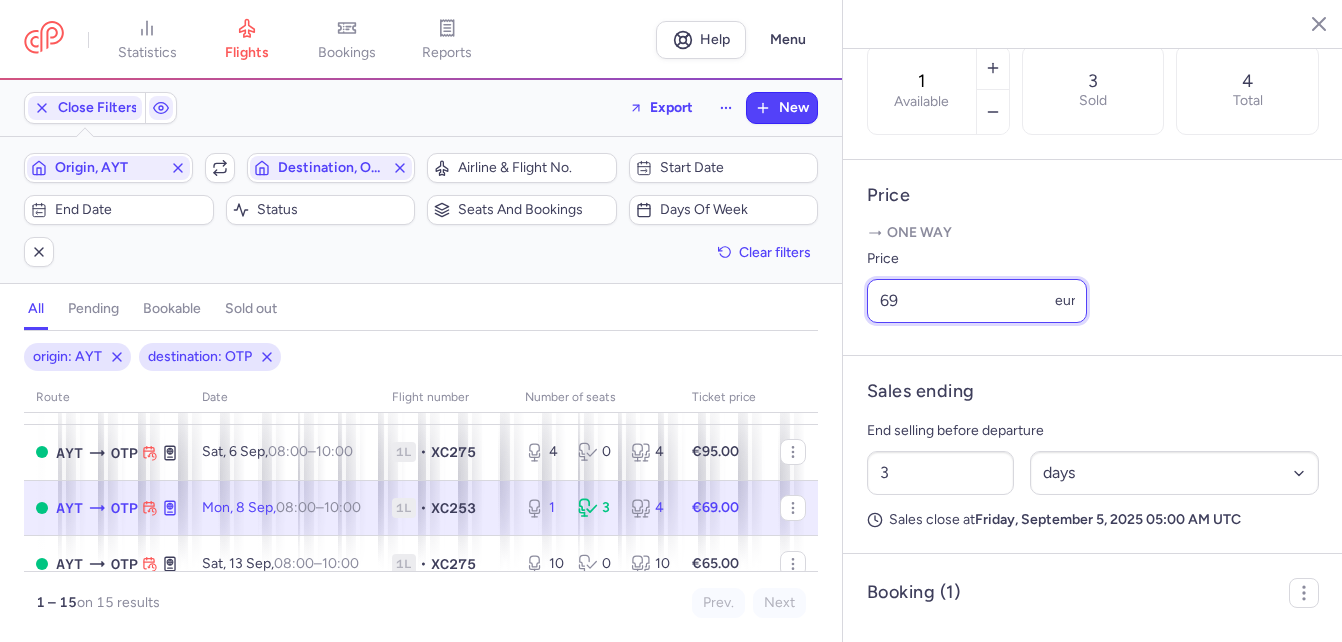 drag, startPoint x: 915, startPoint y: 361, endPoint x: 858, endPoint y: 350, distance: 58.0517 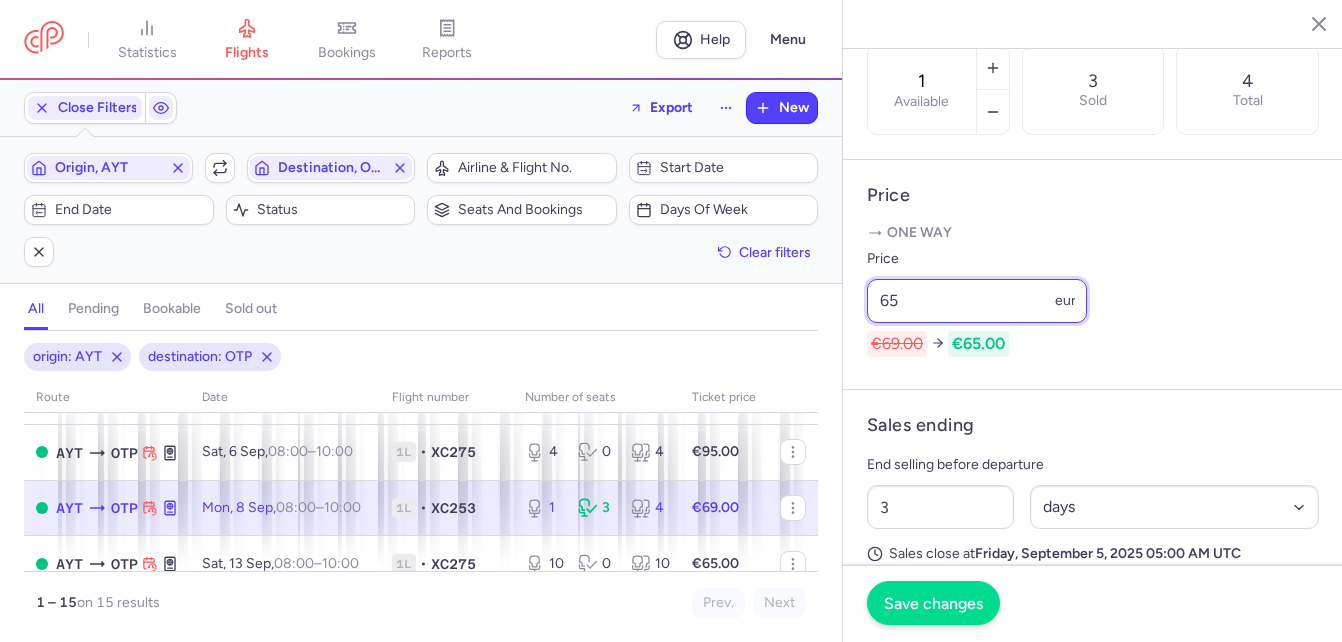 type on "65" 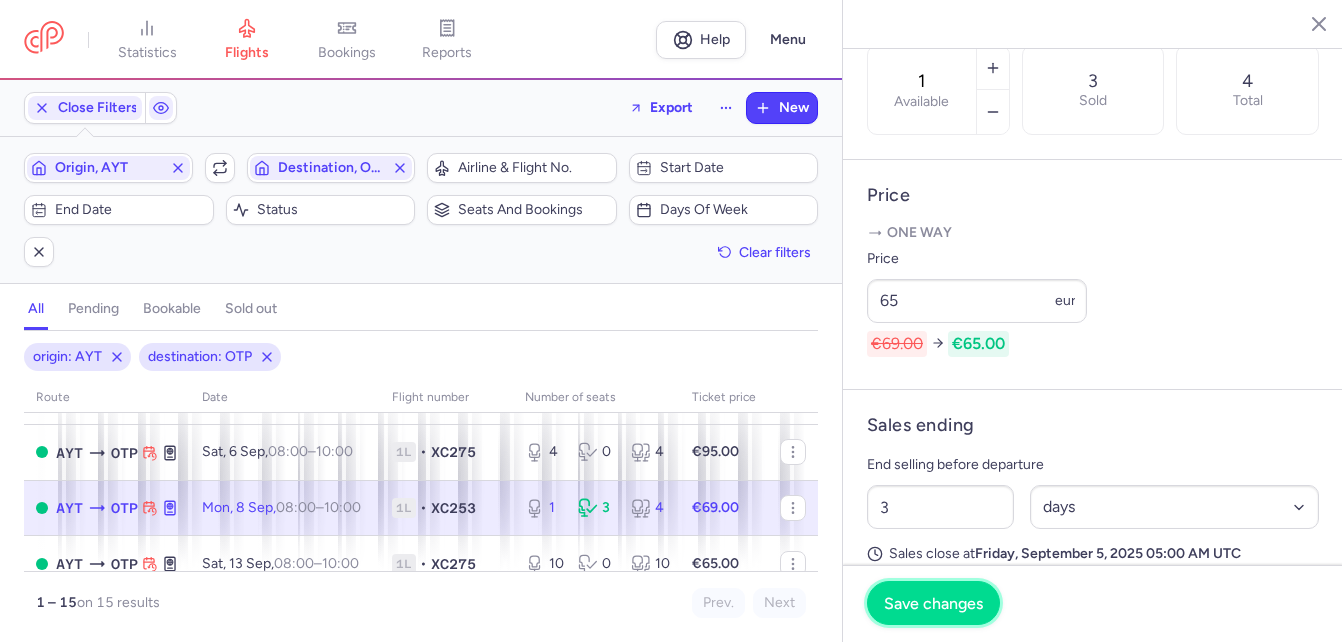 click on "Save changes" at bounding box center [933, 603] 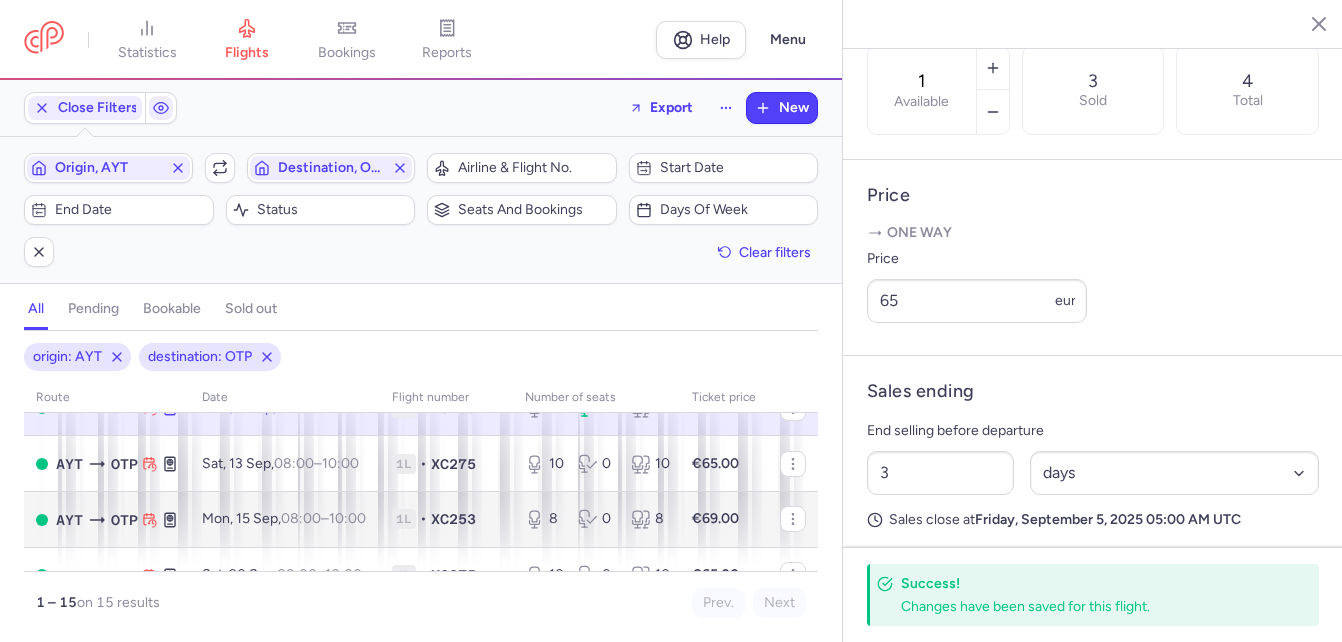 scroll, scrollTop: 700, scrollLeft: 0, axis: vertical 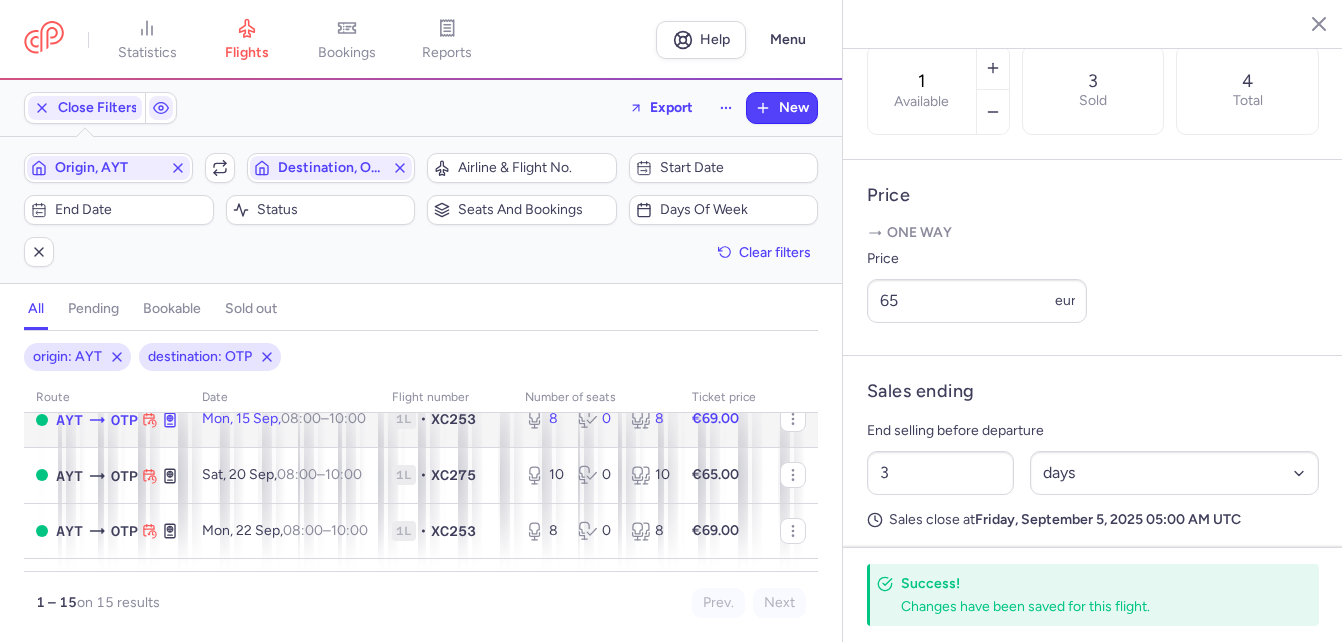 click on "1L" at bounding box center [404, 419] 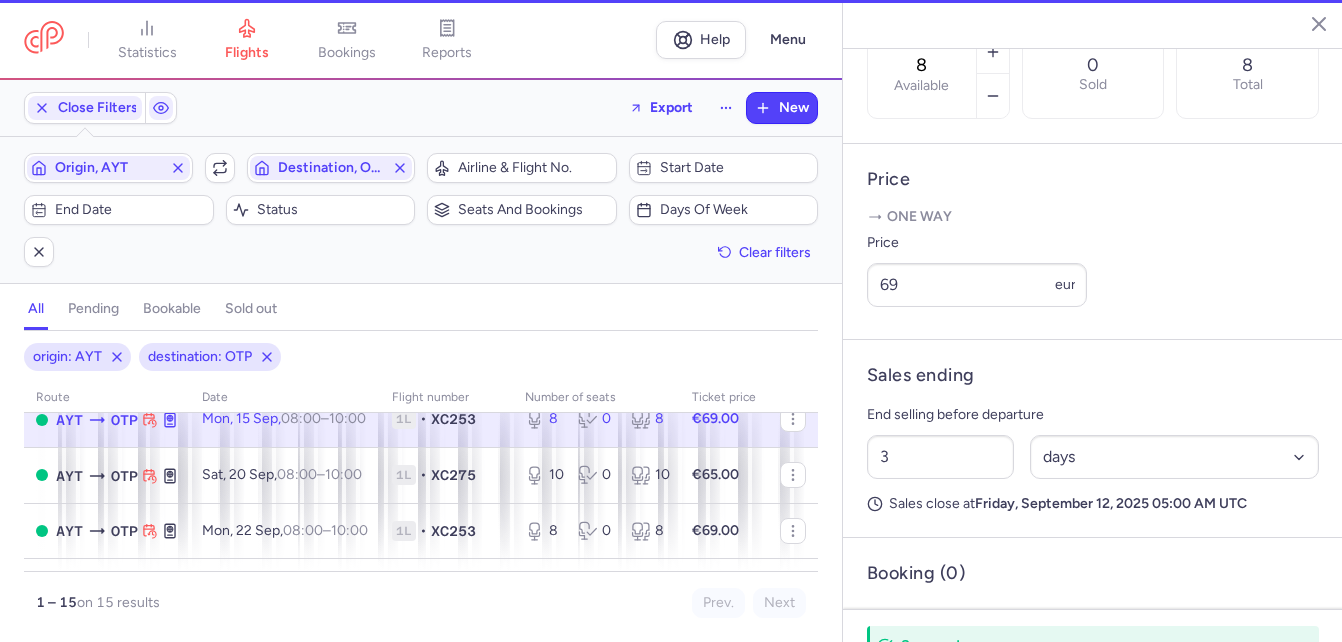 scroll, scrollTop: 636, scrollLeft: 0, axis: vertical 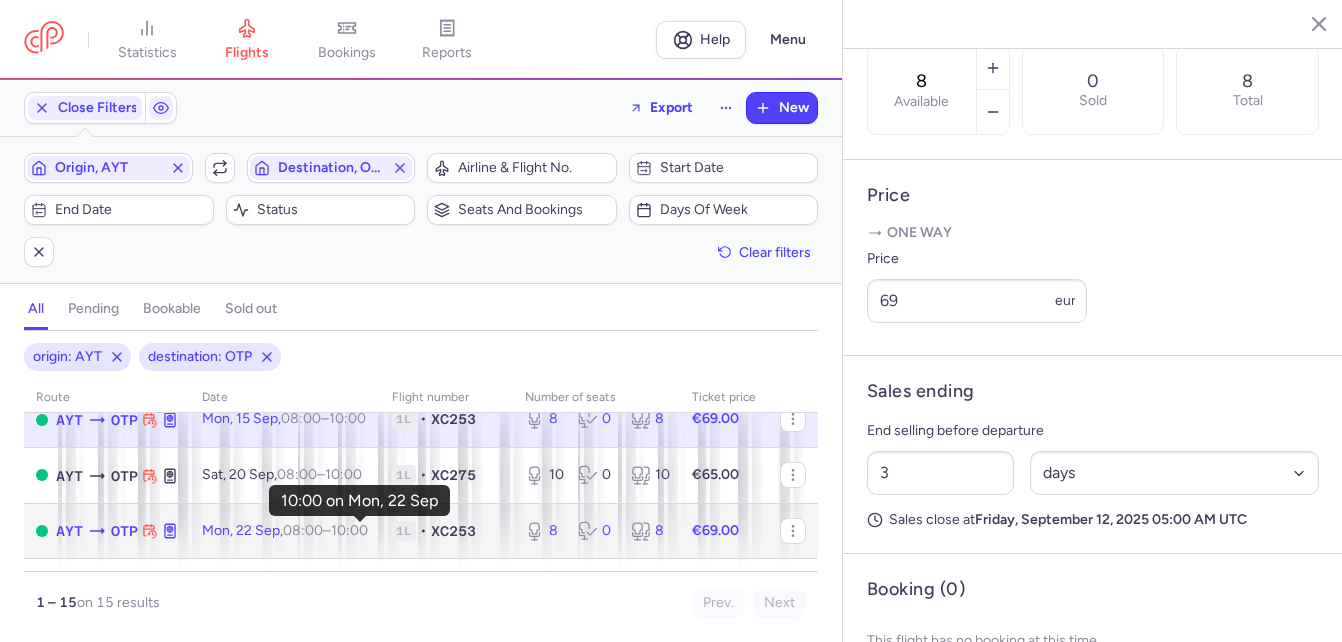 click on "10:00  +0" at bounding box center (349, 530) 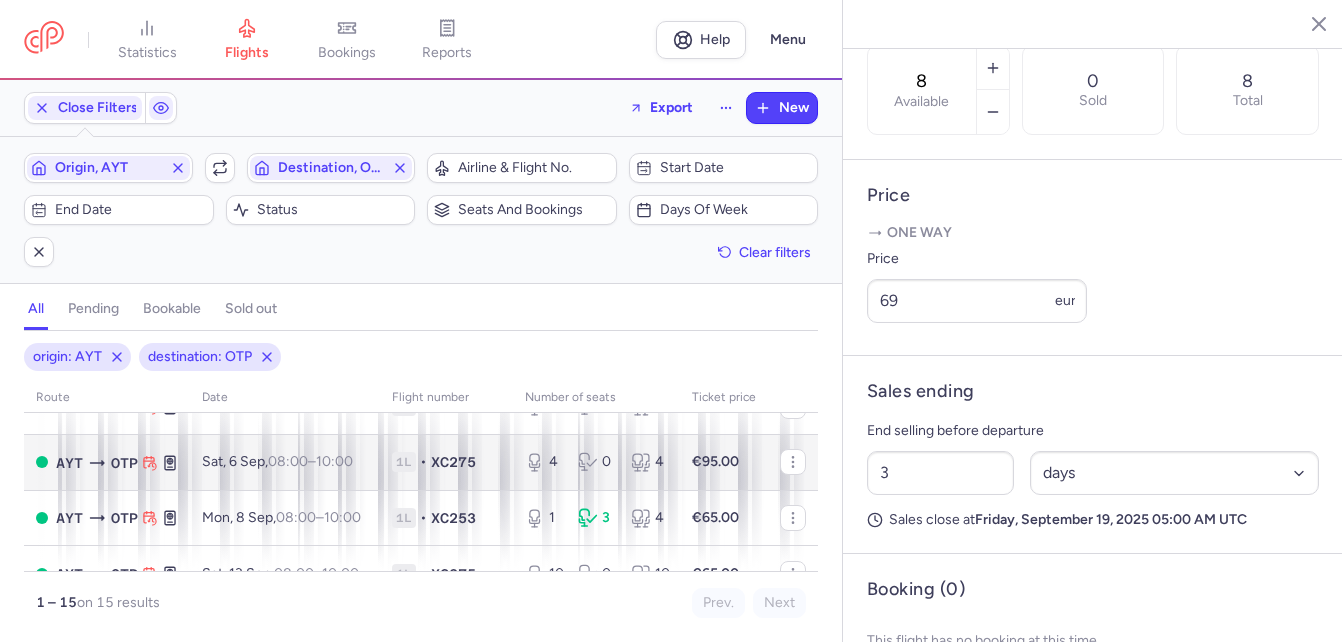 scroll, scrollTop: 300, scrollLeft: 0, axis: vertical 